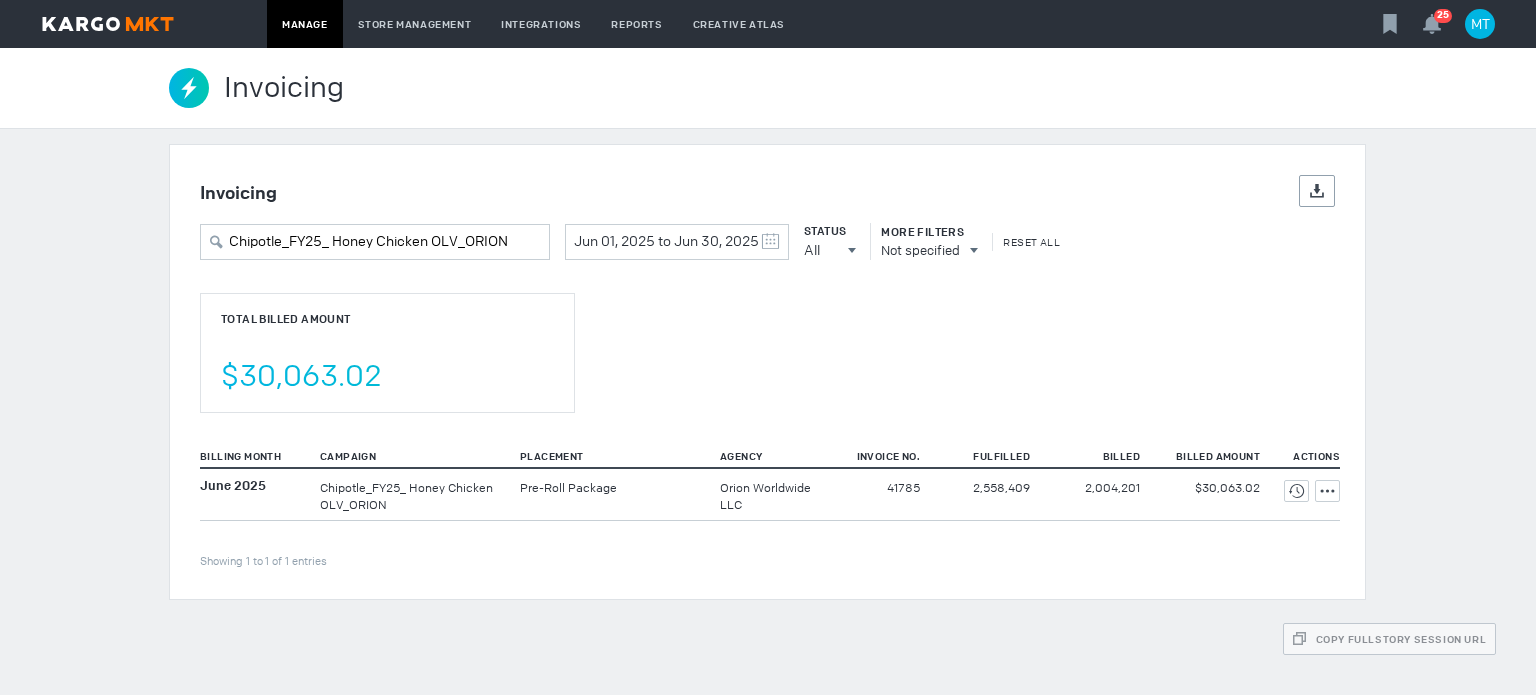 scroll, scrollTop: 0, scrollLeft: 0, axis: both 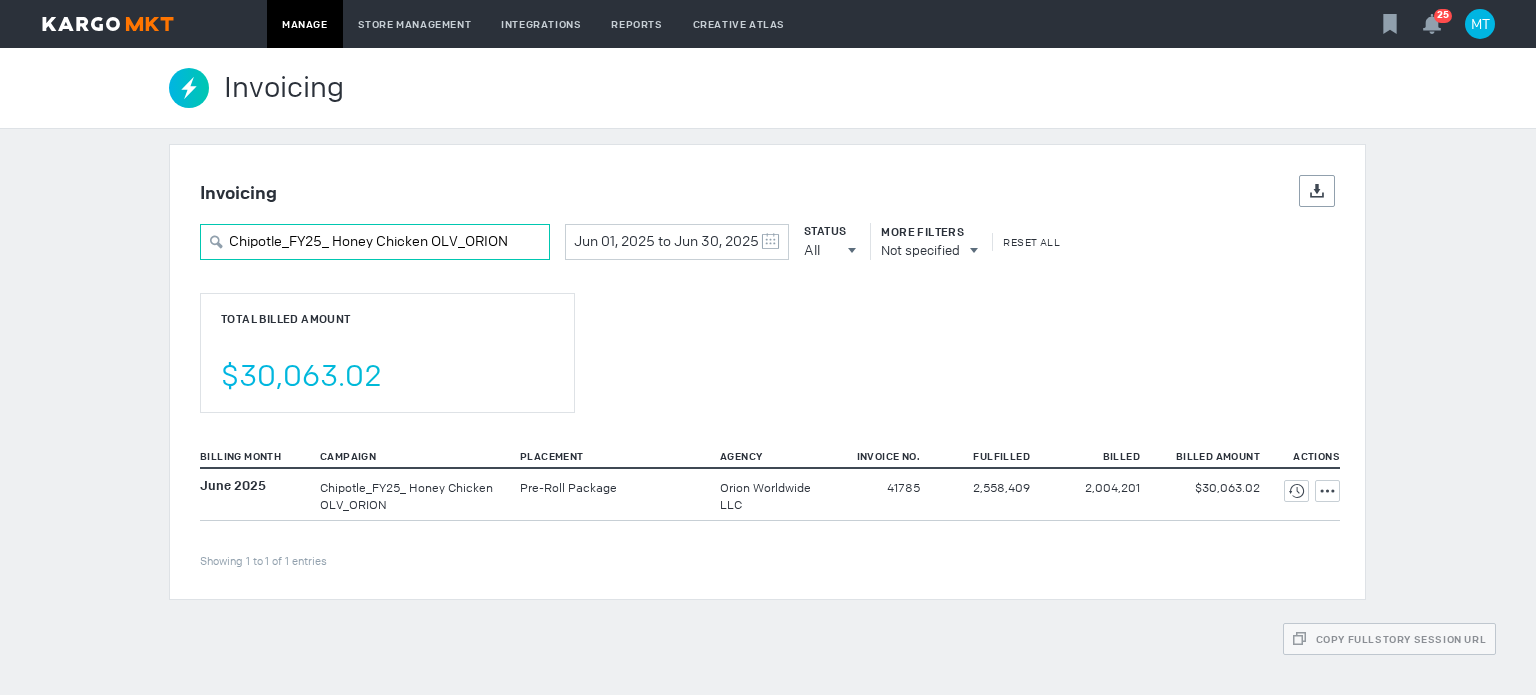 click on "Chipotle_FY25_ Honey Chicken OLV_ORION" at bounding box center (375, 242) 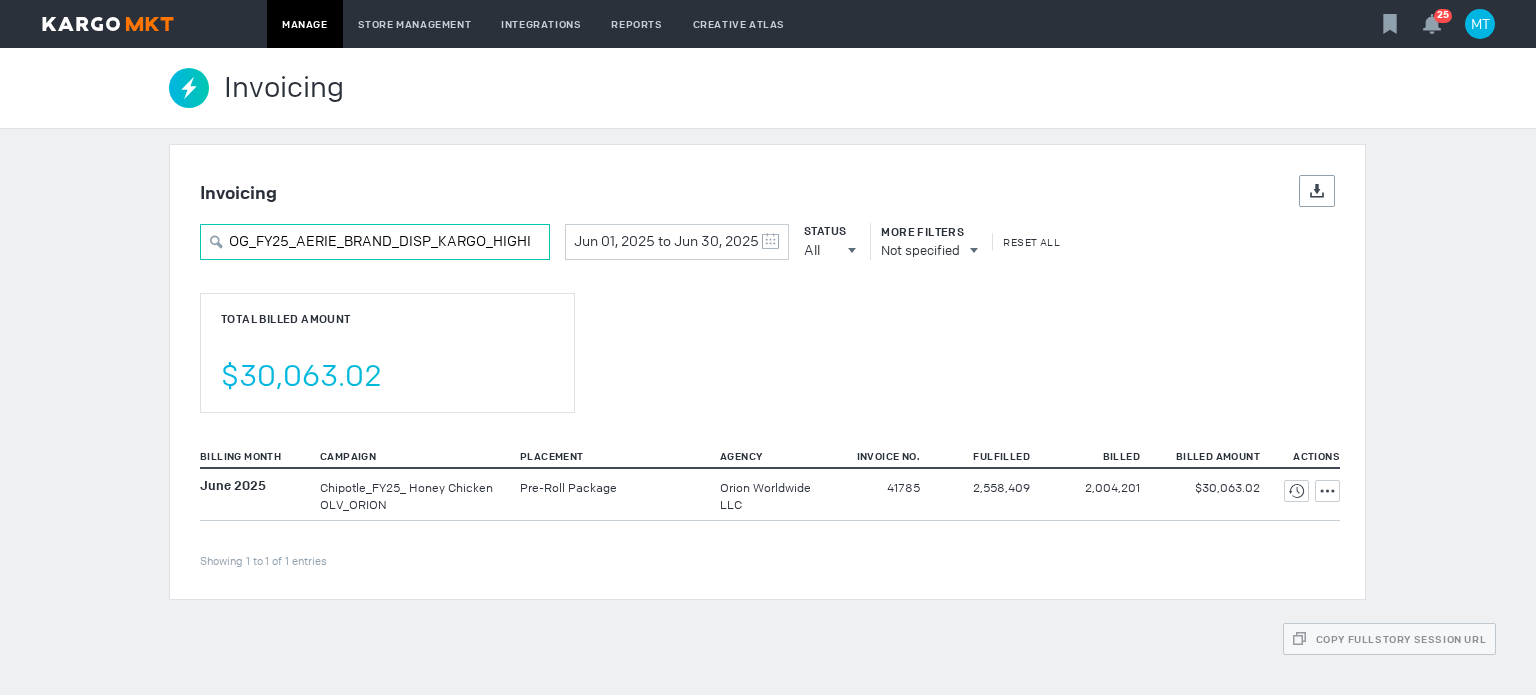 scroll, scrollTop: 0, scrollLeft: 25, axis: horizontal 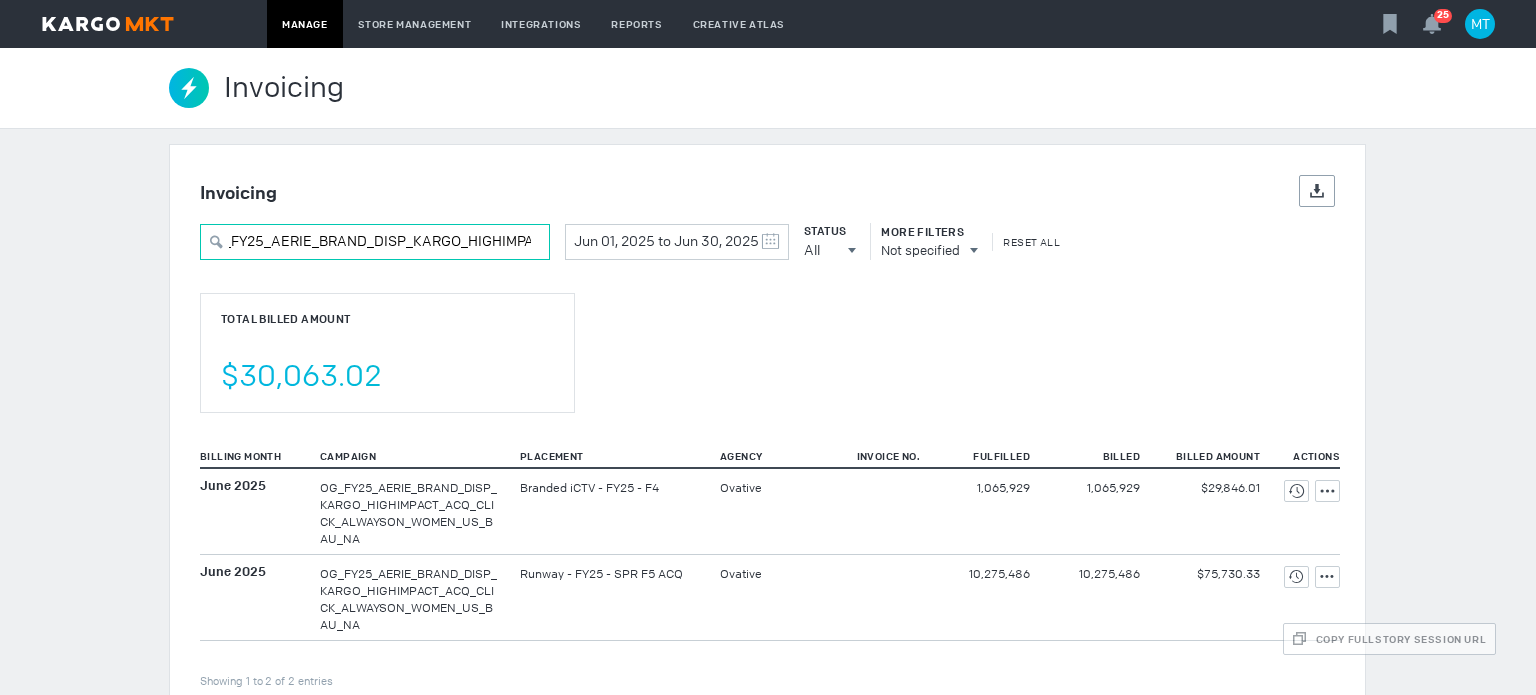 type on "OG_FY25_AERIE_BRAND_DISP_KARGO_HIGHIMPA" 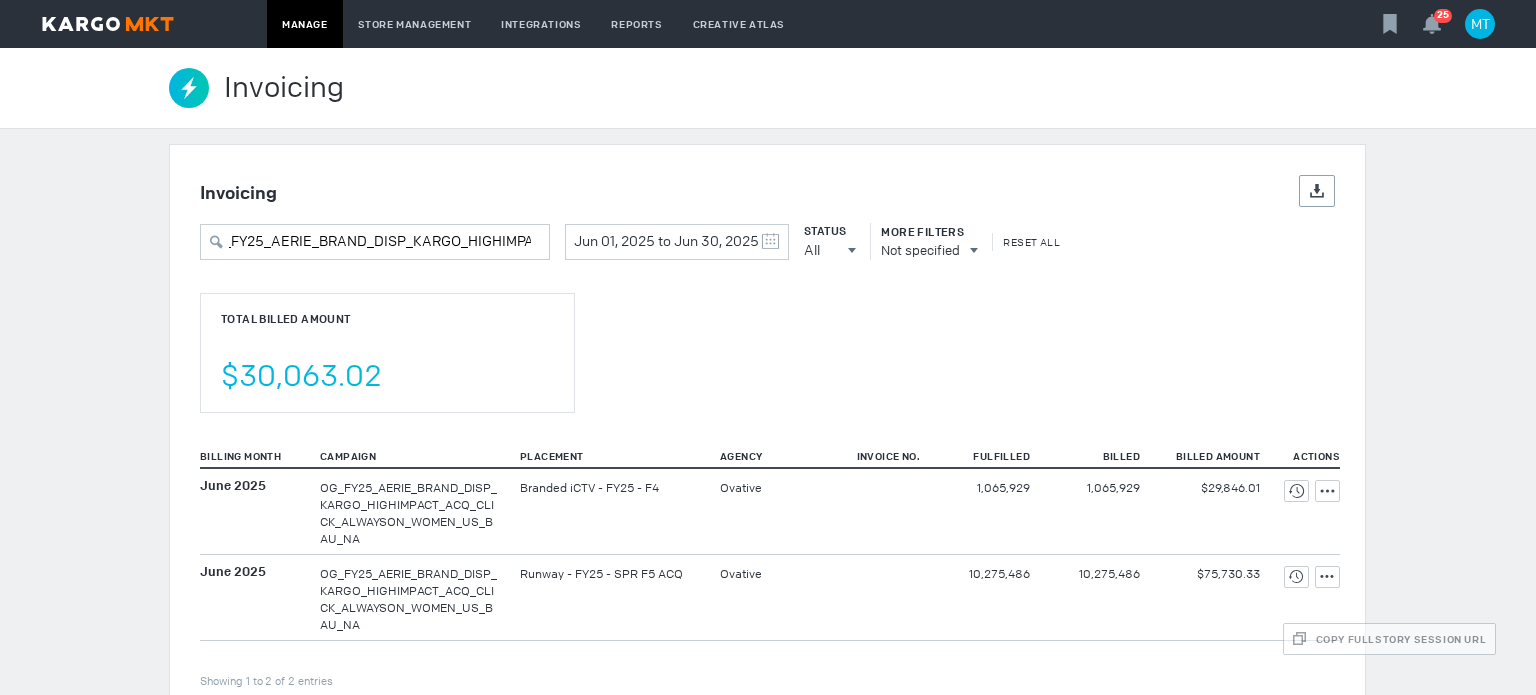 click on "Total Billed Amount $30,063.02" at bounding box center [387, 353] 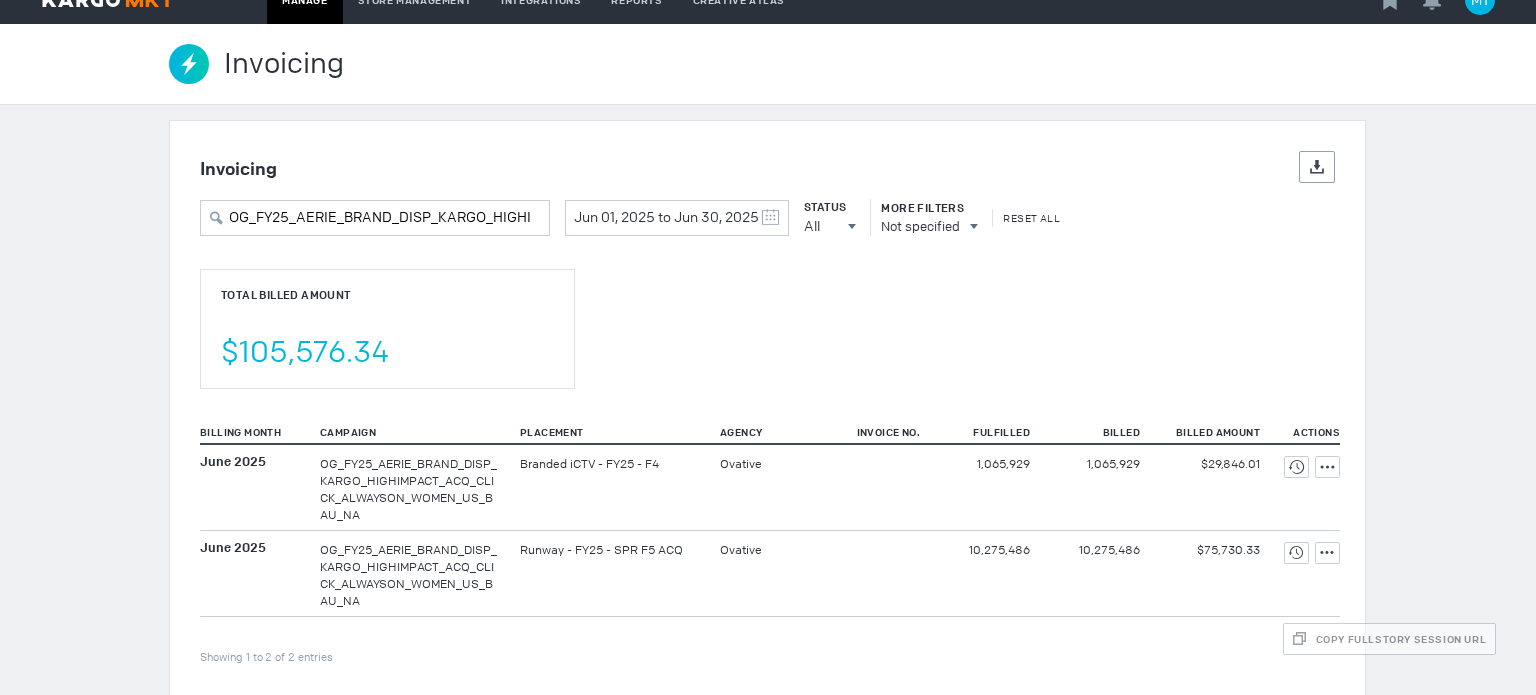 scroll, scrollTop: 38, scrollLeft: 0, axis: vertical 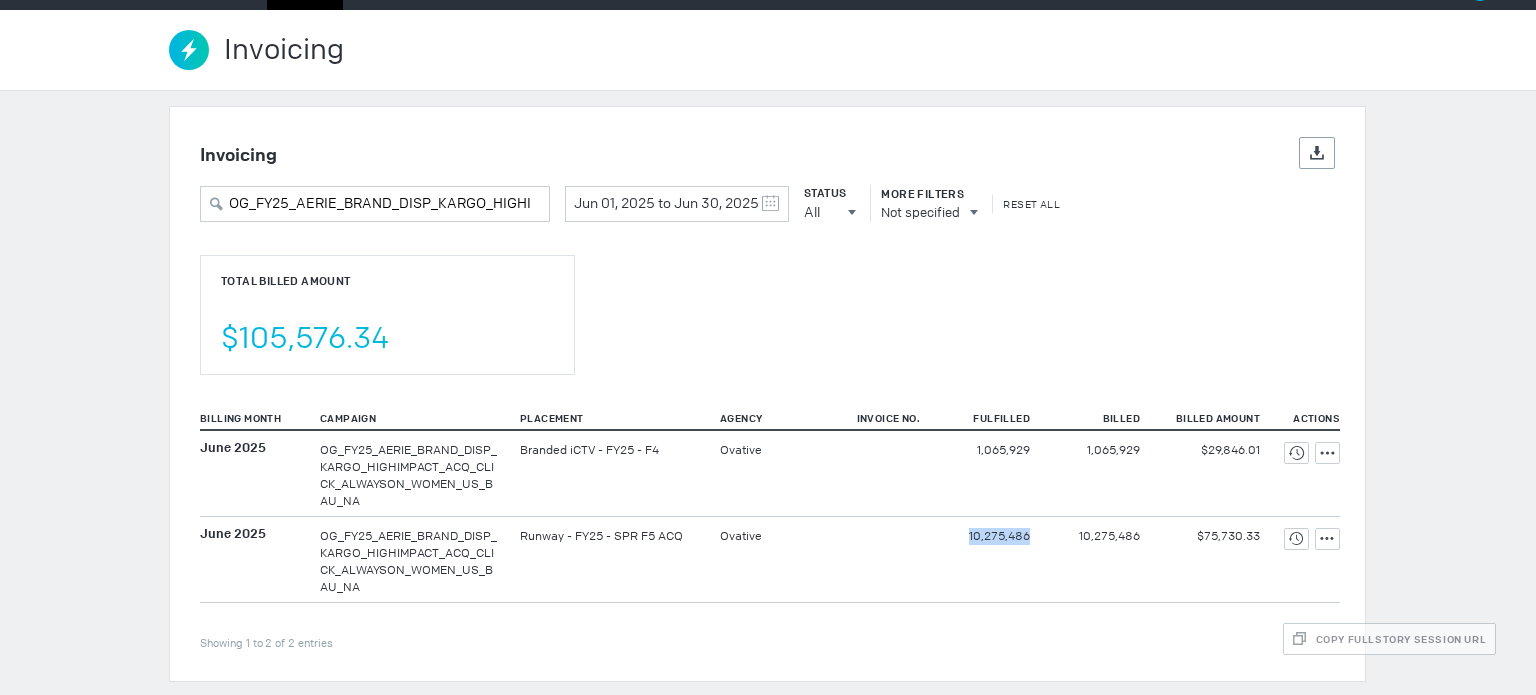 drag, startPoint x: 951, startPoint y: 538, endPoint x: 1024, endPoint y: 533, distance: 73.171036 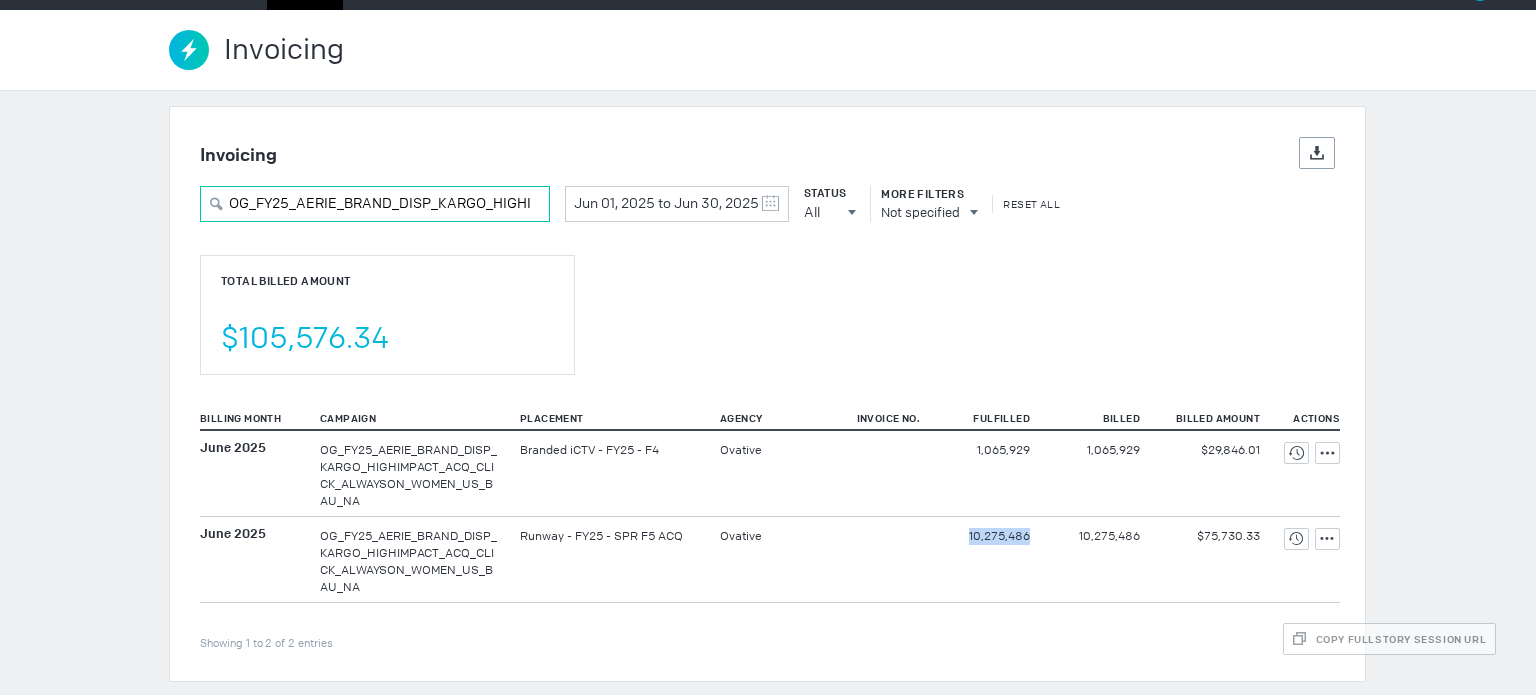 click on "OG_FY25_AERIE_BRAND_DISP_KARGO_HIGHIMPA" at bounding box center [375, 204] 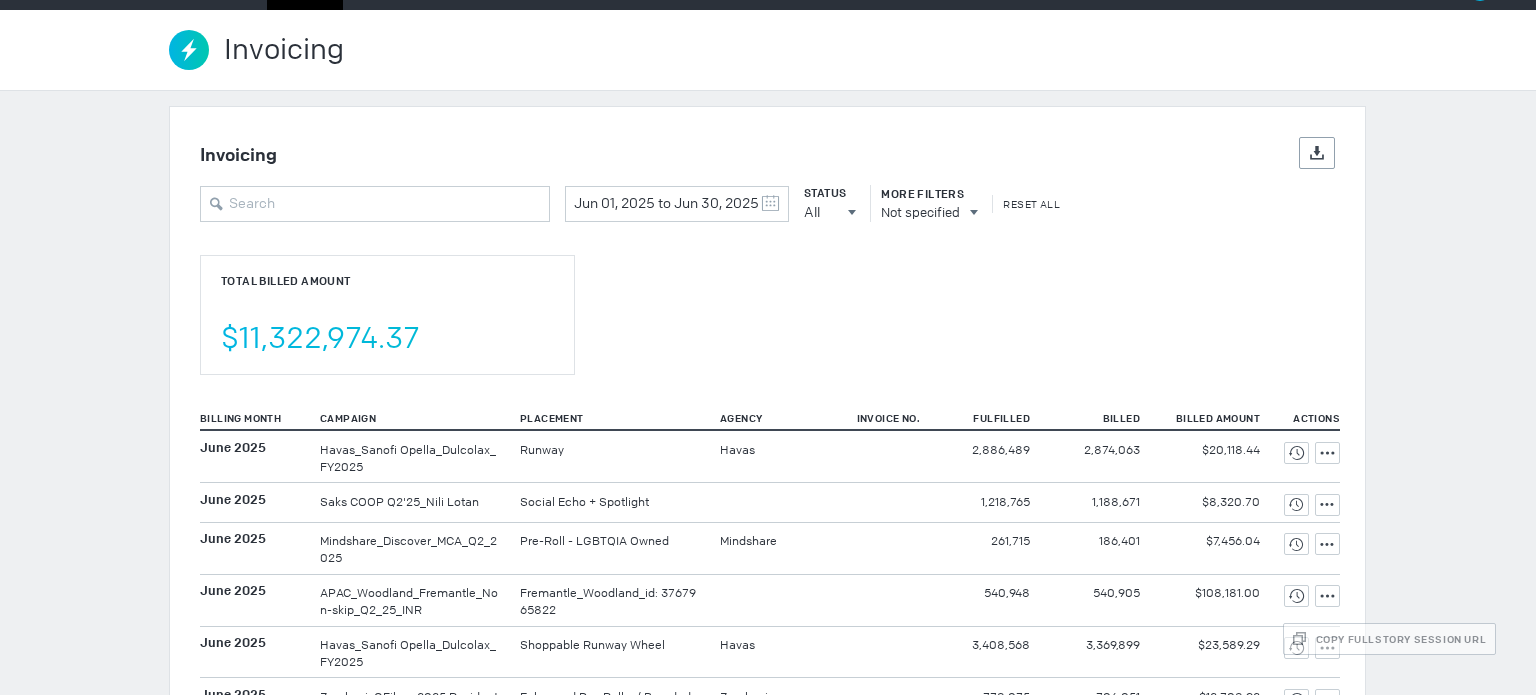 scroll, scrollTop: 0, scrollLeft: 0, axis: both 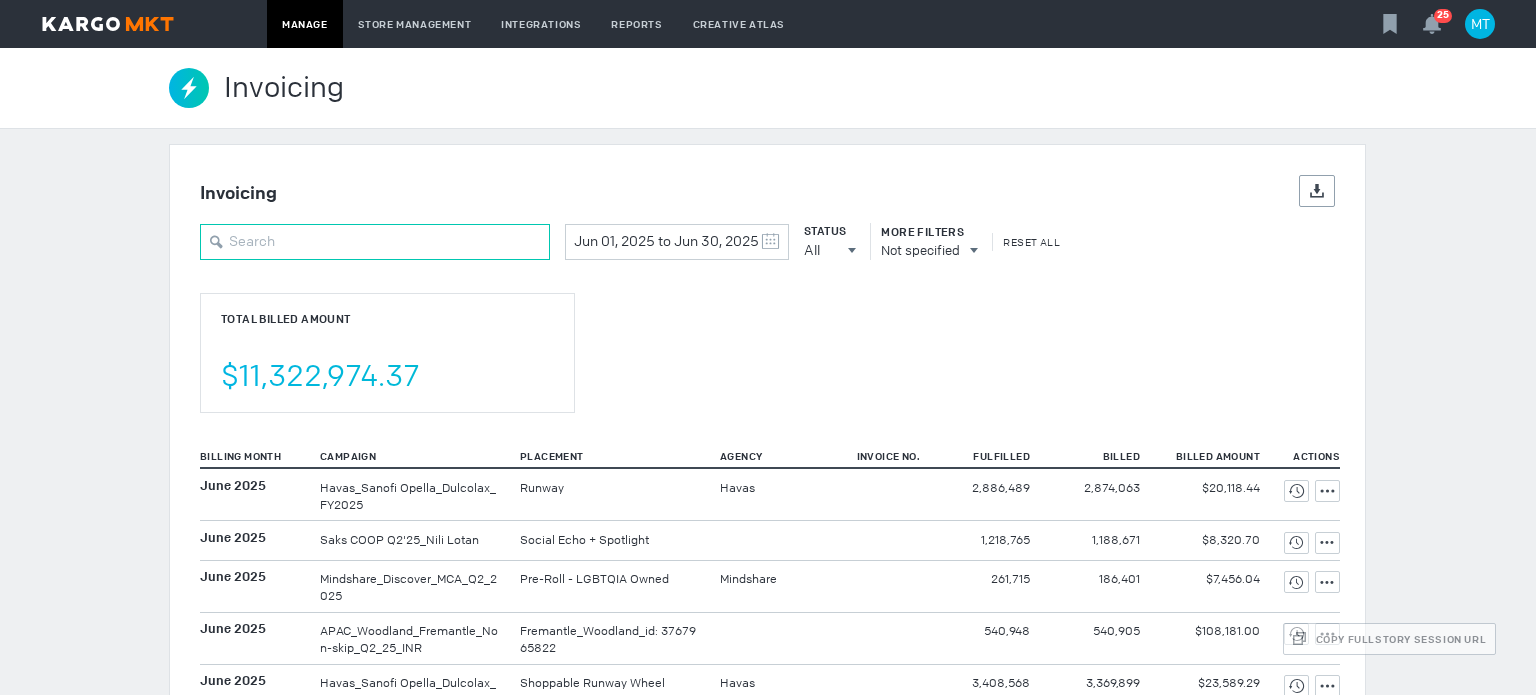 click at bounding box center (375, 242) 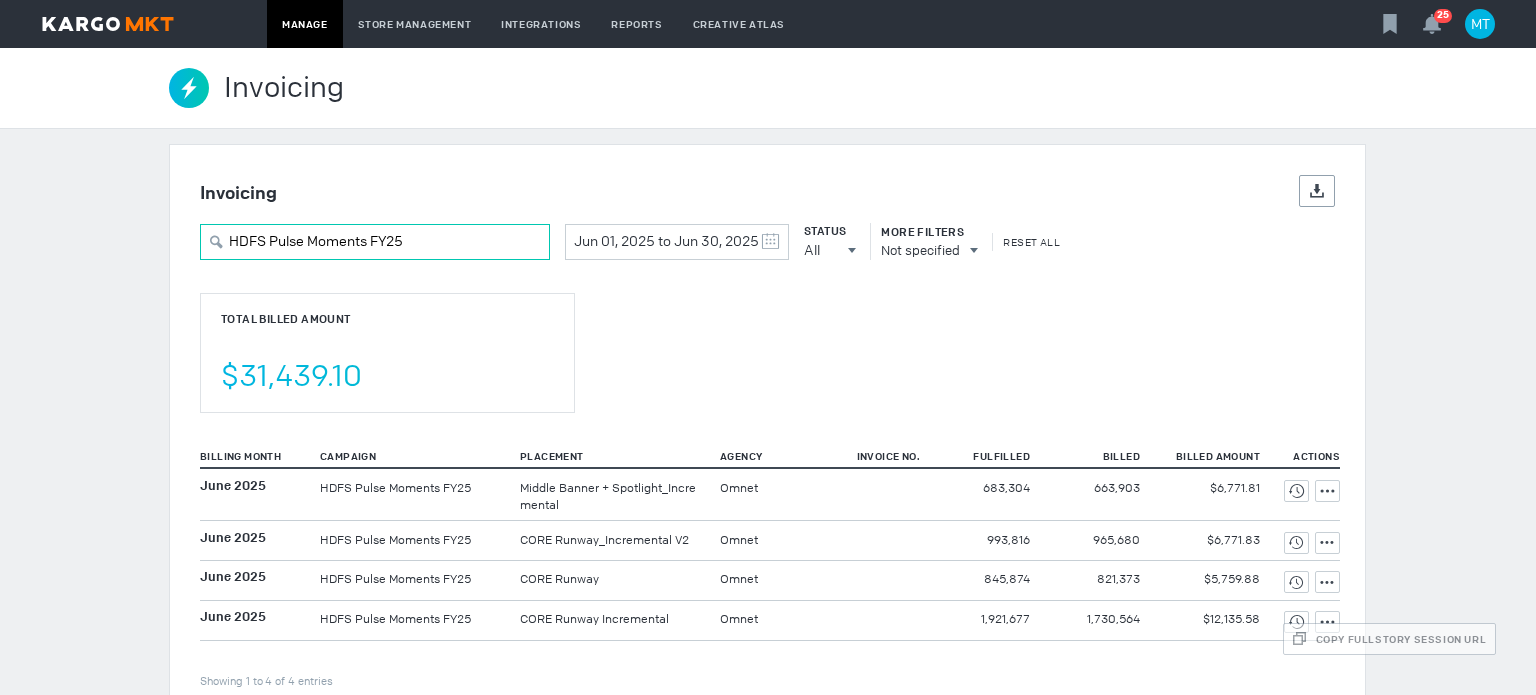 click on "HDFS Pulse Moments FY25" at bounding box center (375, 242) 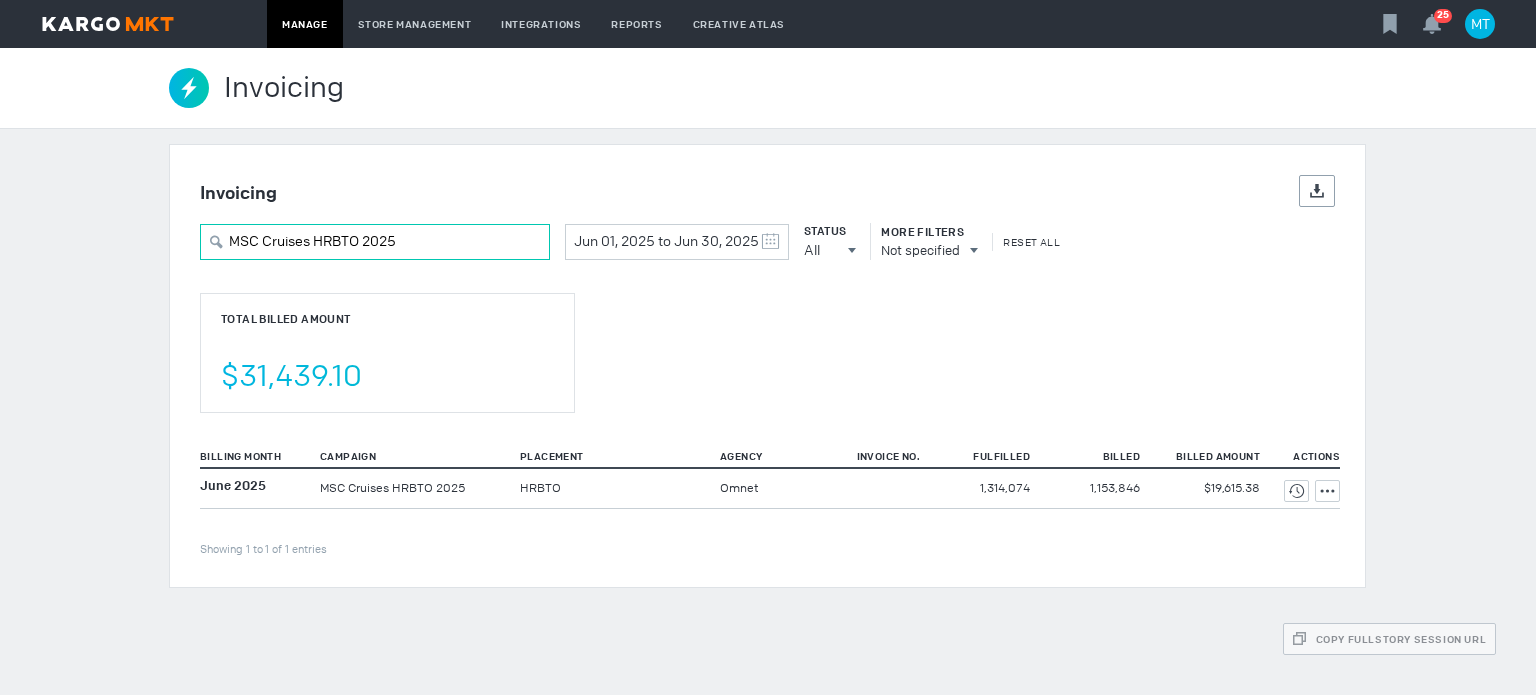 type on "MSC Cruises HRBTO 2025" 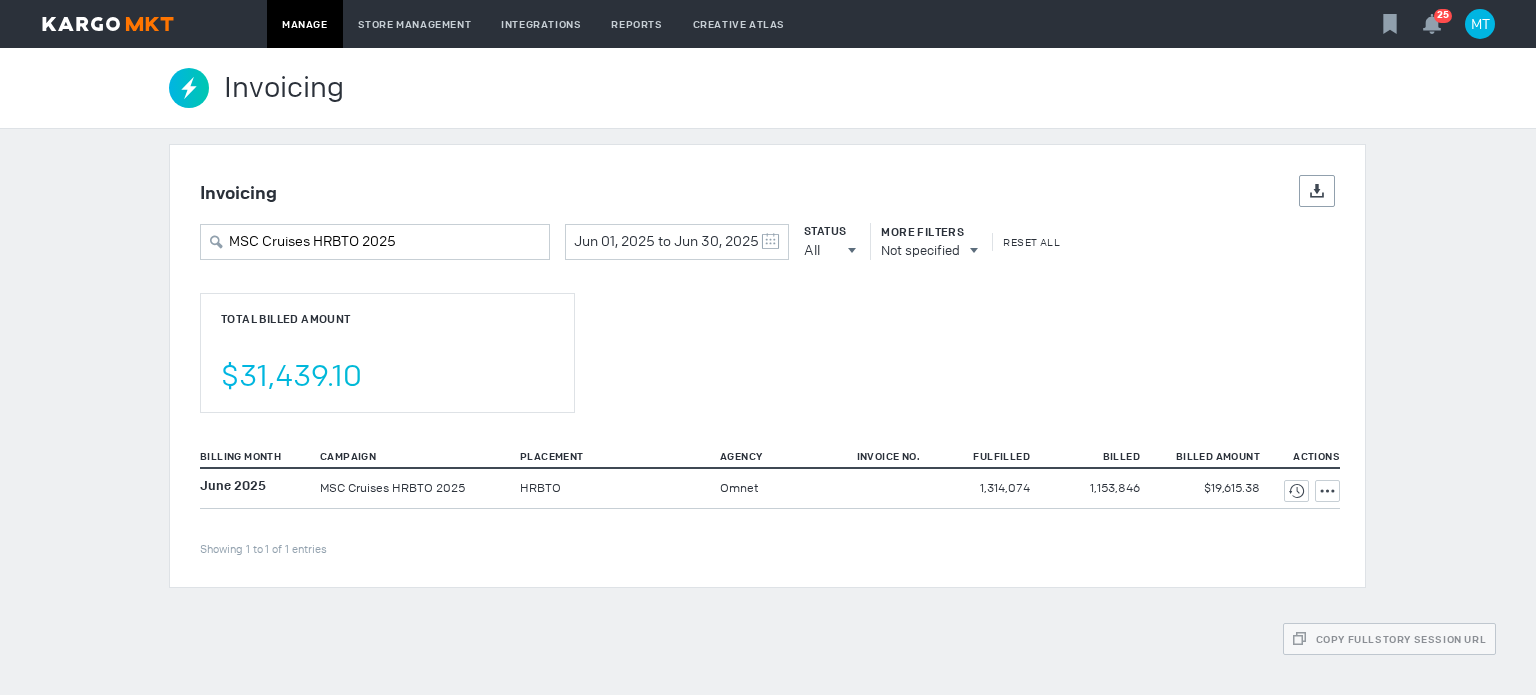 click on "Total Billed Amount $31,439.10" at bounding box center (387, 353) 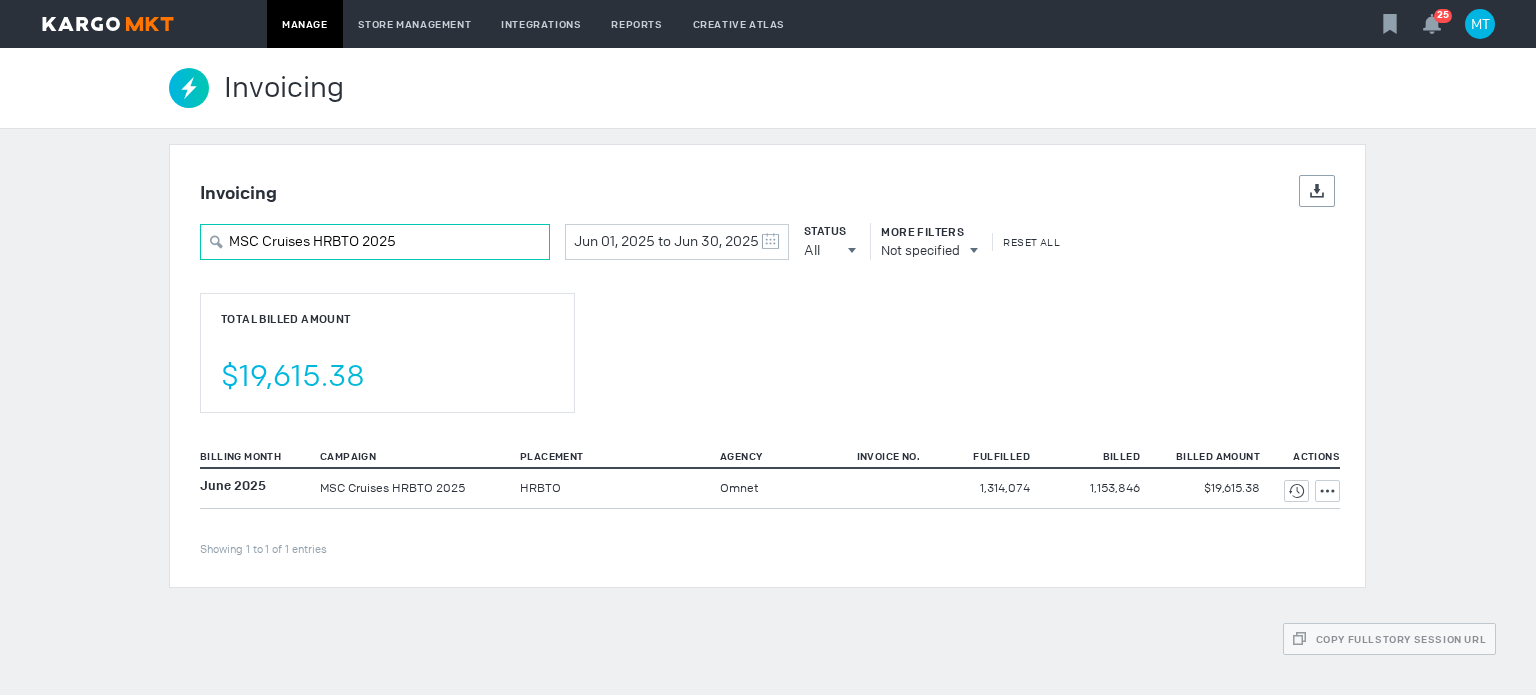 click on "MSC Cruises HRBTO 2025" at bounding box center (375, 242) 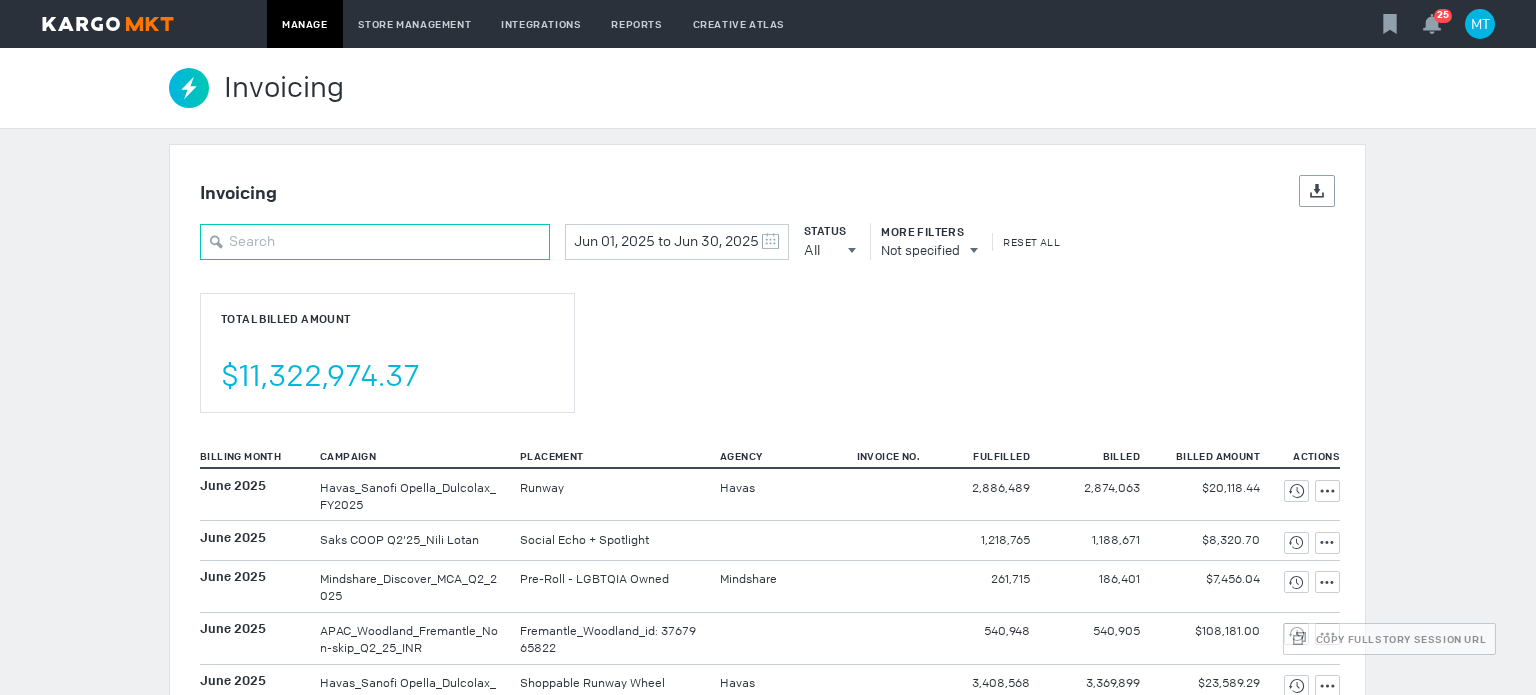 click at bounding box center [375, 242] 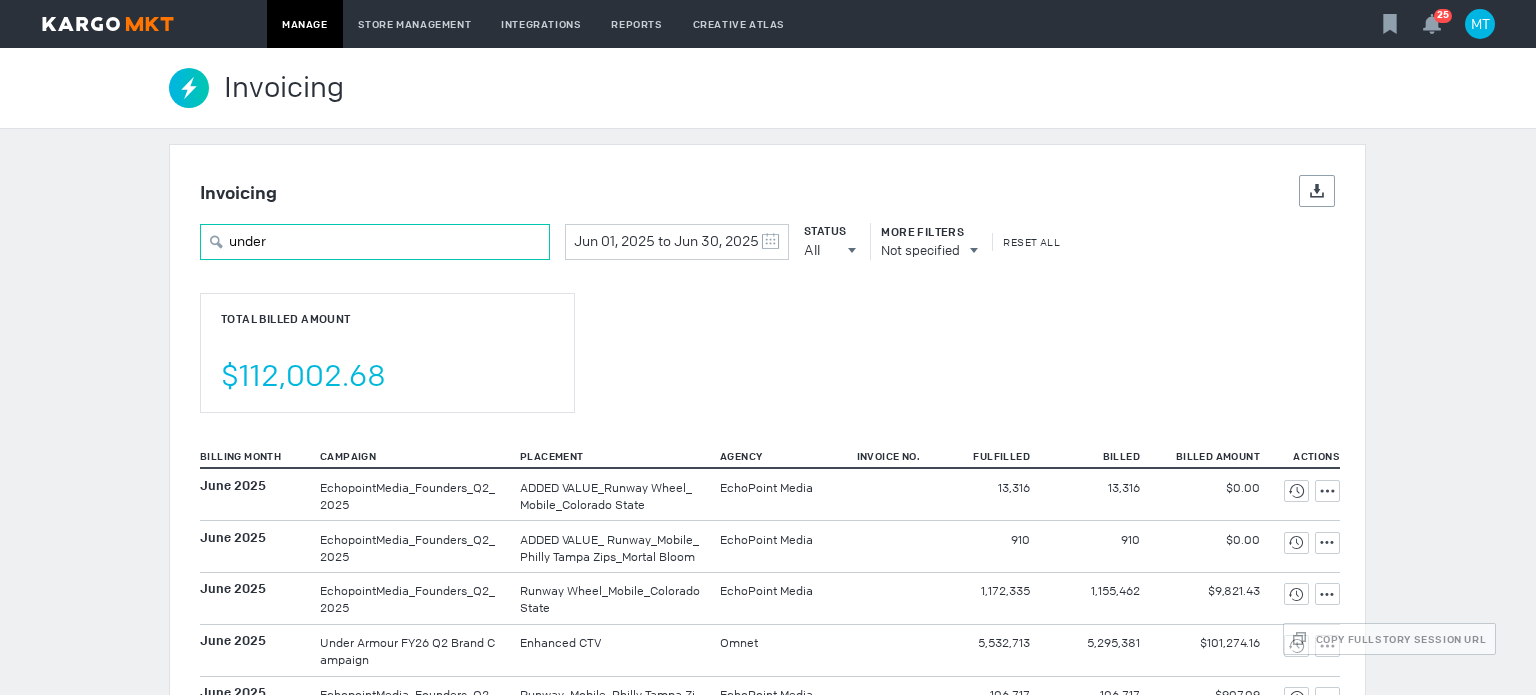 scroll, scrollTop: 142, scrollLeft: 0, axis: vertical 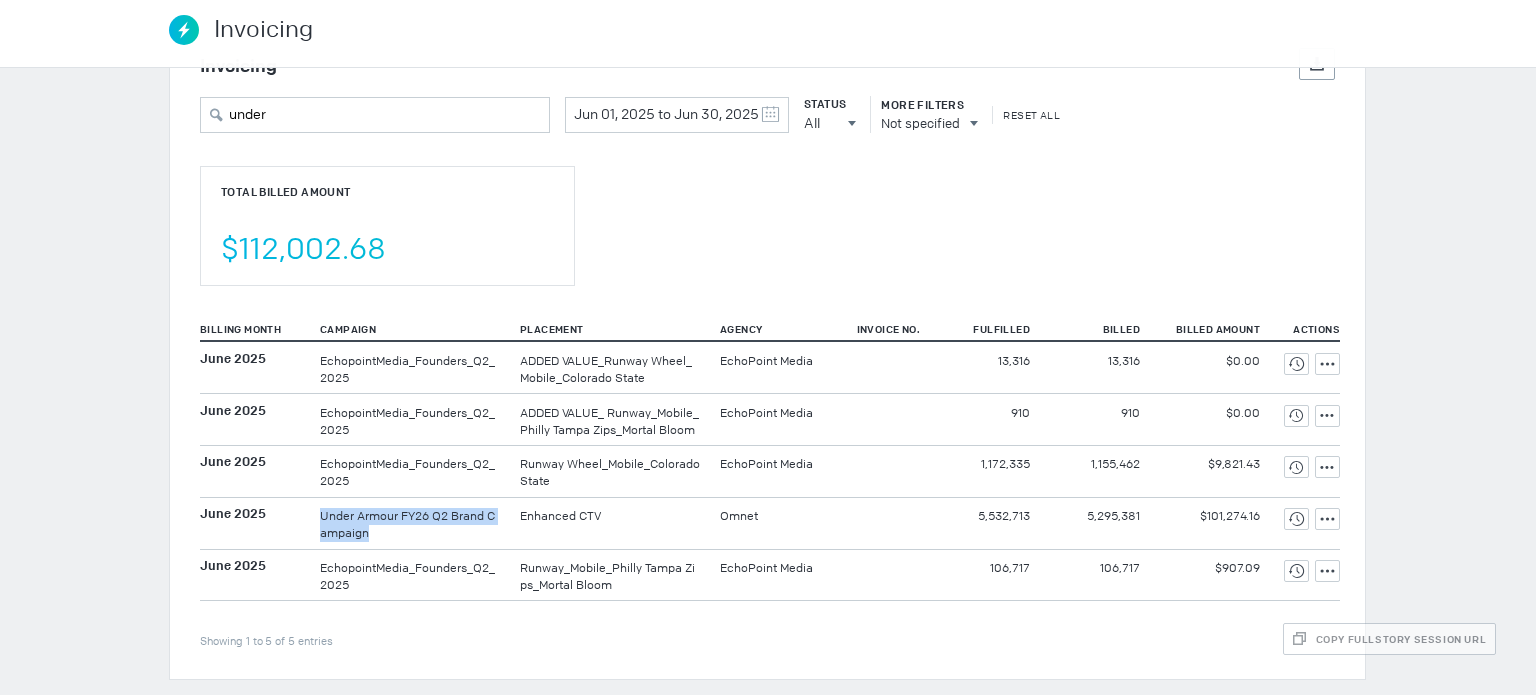 drag, startPoint x: 305, startPoint y: 512, endPoint x: 393, endPoint y: 533, distance: 90.47099 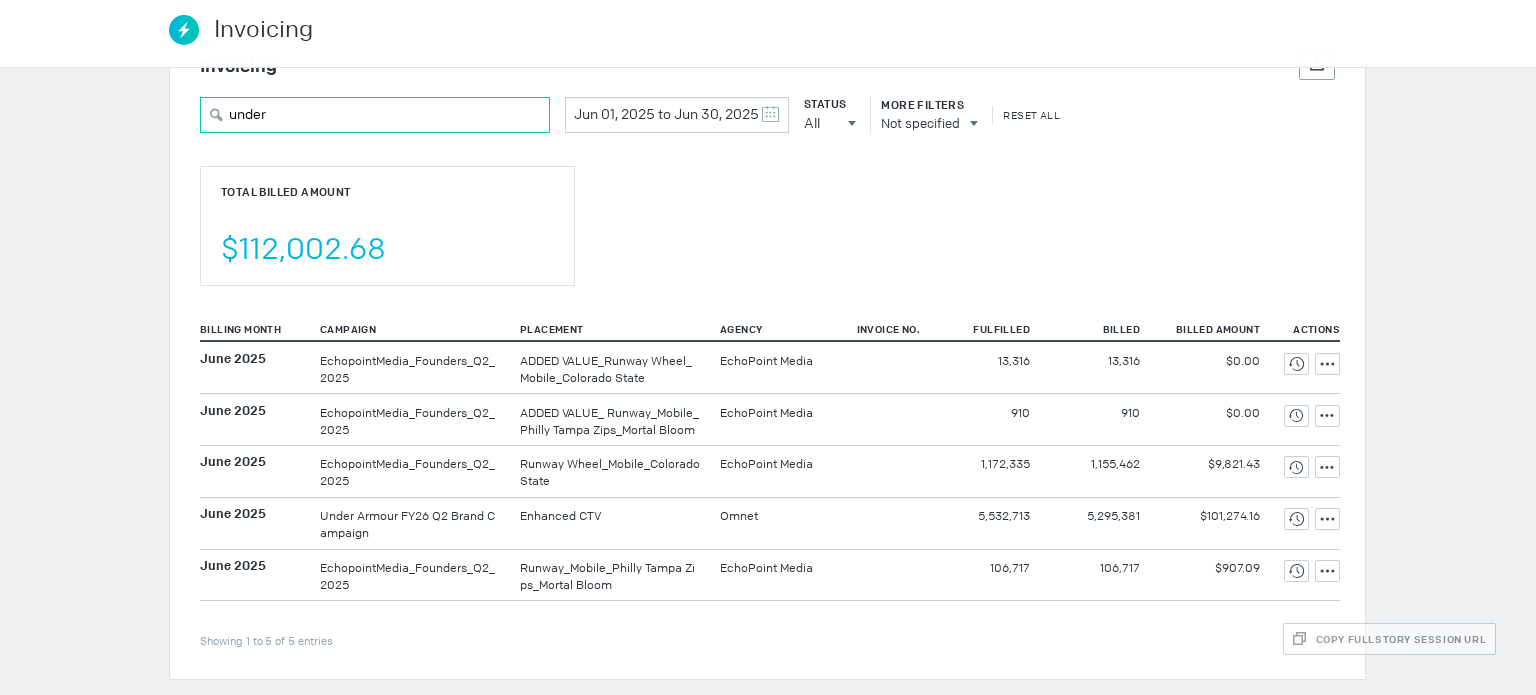 click on "under" at bounding box center (375, 115) 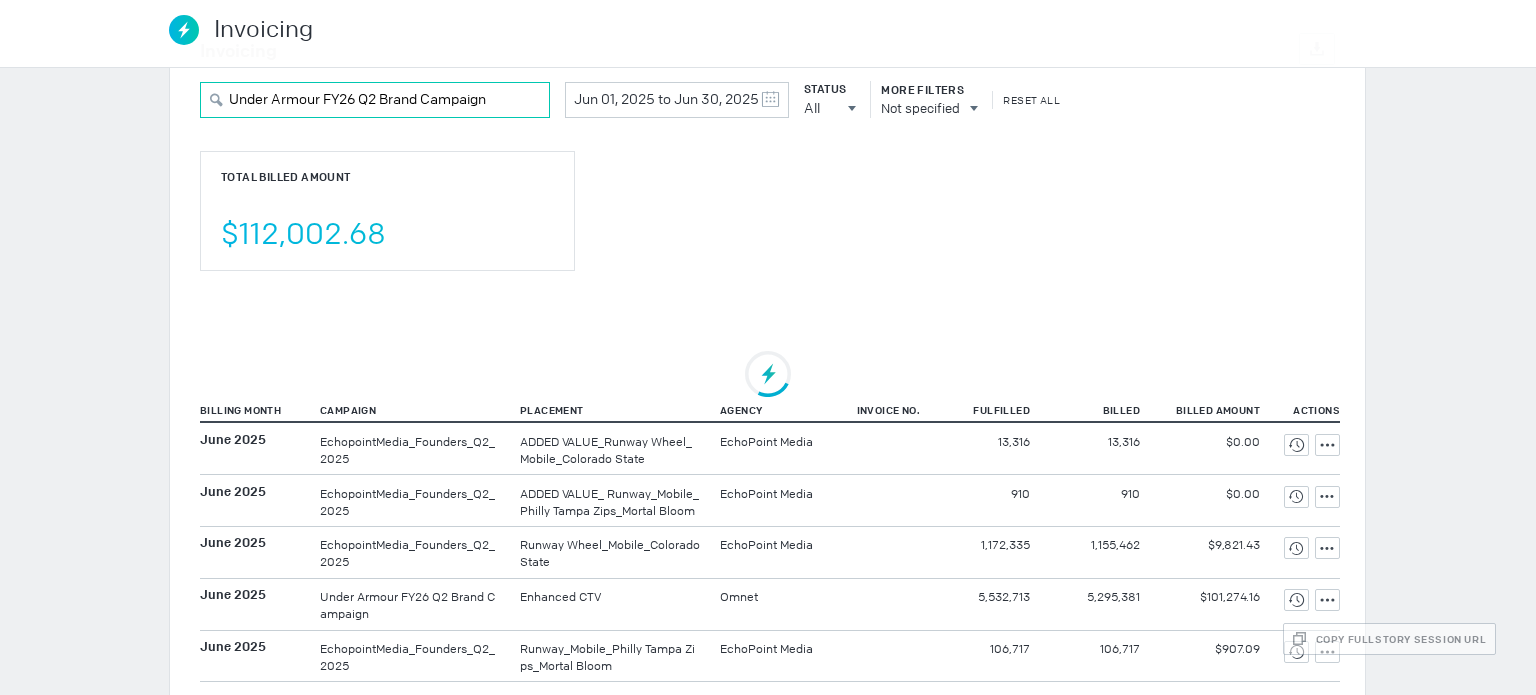 scroll, scrollTop: 0, scrollLeft: 0, axis: both 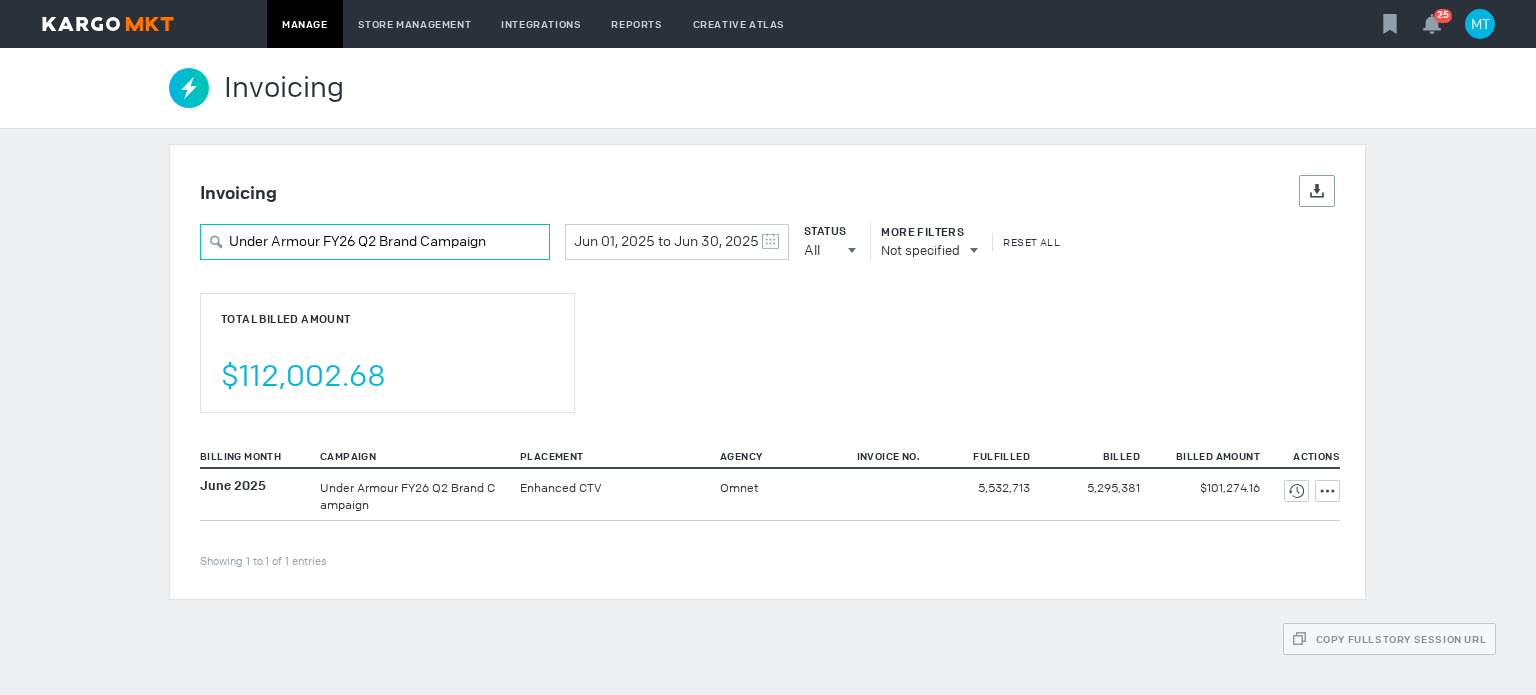 type on "Under Armour FY26 Q2 Brand Campaign" 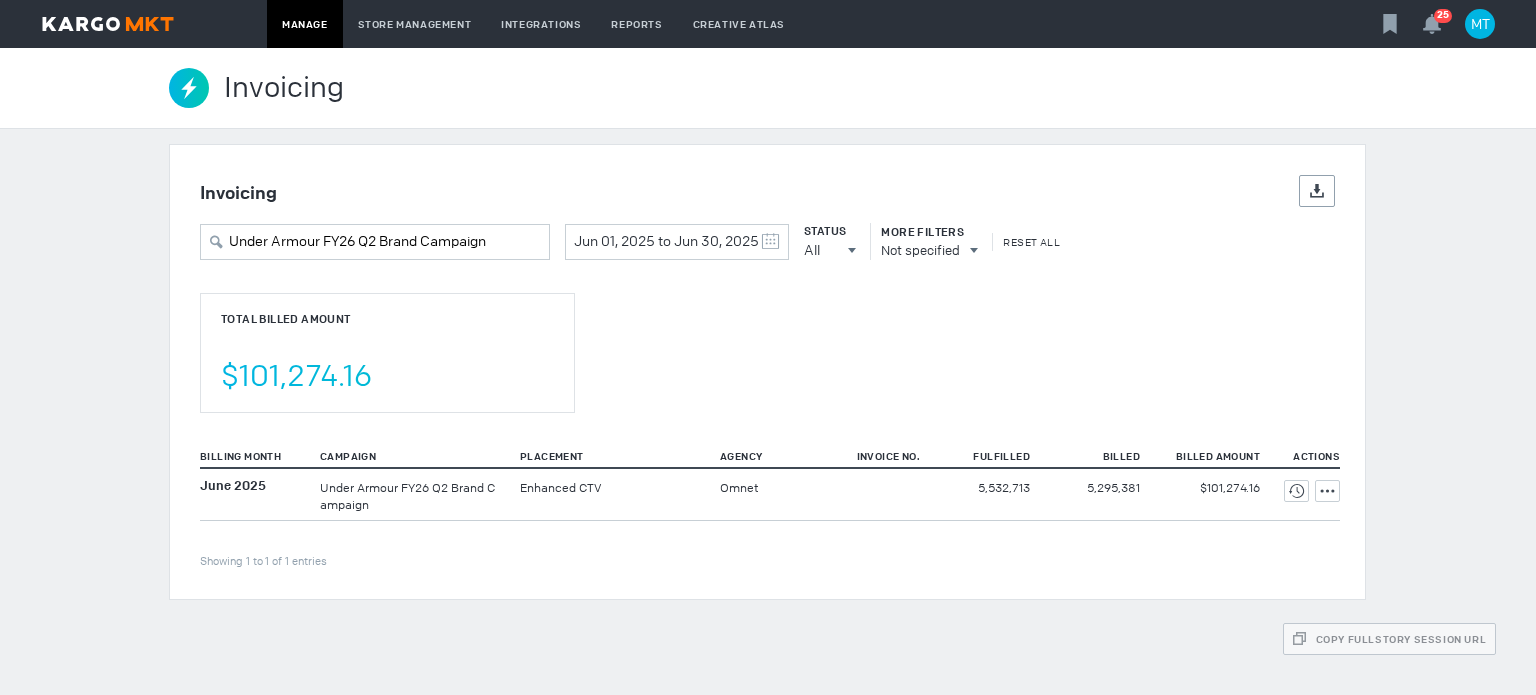 click on "Total Billed Amount $101,274.16" at bounding box center (387, 353) 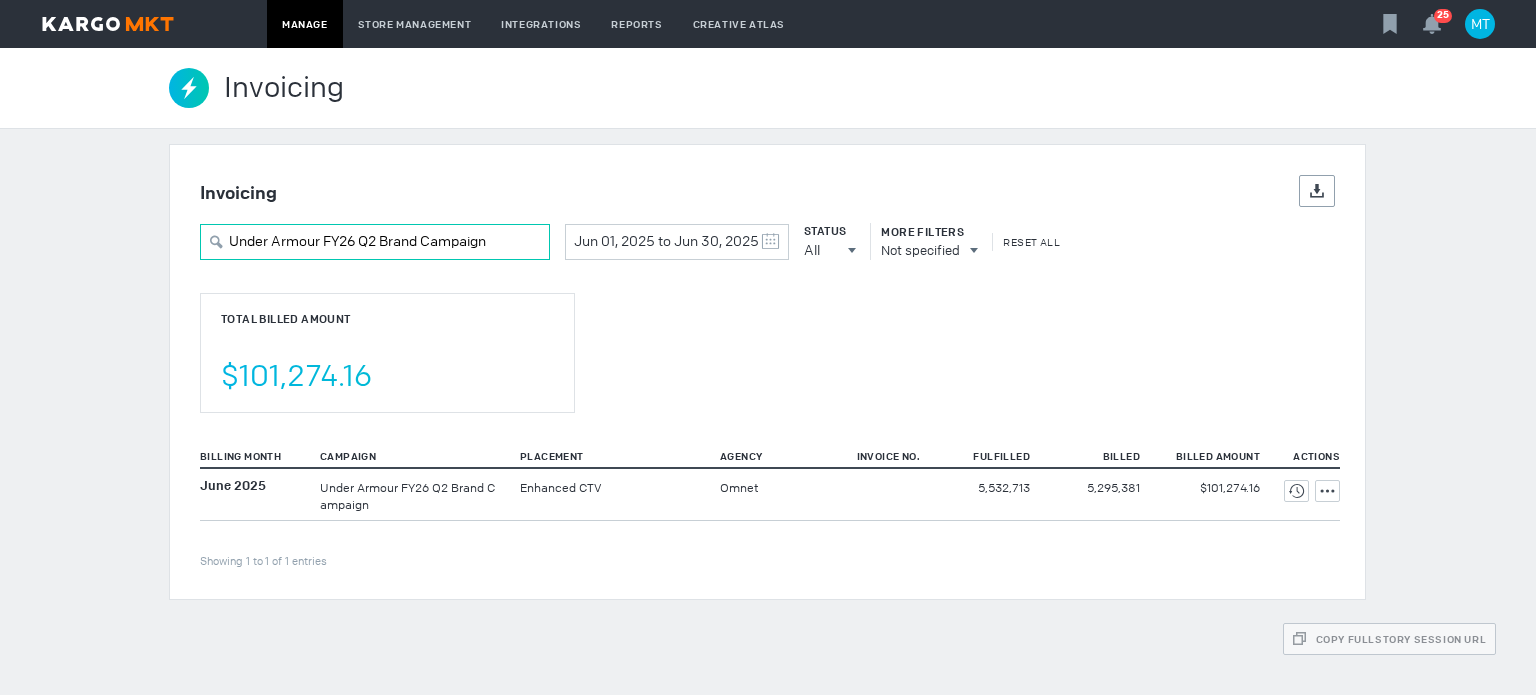 click on "Under Armour FY26 Q2 Brand Campaign" at bounding box center (375, 242) 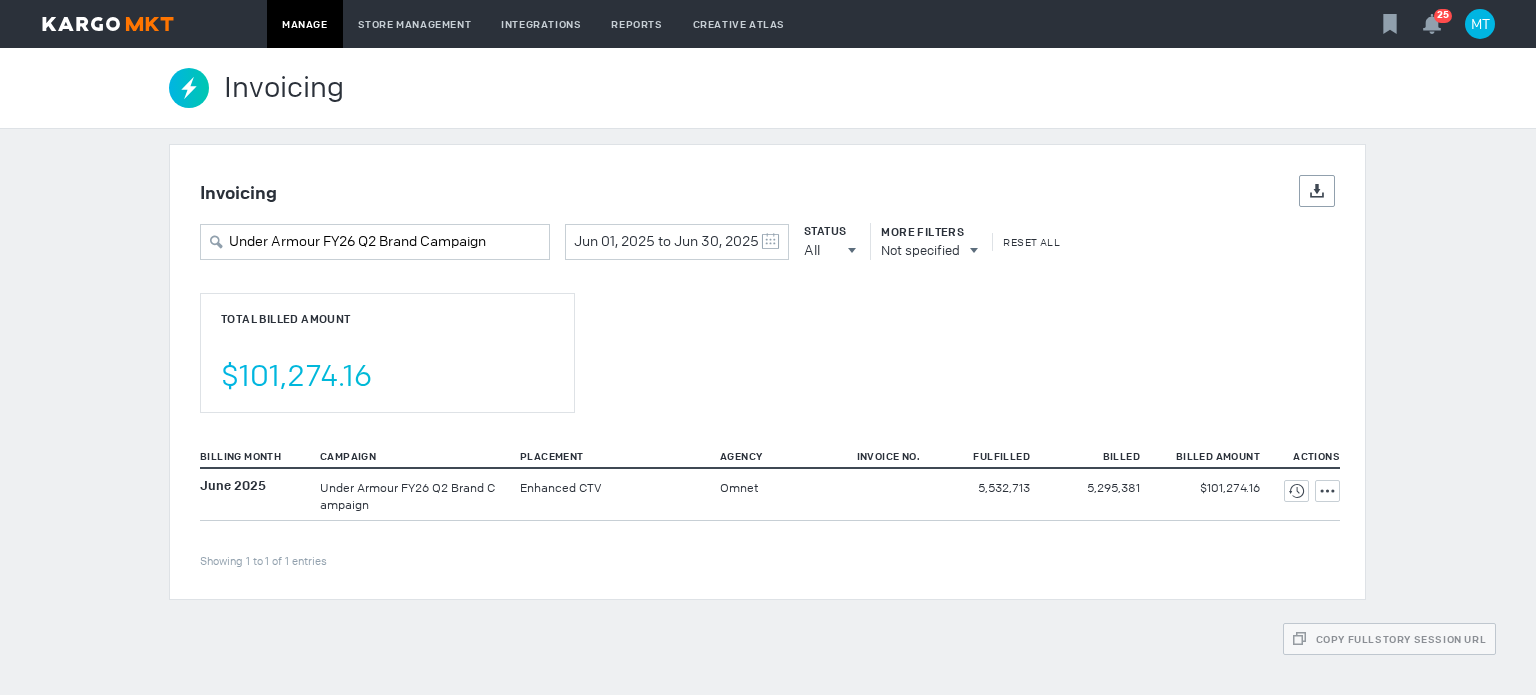 click on "Total Billed Amount $101,274.16" at bounding box center (767, 337) 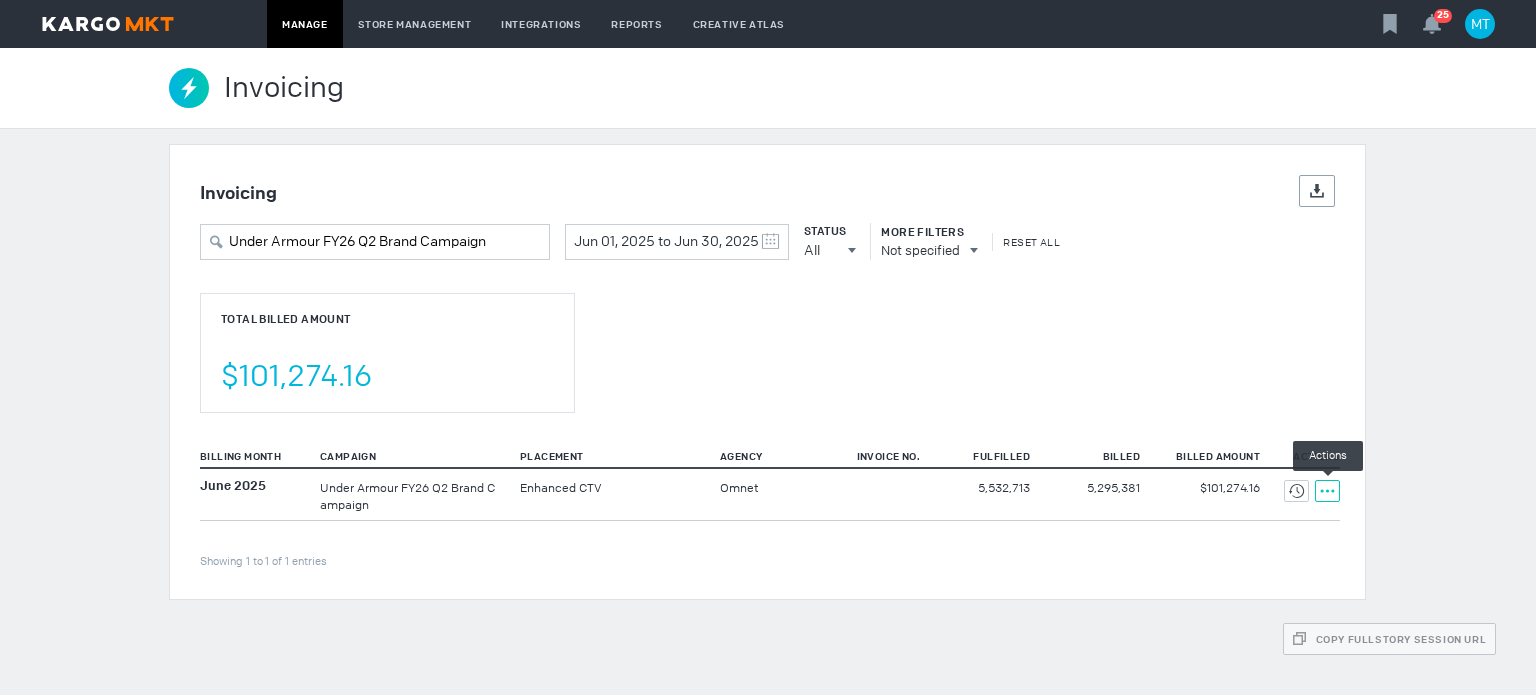 click at bounding box center (1296, 491) 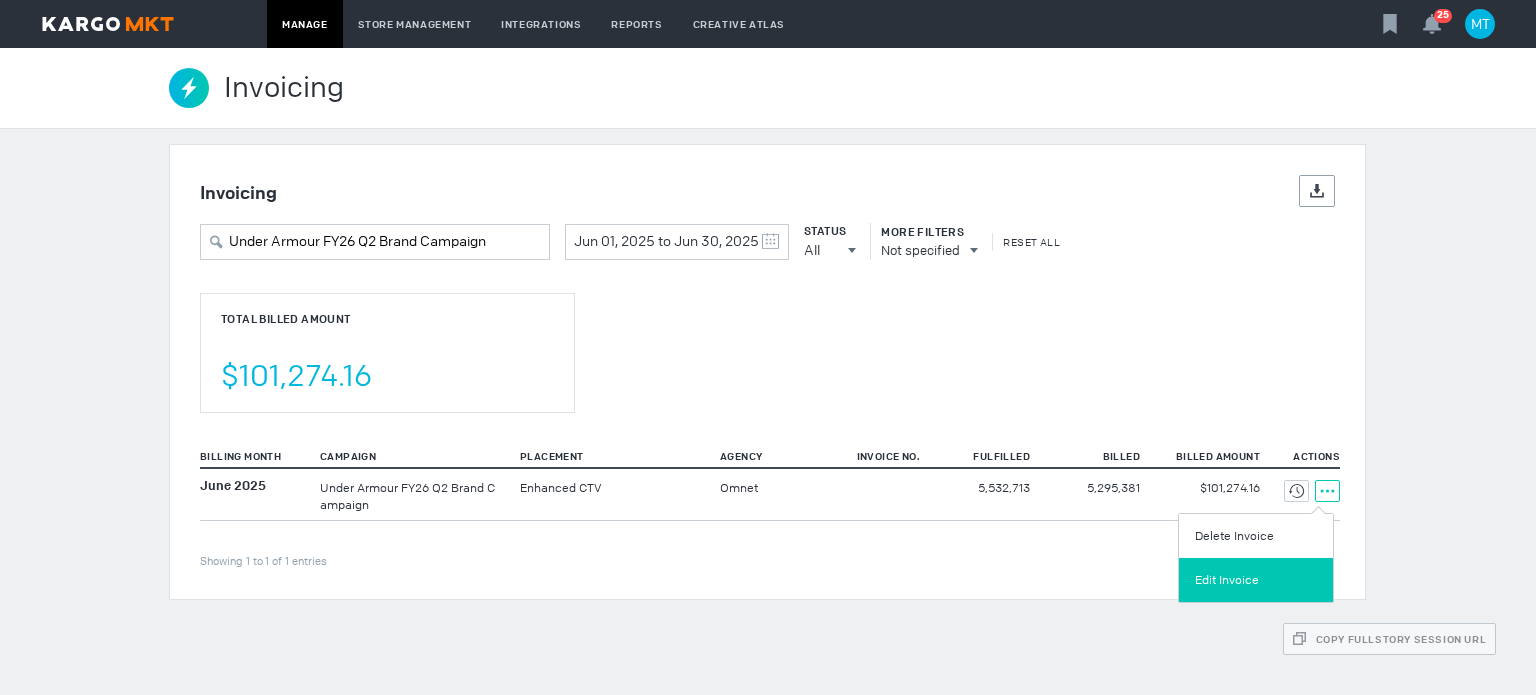 click on "Edit Invoice" at bounding box center (1256, 580) 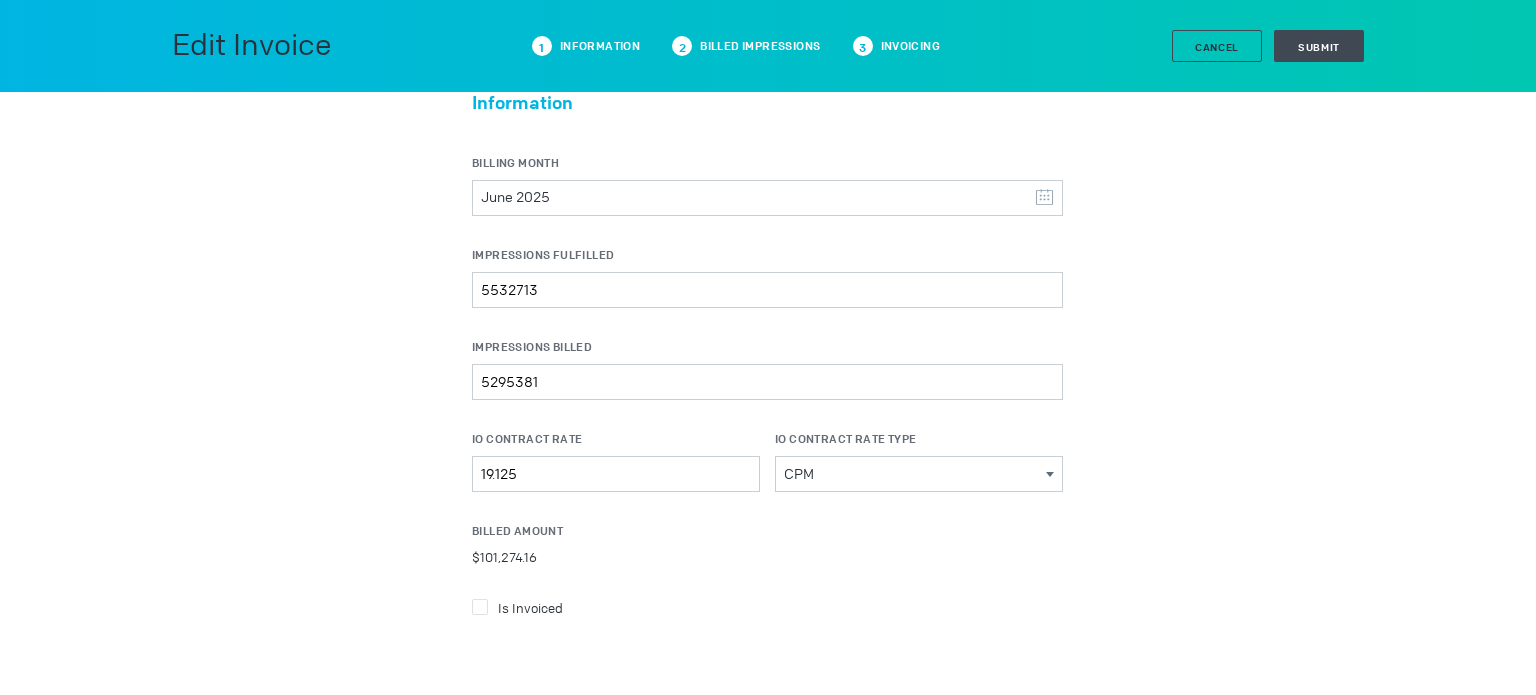 click on "Is Invoiced" at bounding box center [530, 607] 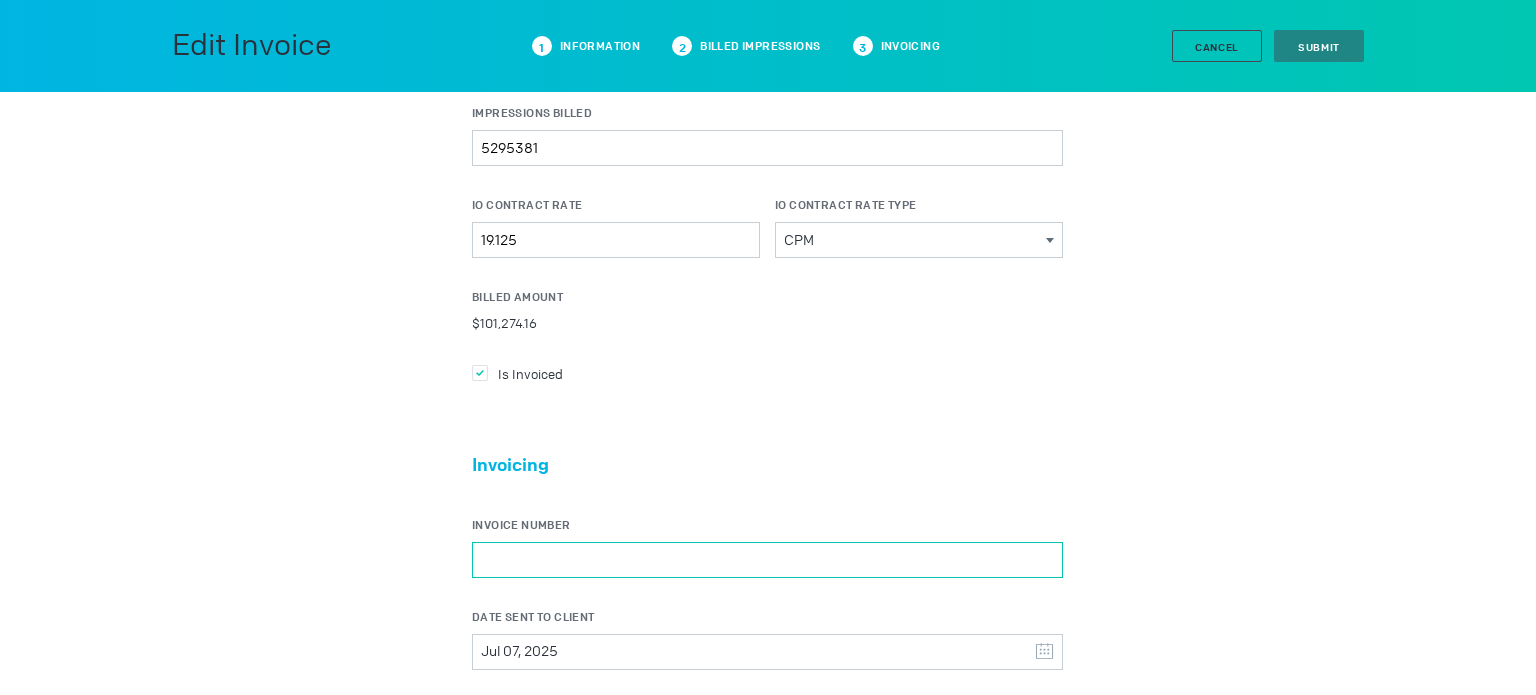 click on "Invoice Number" at bounding box center (767, 560) 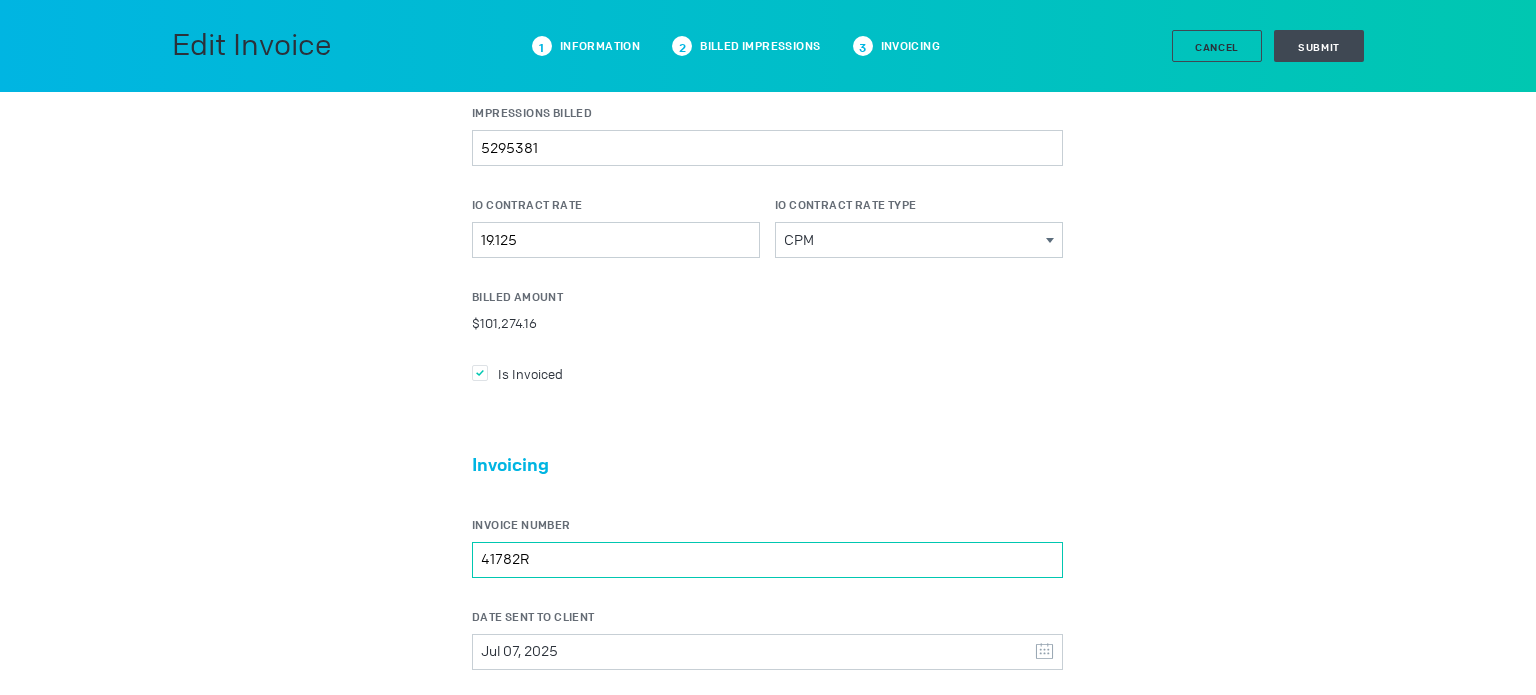 scroll, scrollTop: 507, scrollLeft: 0, axis: vertical 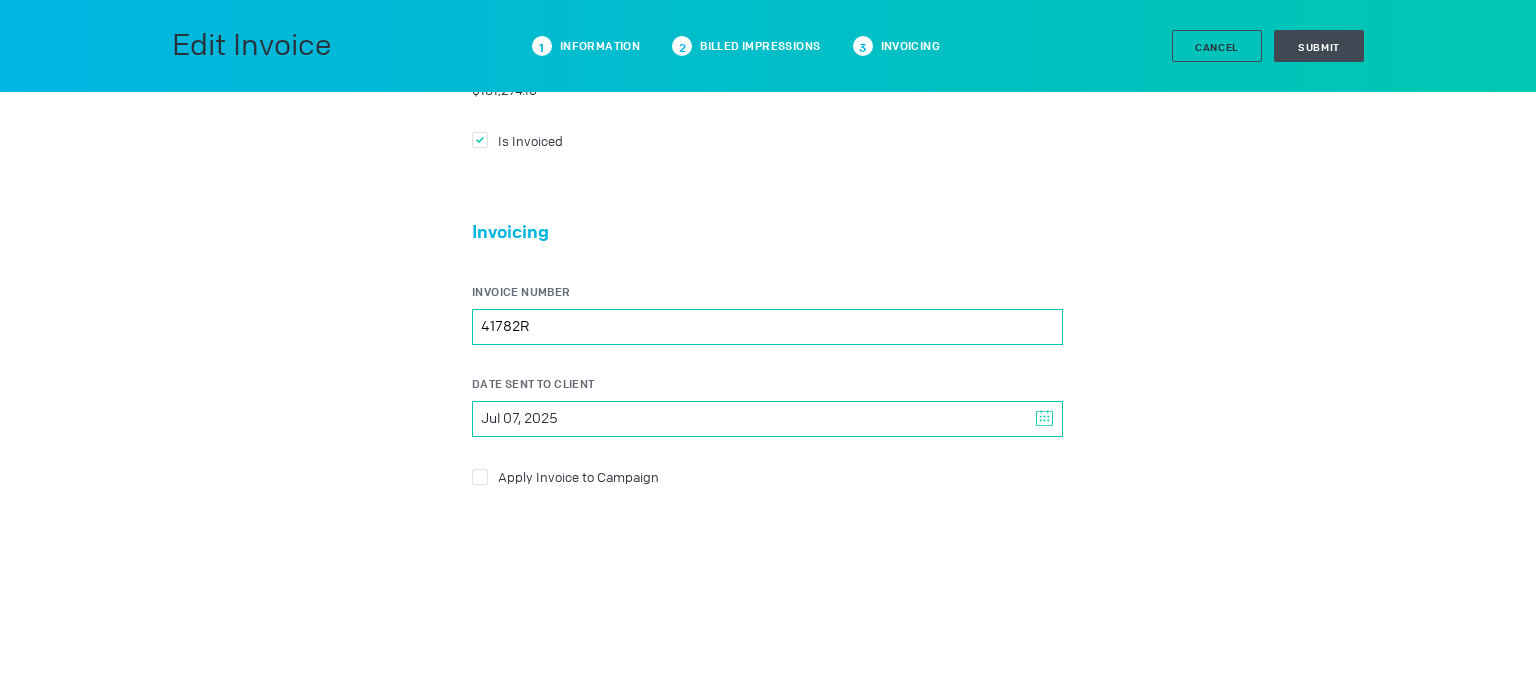 type on "41782R" 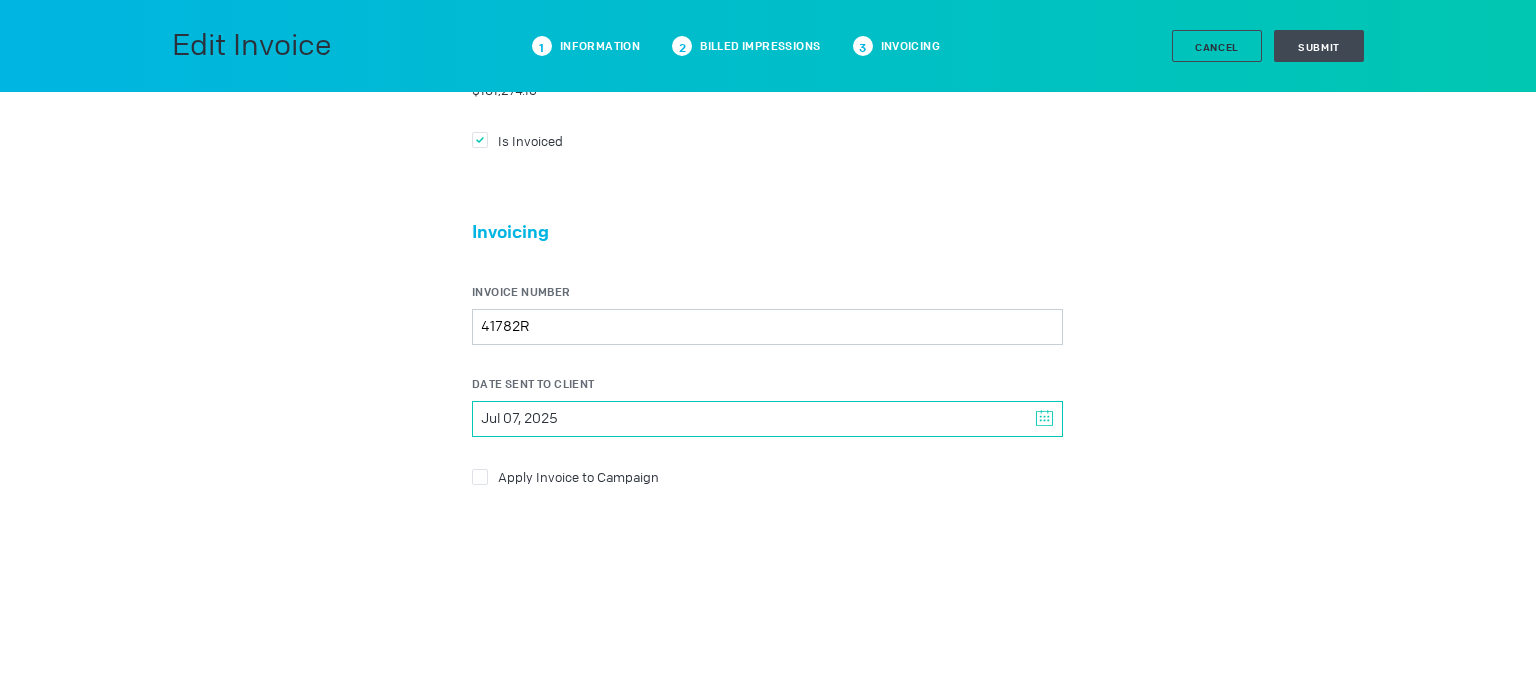 click on "Jul 07, 2025" at bounding box center [767, 419] 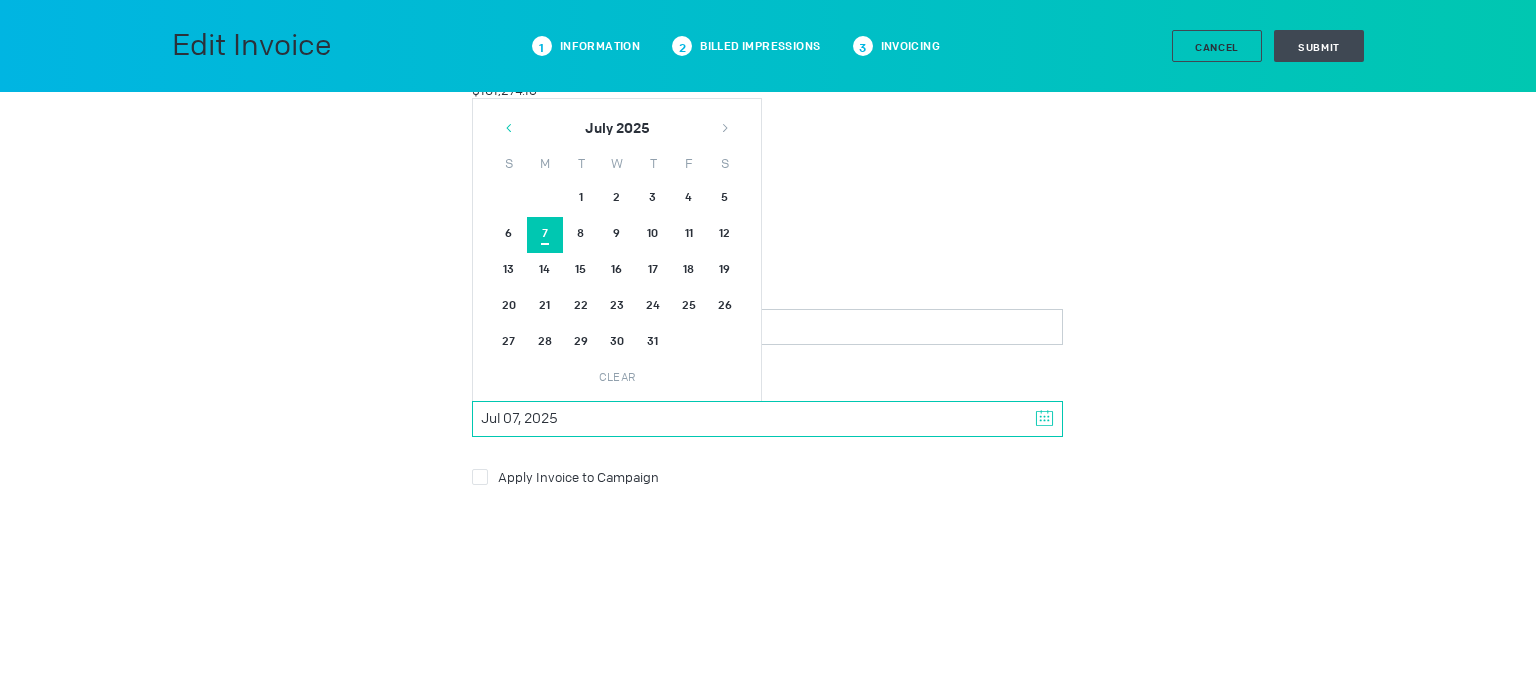 click at bounding box center [509, 128] 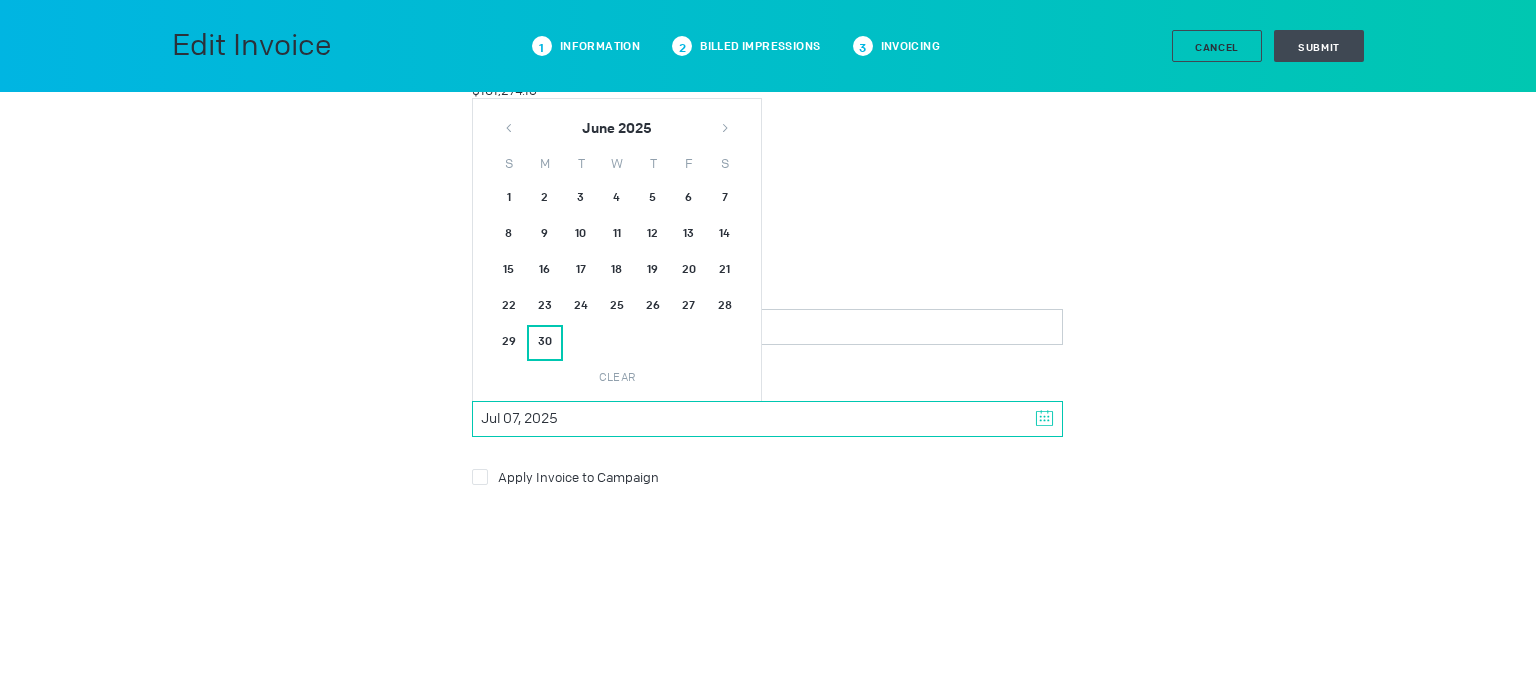 click on "30" at bounding box center (545, 343) 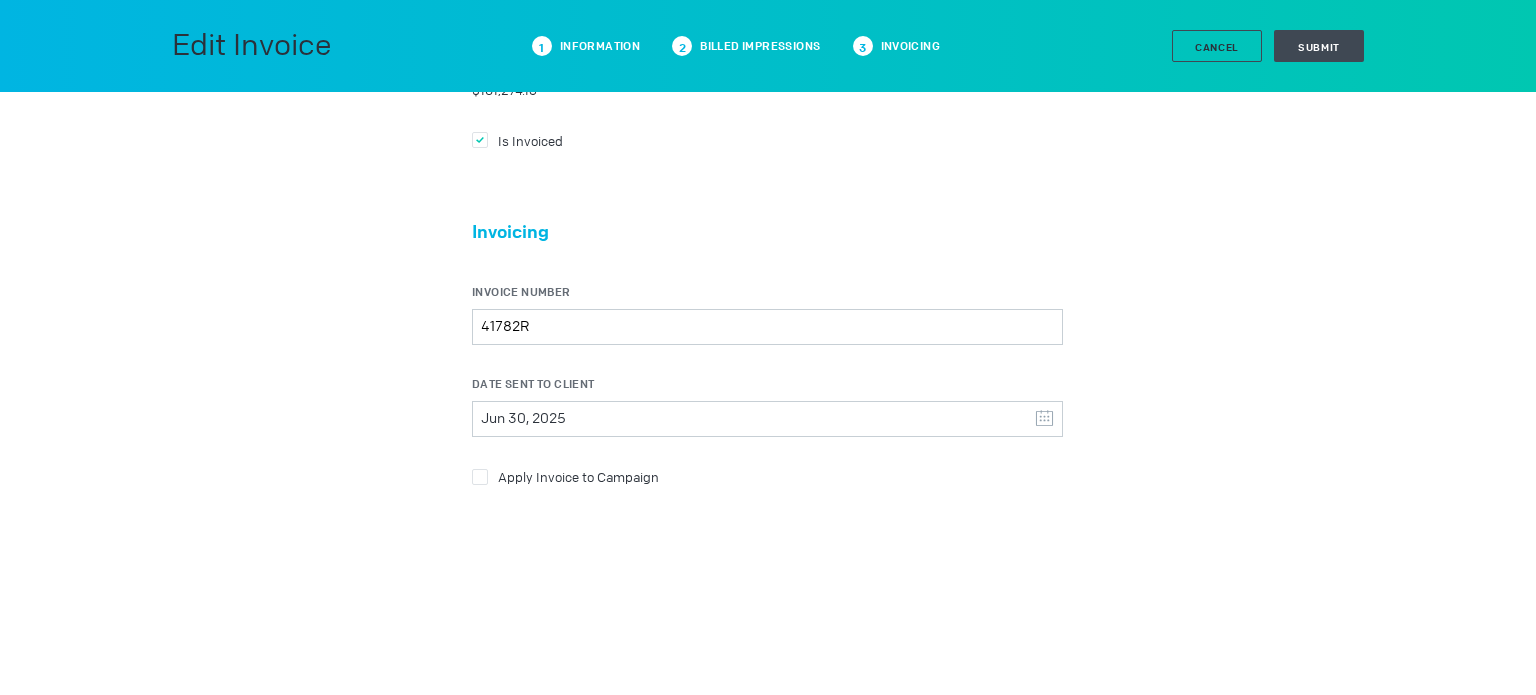 click on "Apply Invoice to Campaign" at bounding box center [530, 140] 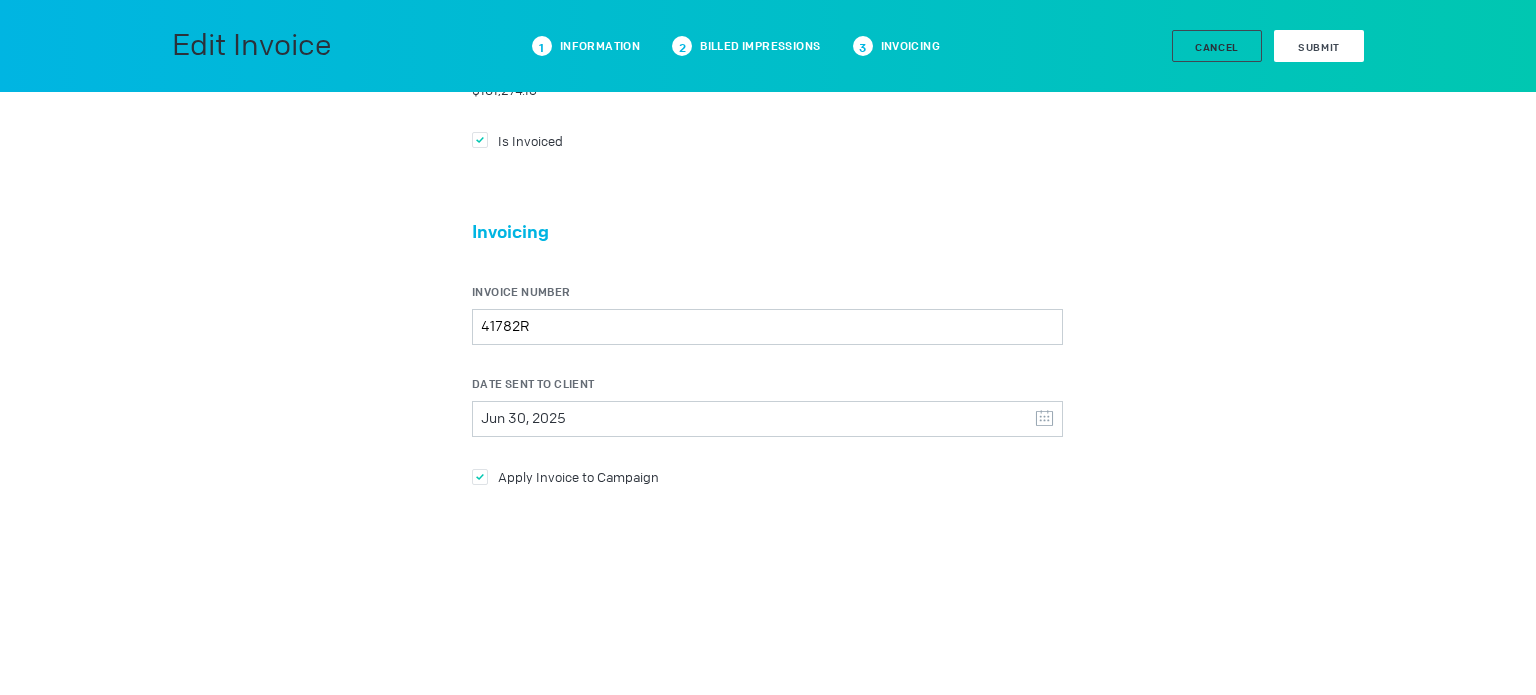 click on "Submit" at bounding box center (1319, 47) 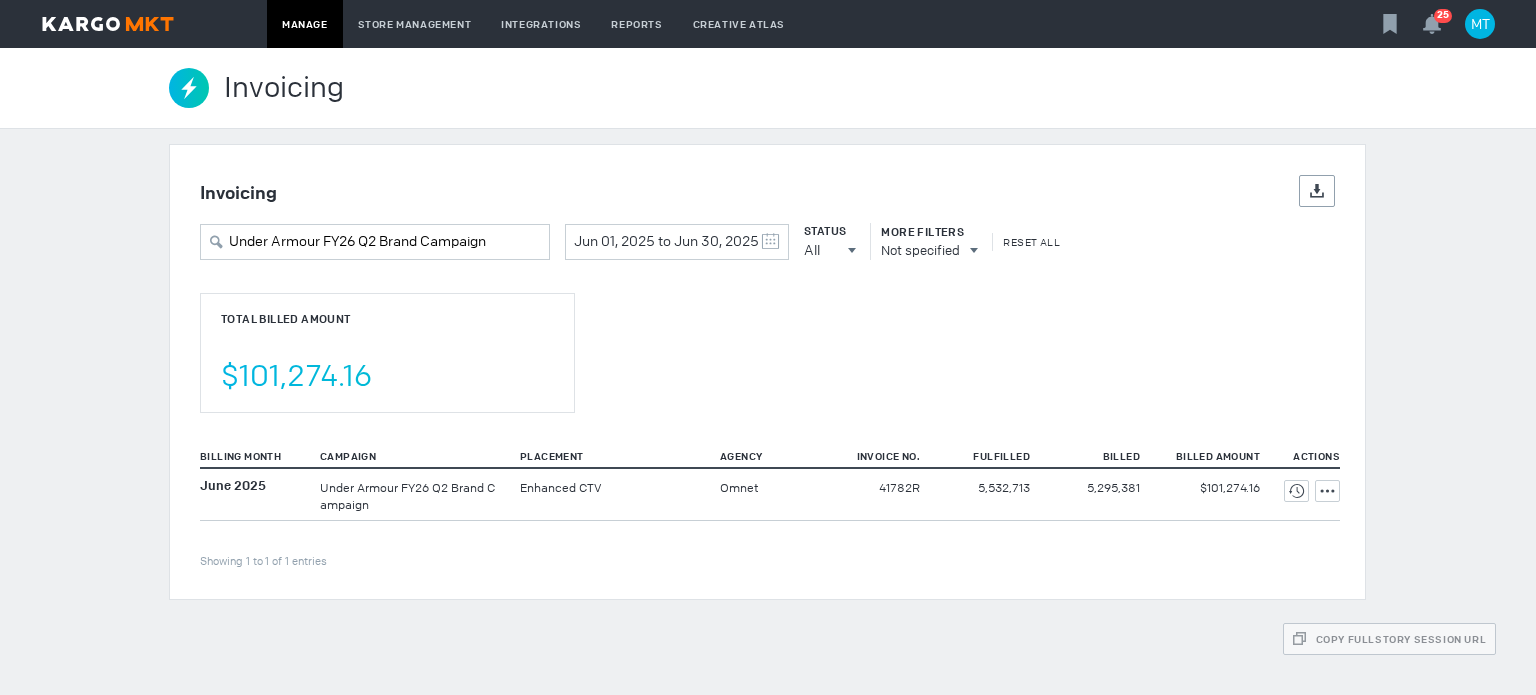 click on "Total Billed Amount $101,274.16" at bounding box center (767, 337) 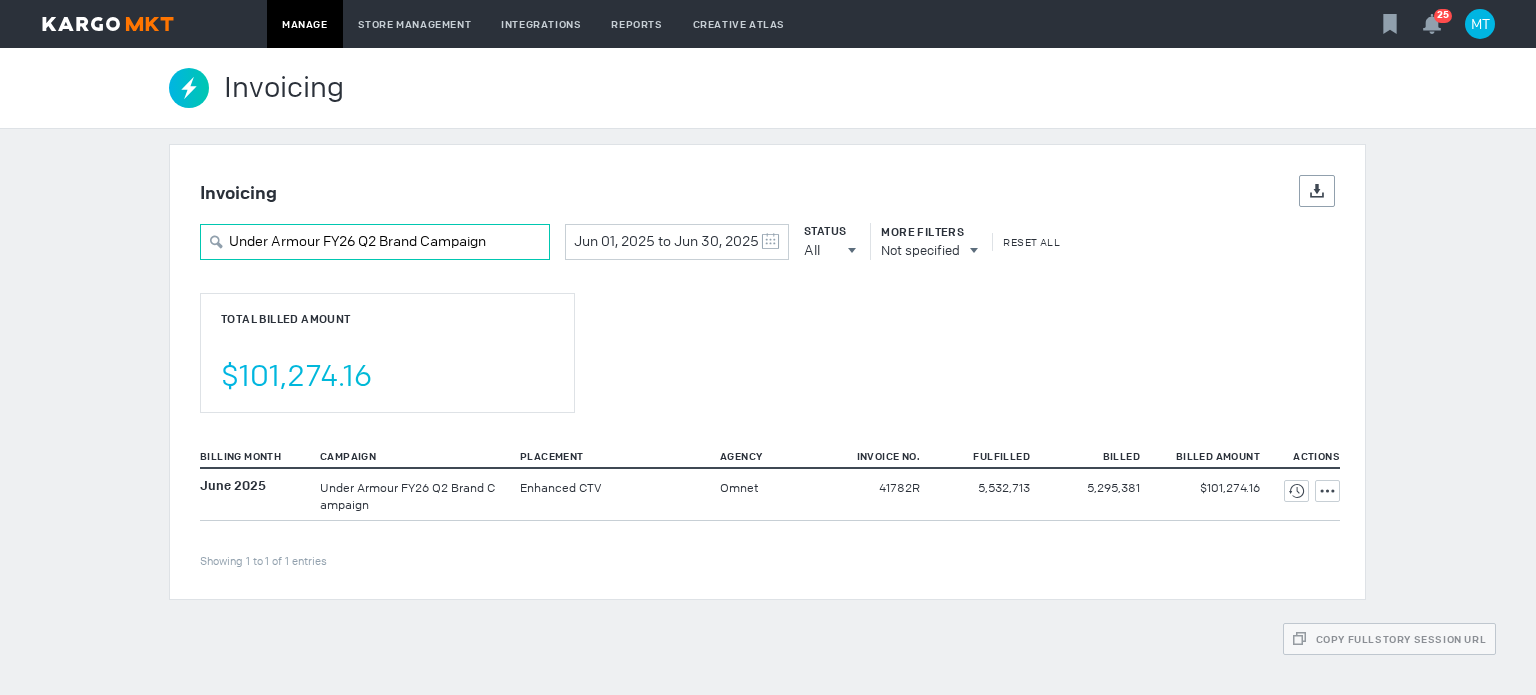 click on "Under Armour FY26 Q2 Brand Campaign" at bounding box center [375, 242] 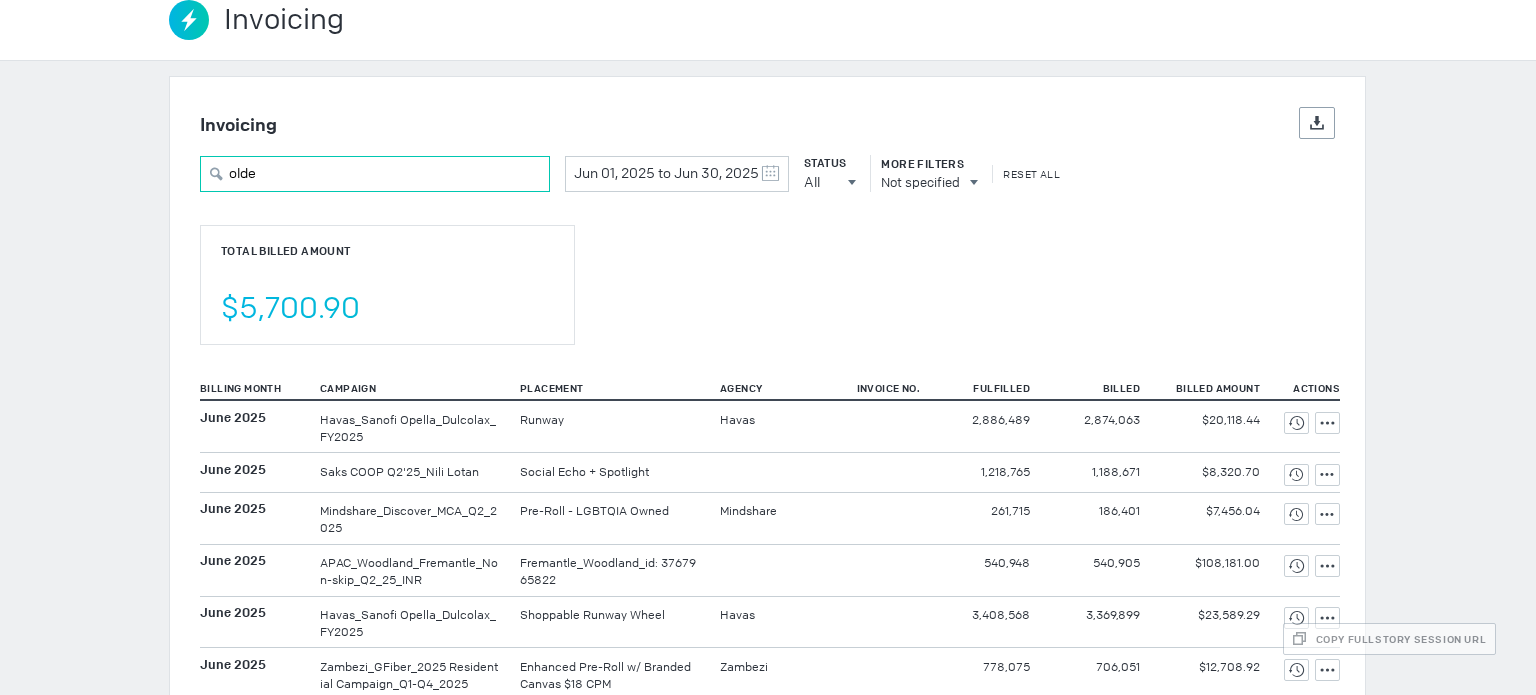 scroll, scrollTop: 0, scrollLeft: 0, axis: both 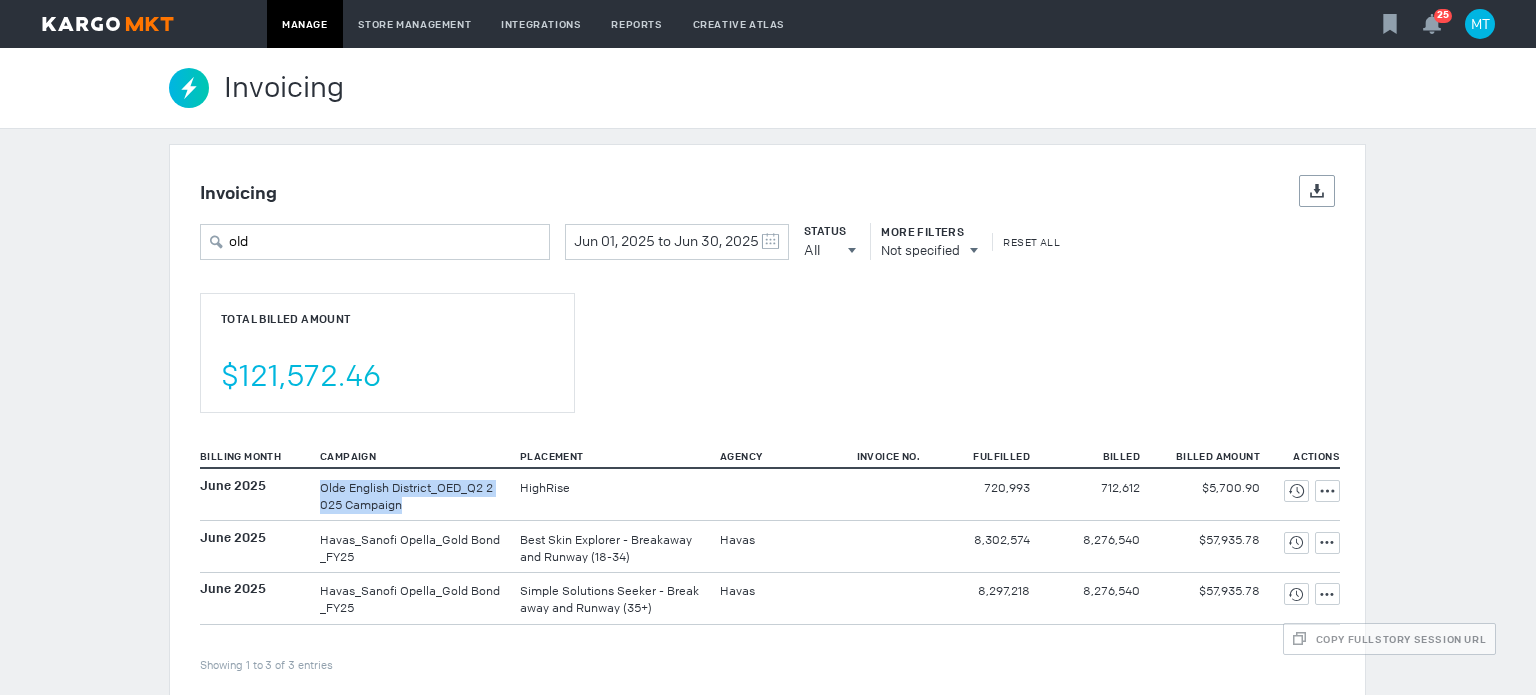 drag, startPoint x: 311, startPoint y: 479, endPoint x: 408, endPoint y: 483, distance: 97.082436 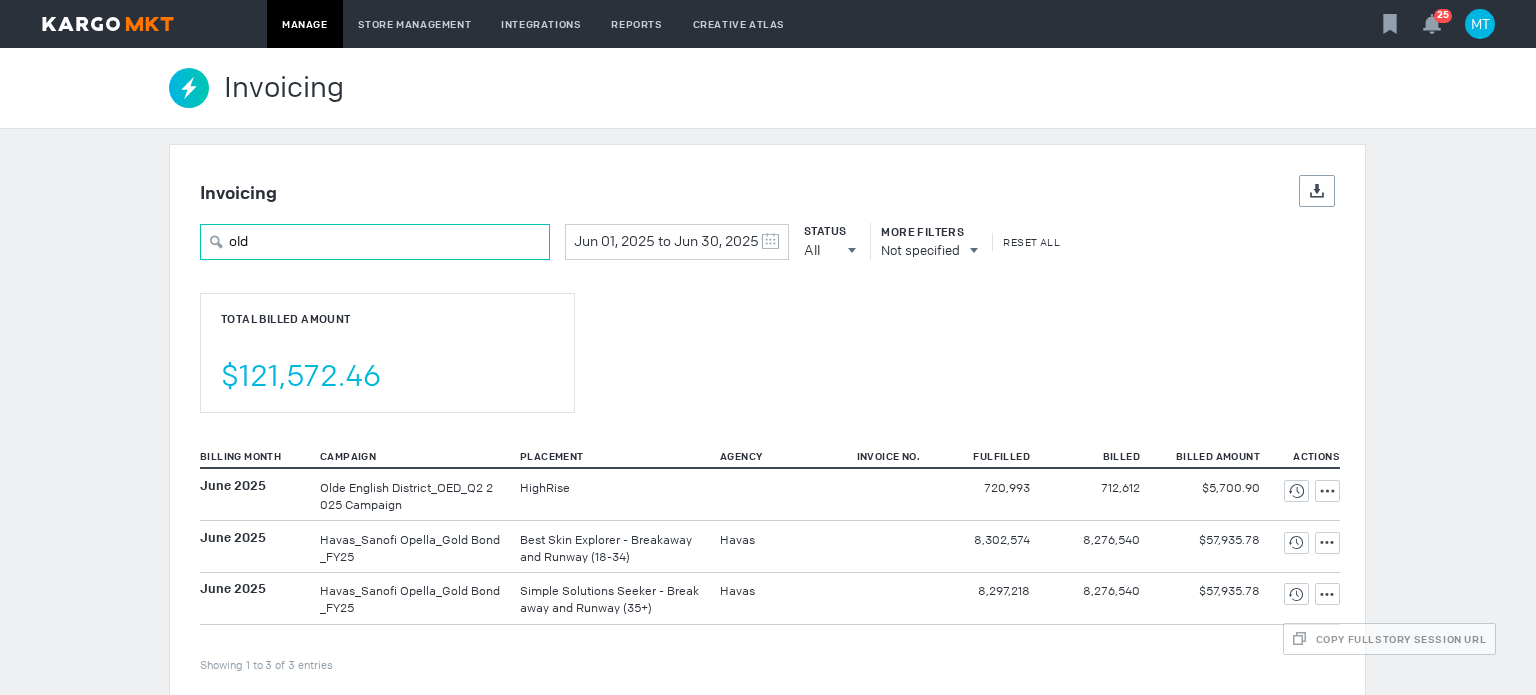 click on "old" at bounding box center (375, 242) 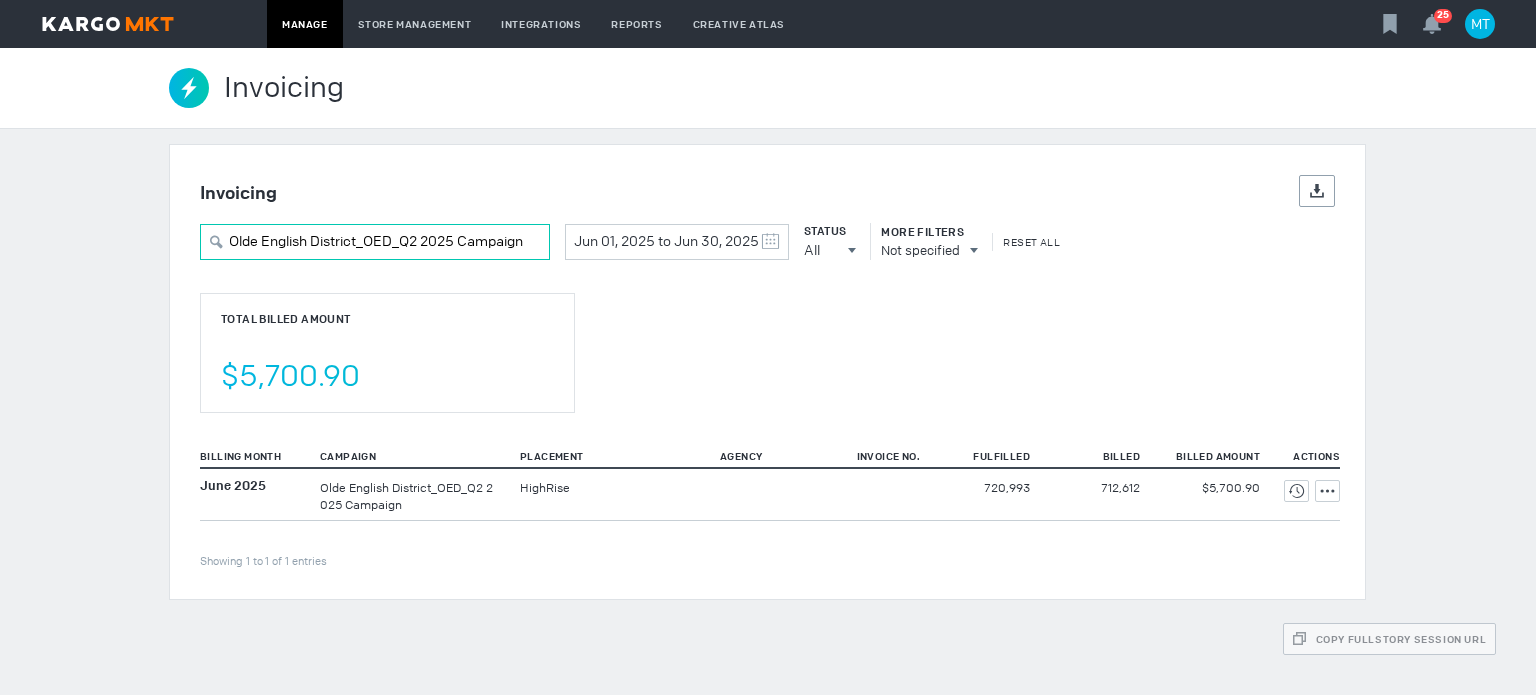 type on "Olde English District_OED_Q2 2025 Campaign" 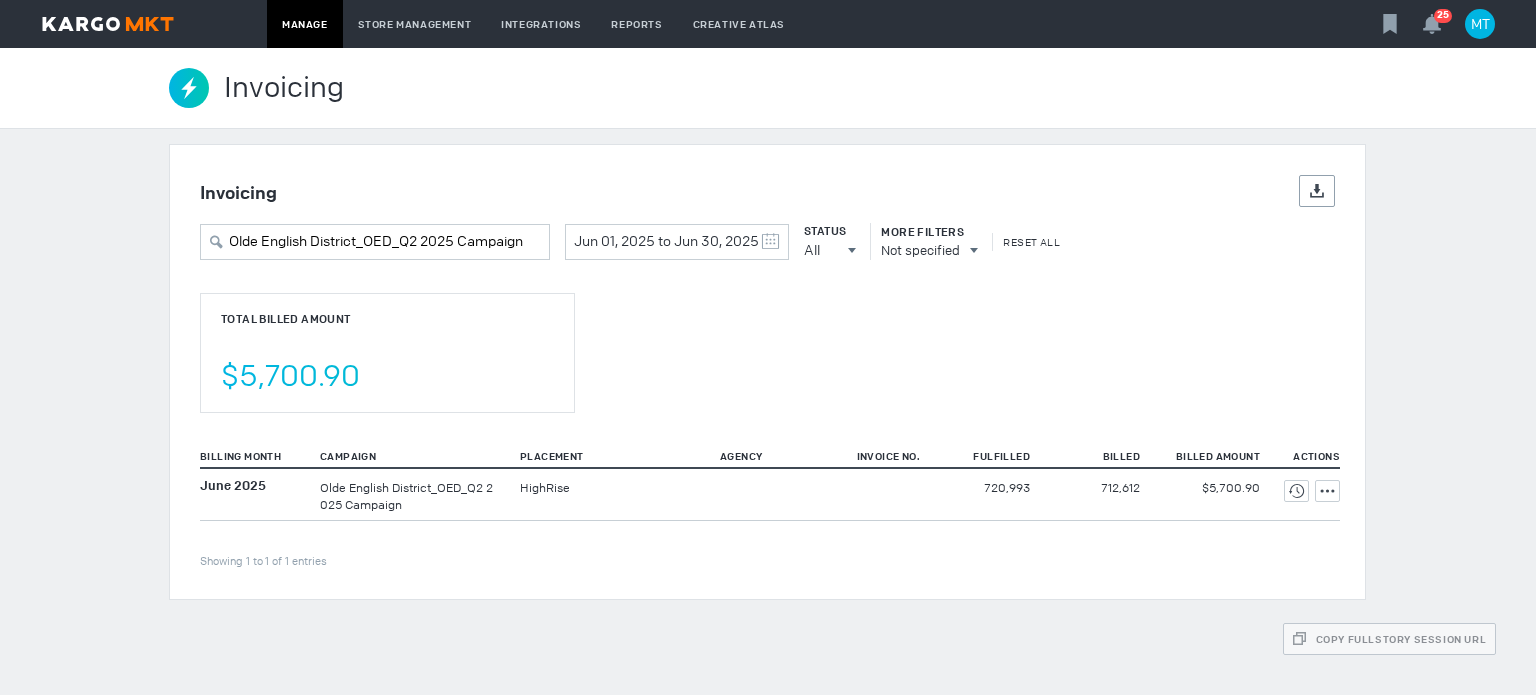 drag, startPoint x: 1328, startPoint y: 491, endPoint x: 1307, endPoint y: 503, distance: 24.186773 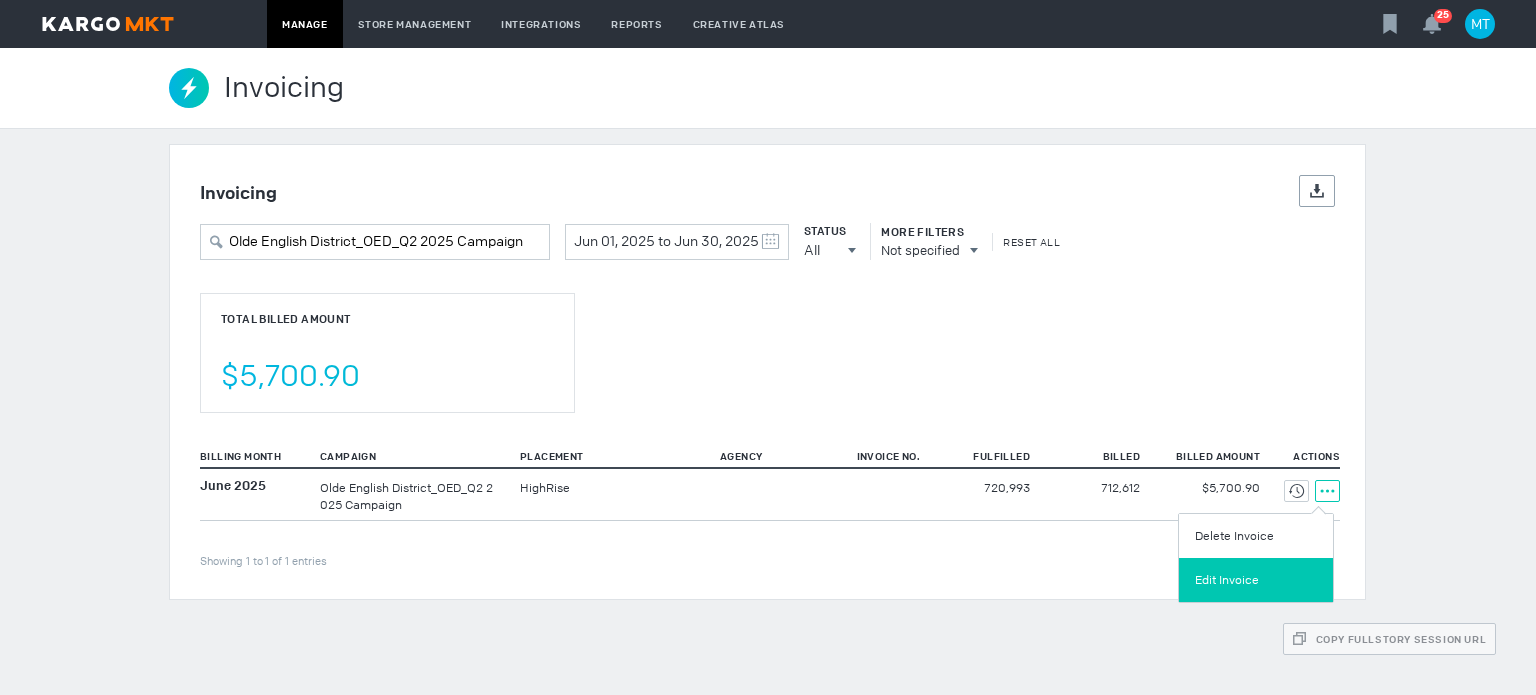 click on "Edit Invoice" at bounding box center (1256, 580) 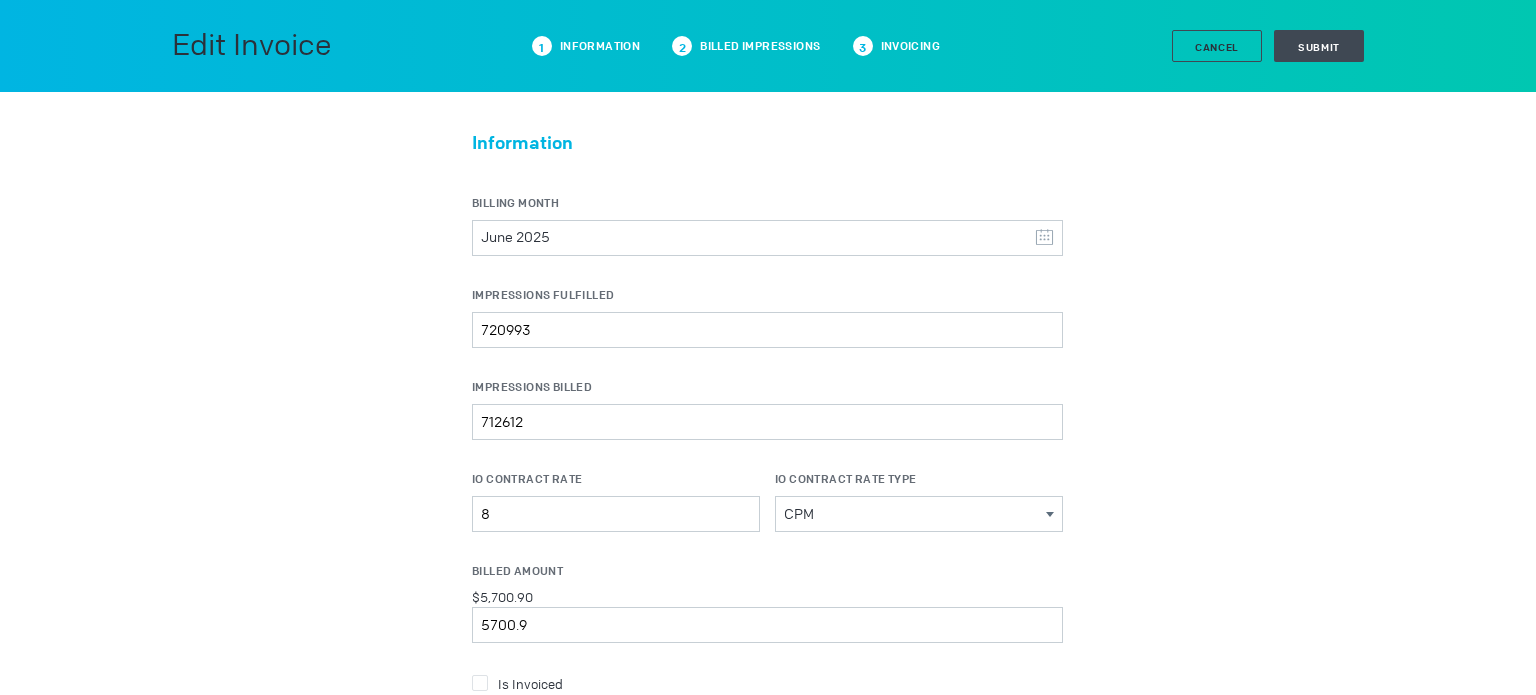 scroll, scrollTop: 40, scrollLeft: 0, axis: vertical 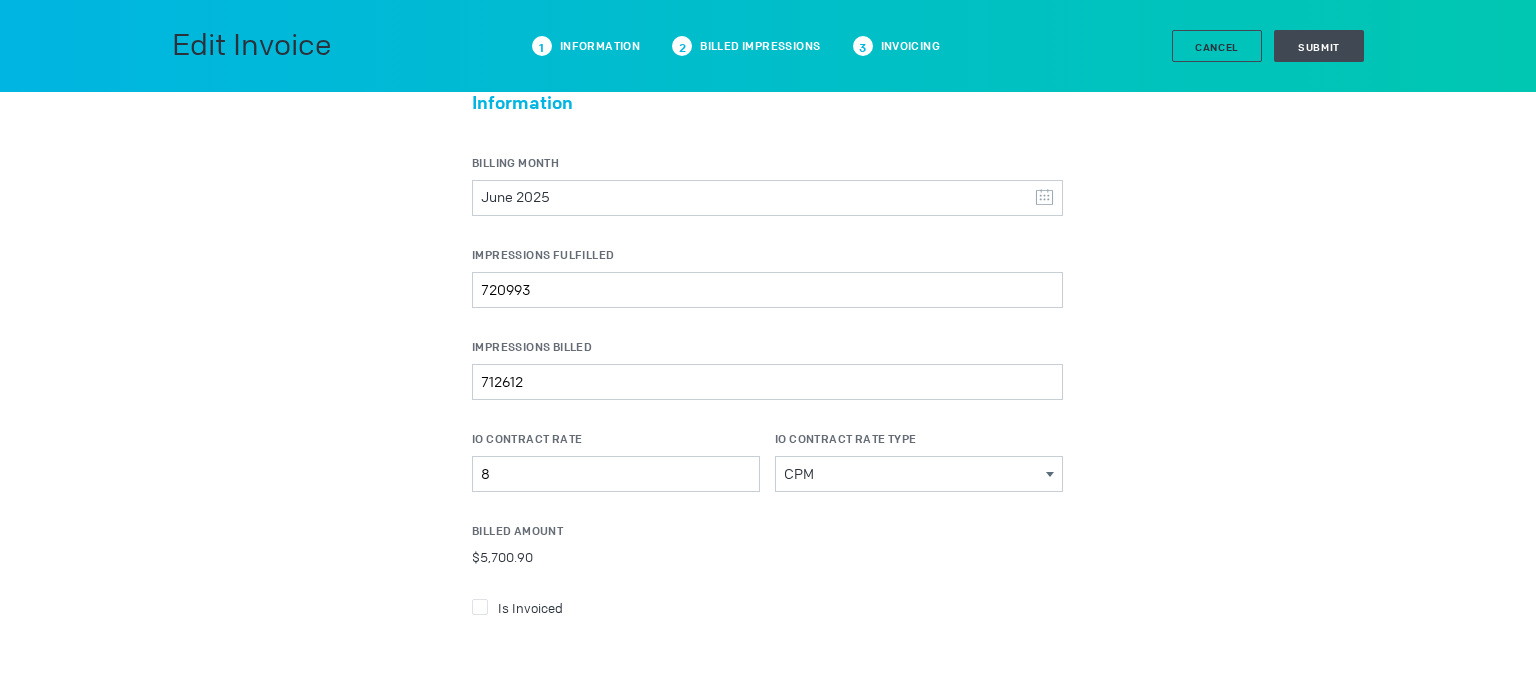 click on "Is Invoiced" at bounding box center (530, 607) 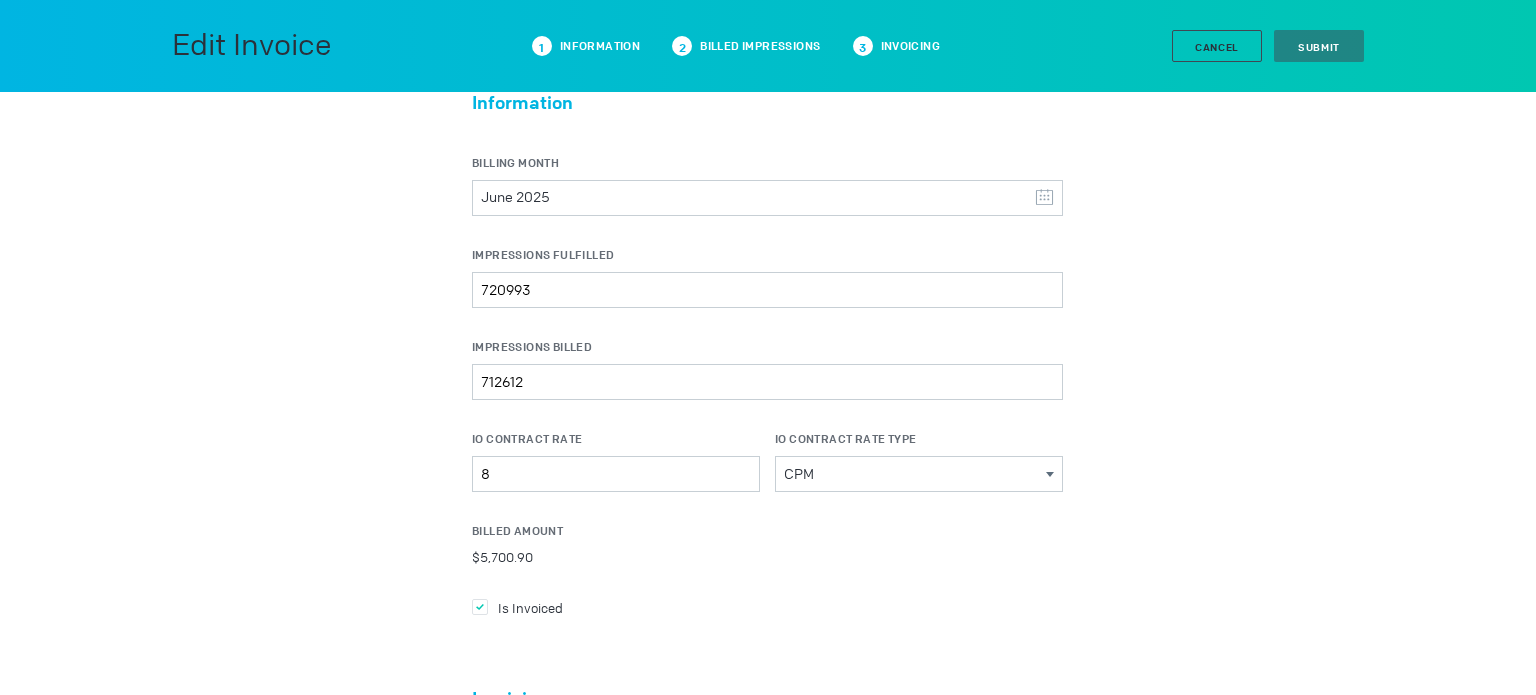 scroll, scrollTop: 274, scrollLeft: 0, axis: vertical 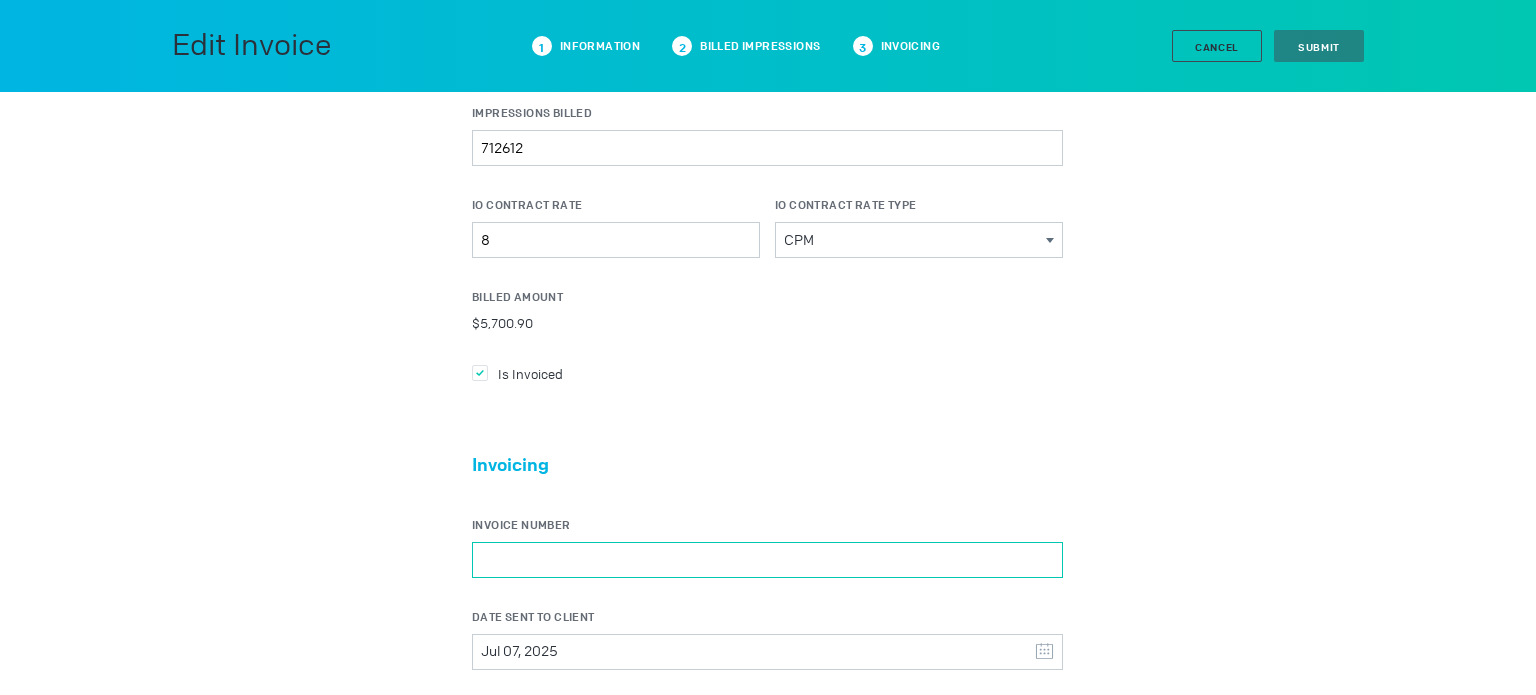 click on "Invoice Number" at bounding box center (767, 560) 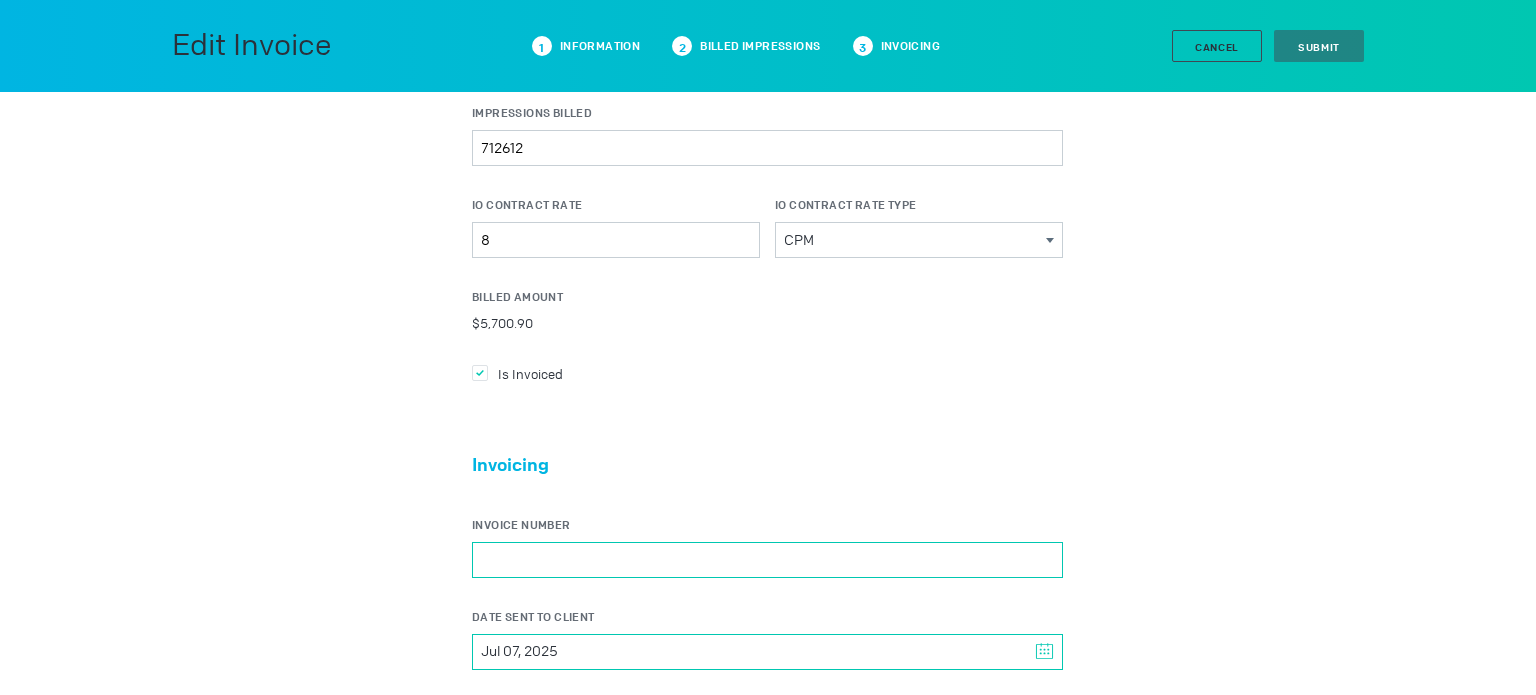 paste on "41774R" 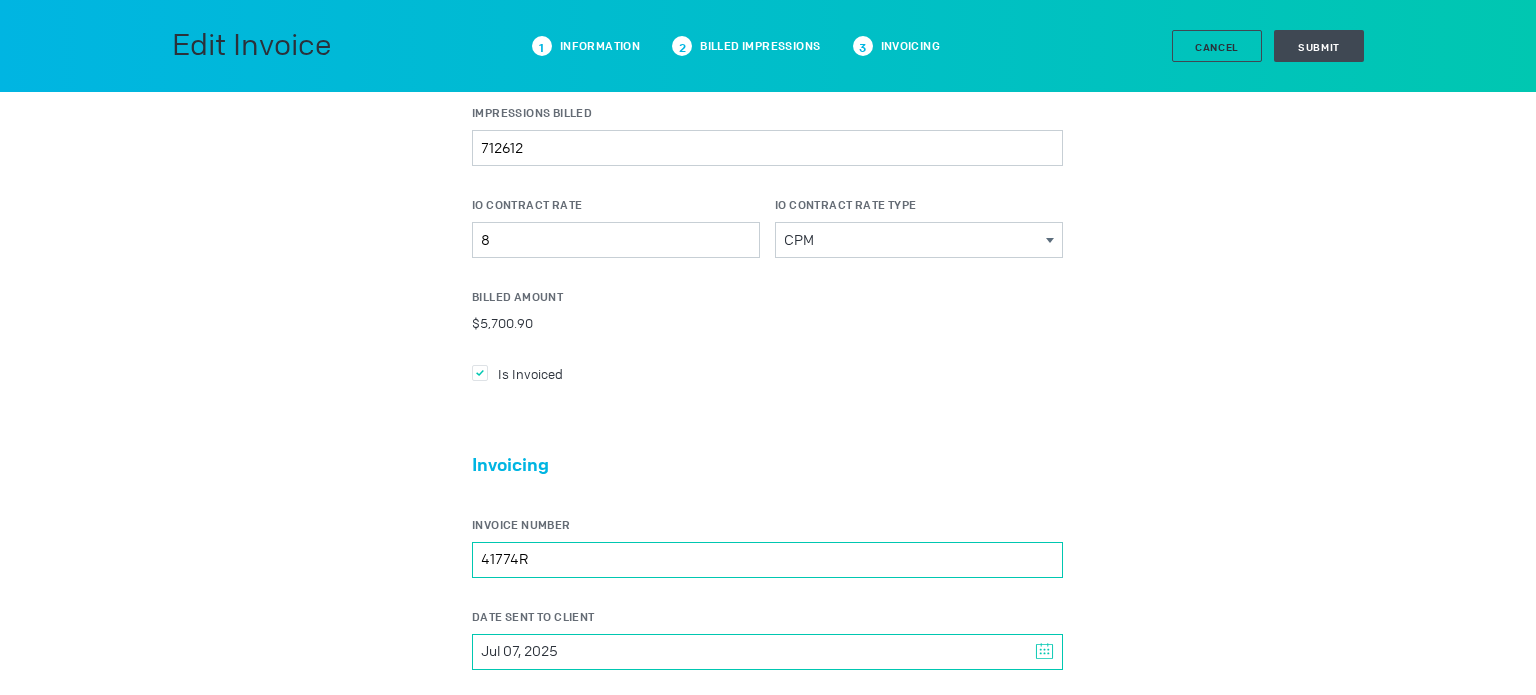 type on "41774R" 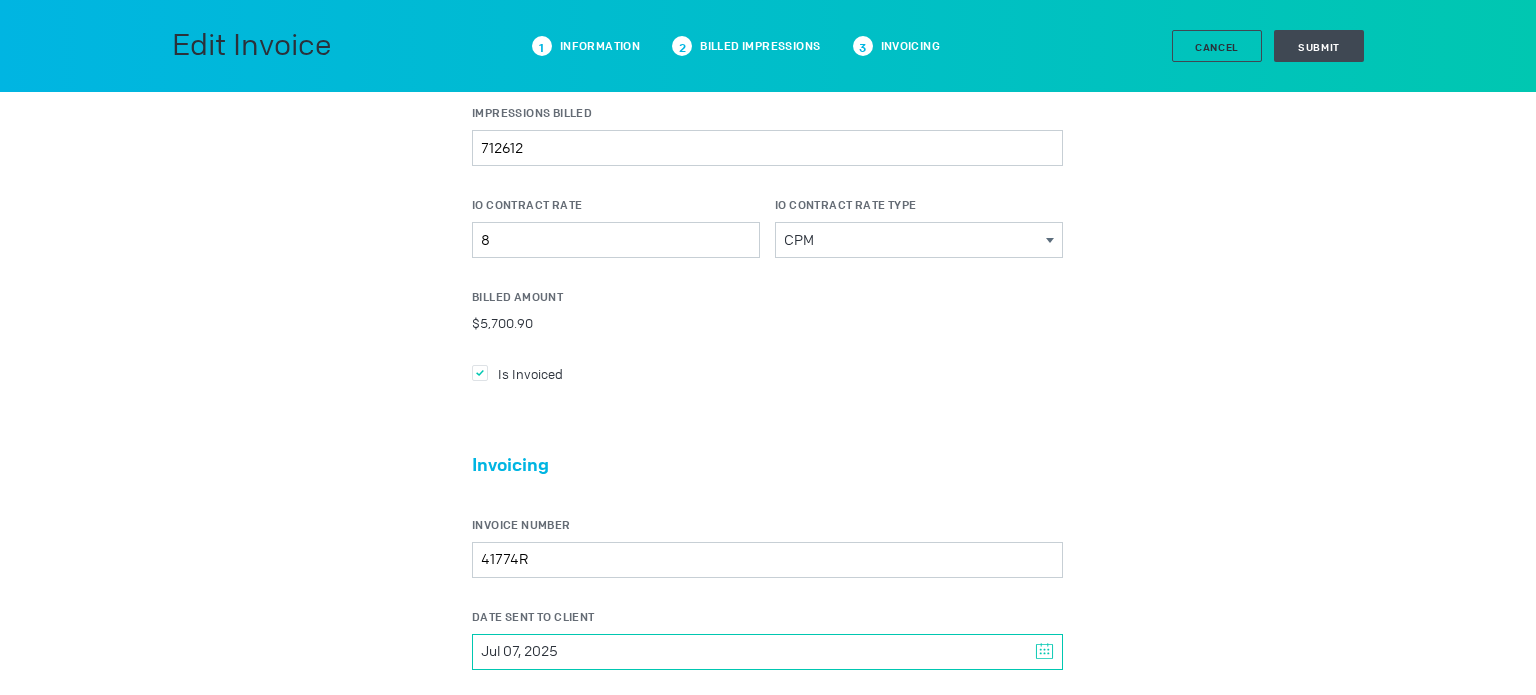 click on "Jul 07, 2025" at bounding box center [519, 652] 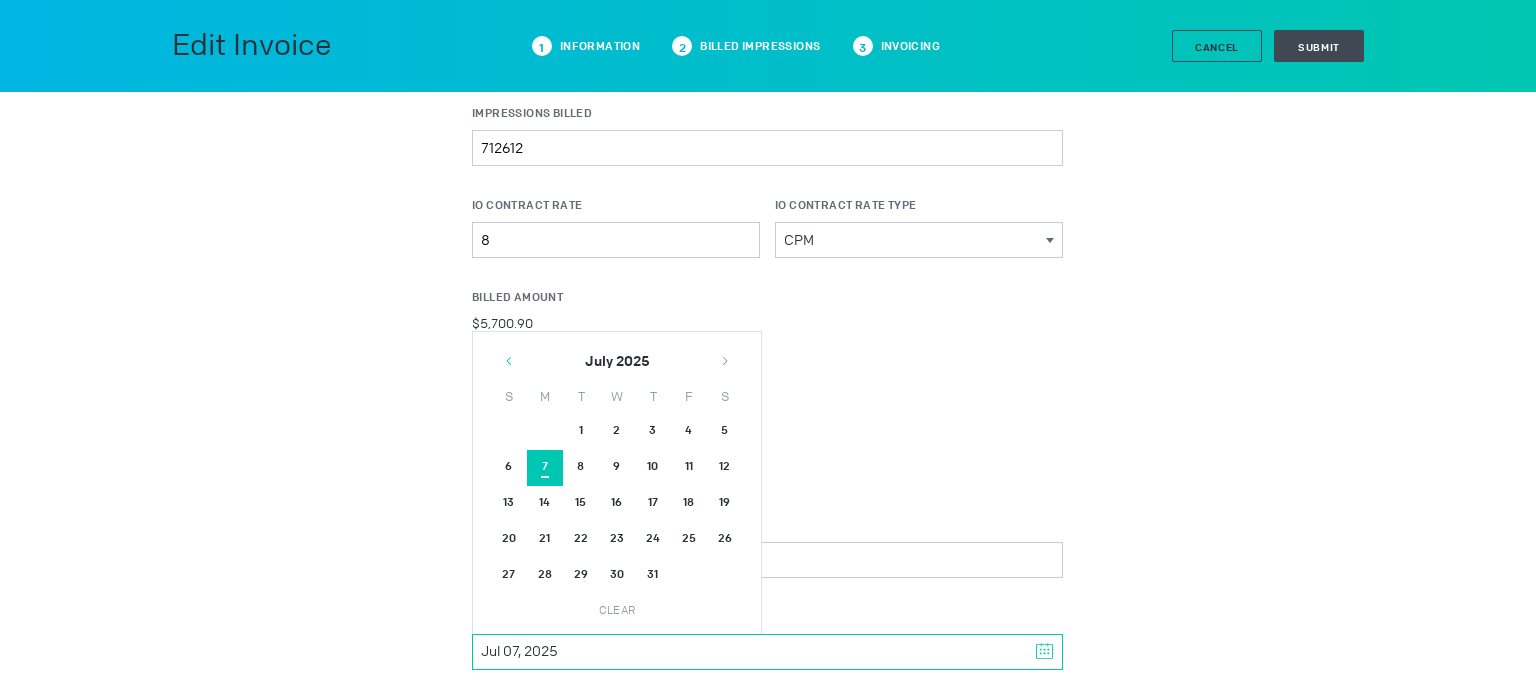 click at bounding box center (509, 361) 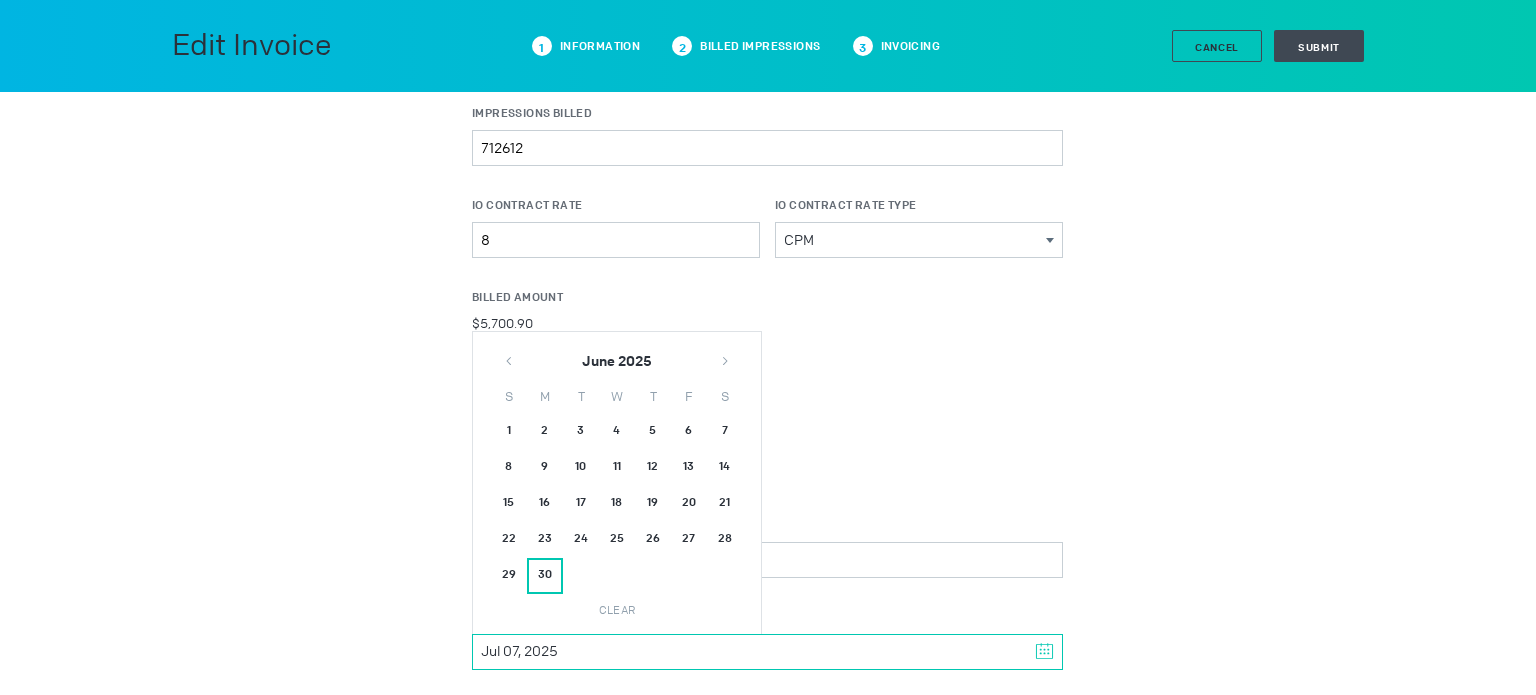 click on "30" at bounding box center (545, 576) 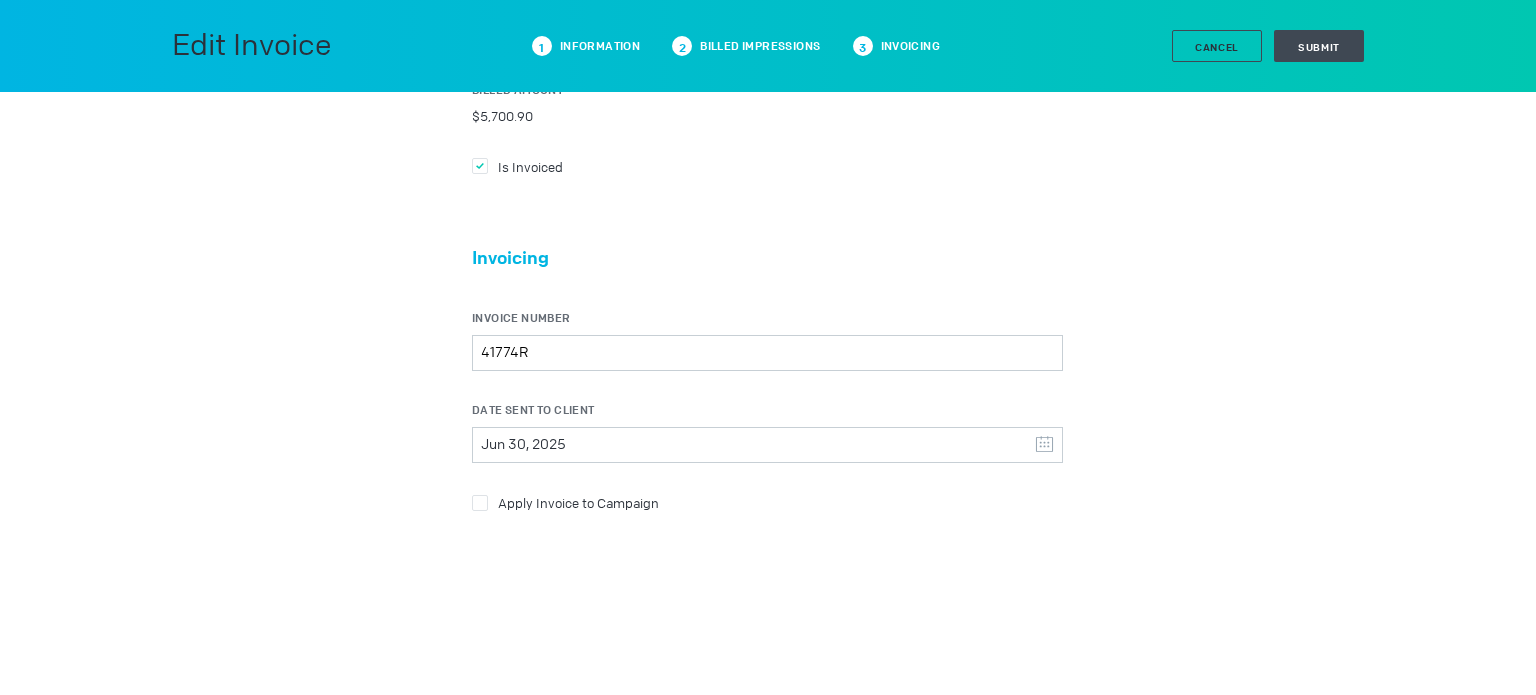 scroll, scrollTop: 507, scrollLeft: 0, axis: vertical 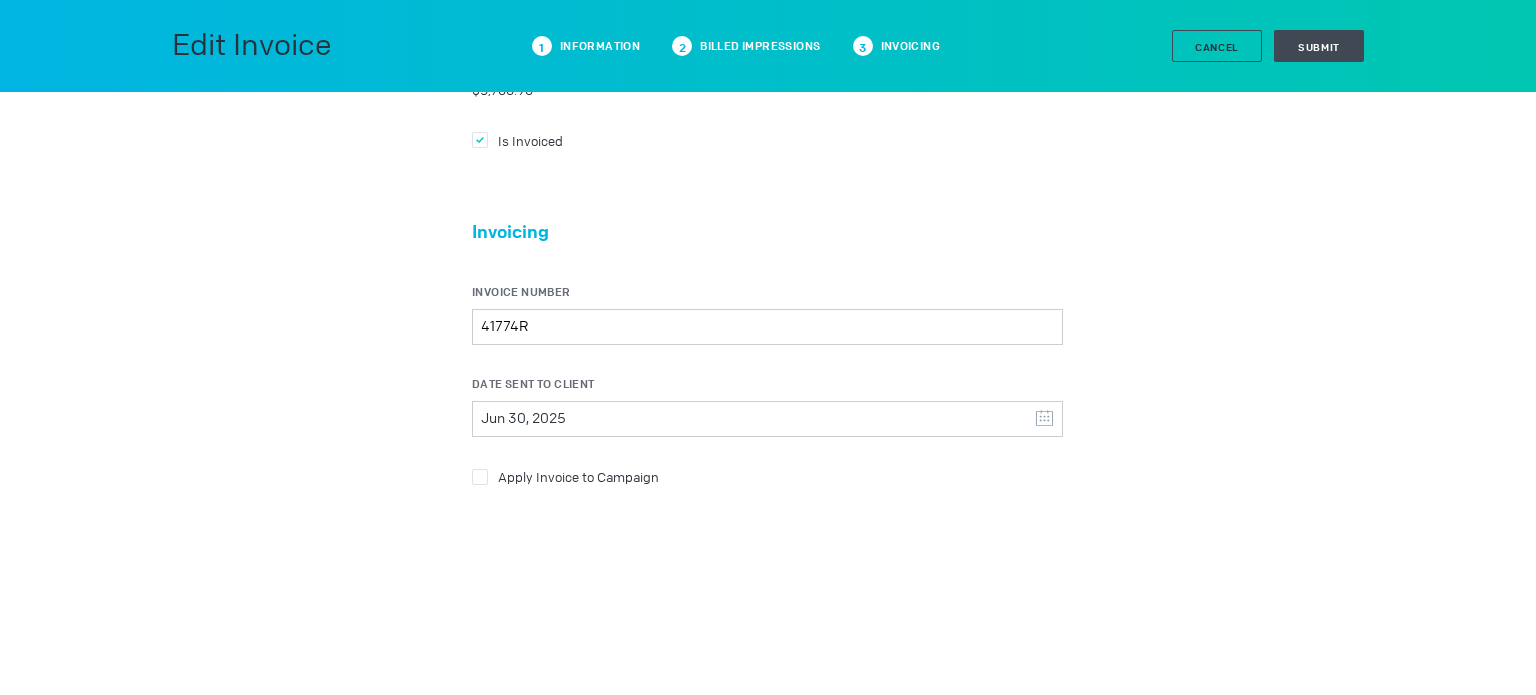 click on "Apply Invoice to Campaign" at bounding box center [530, 140] 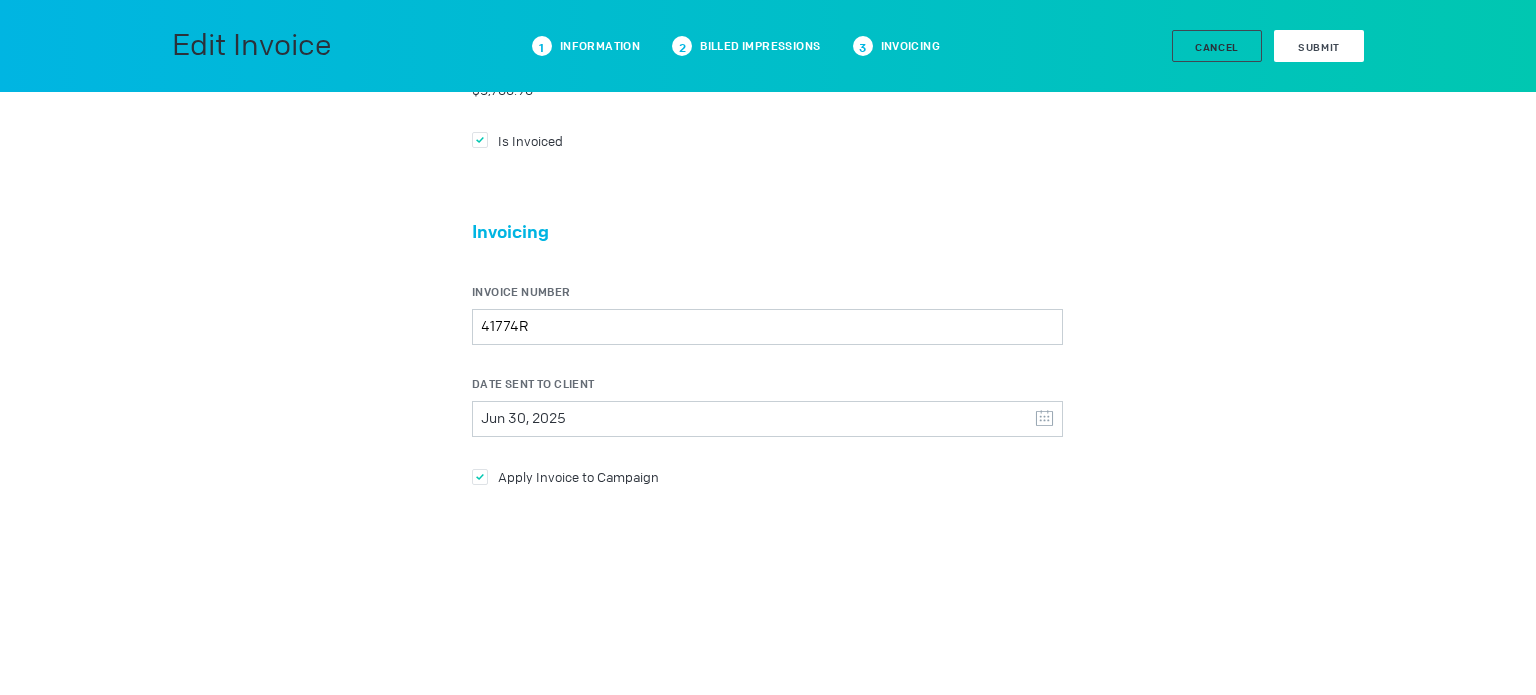 click on "Submit" at bounding box center (1319, 46) 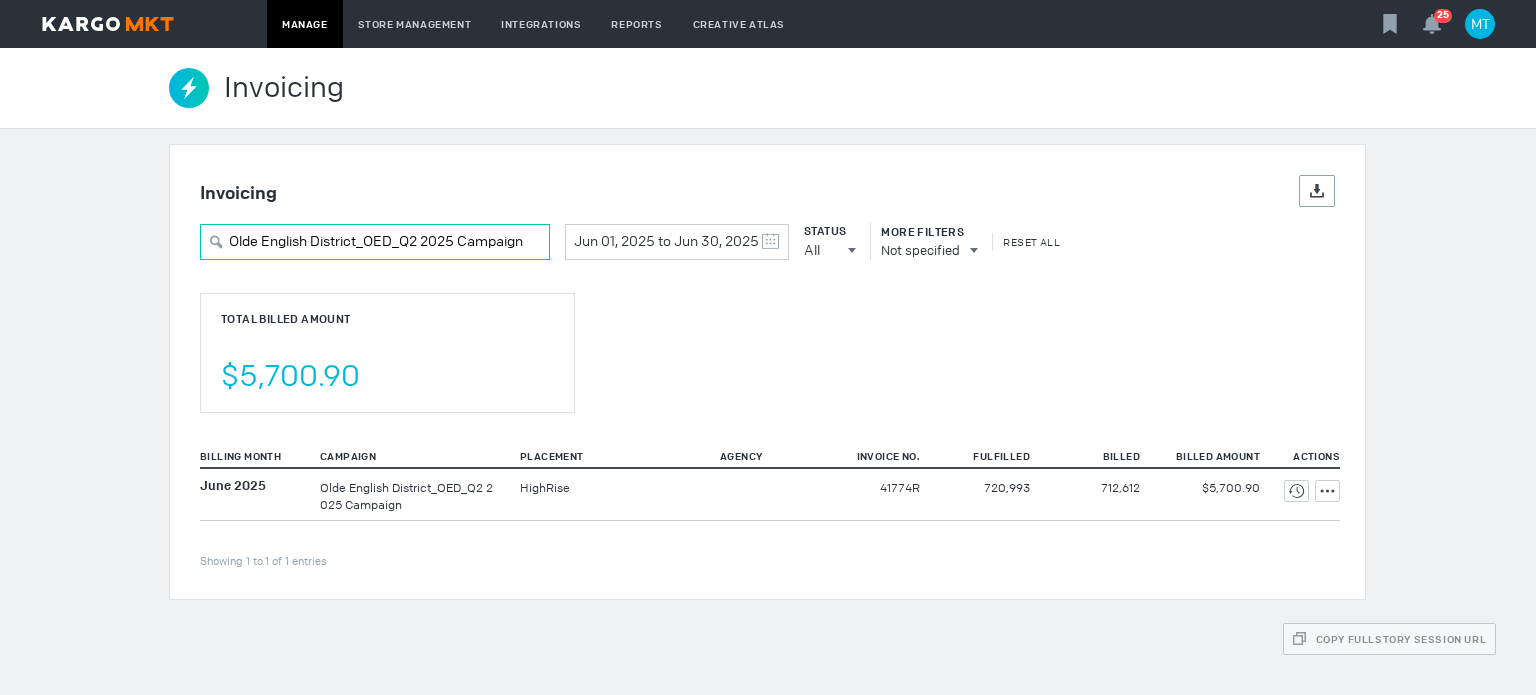 click on "Olde English District_OED_Q2 2025 Campaign" at bounding box center (375, 242) 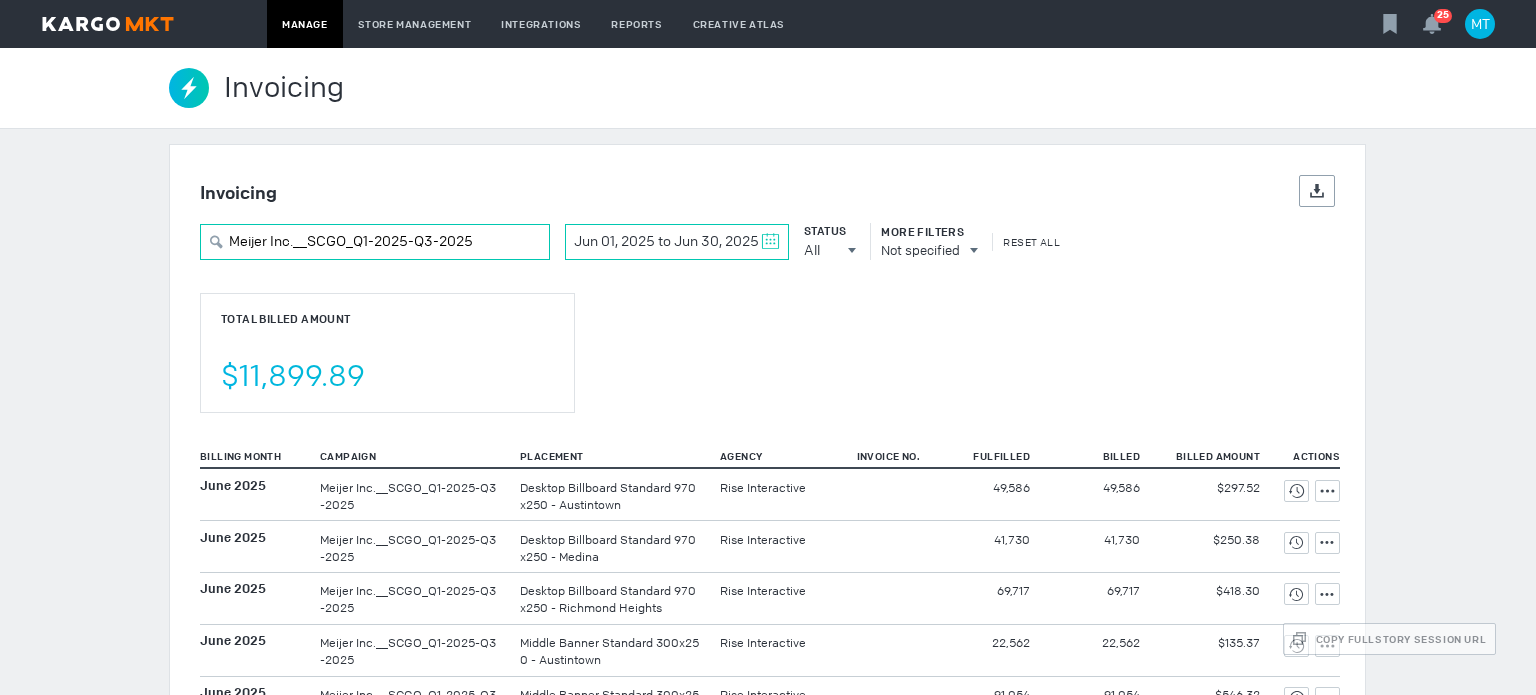type on "Meijer Inc.__SCGO_Q1-2025-Q3-2025" 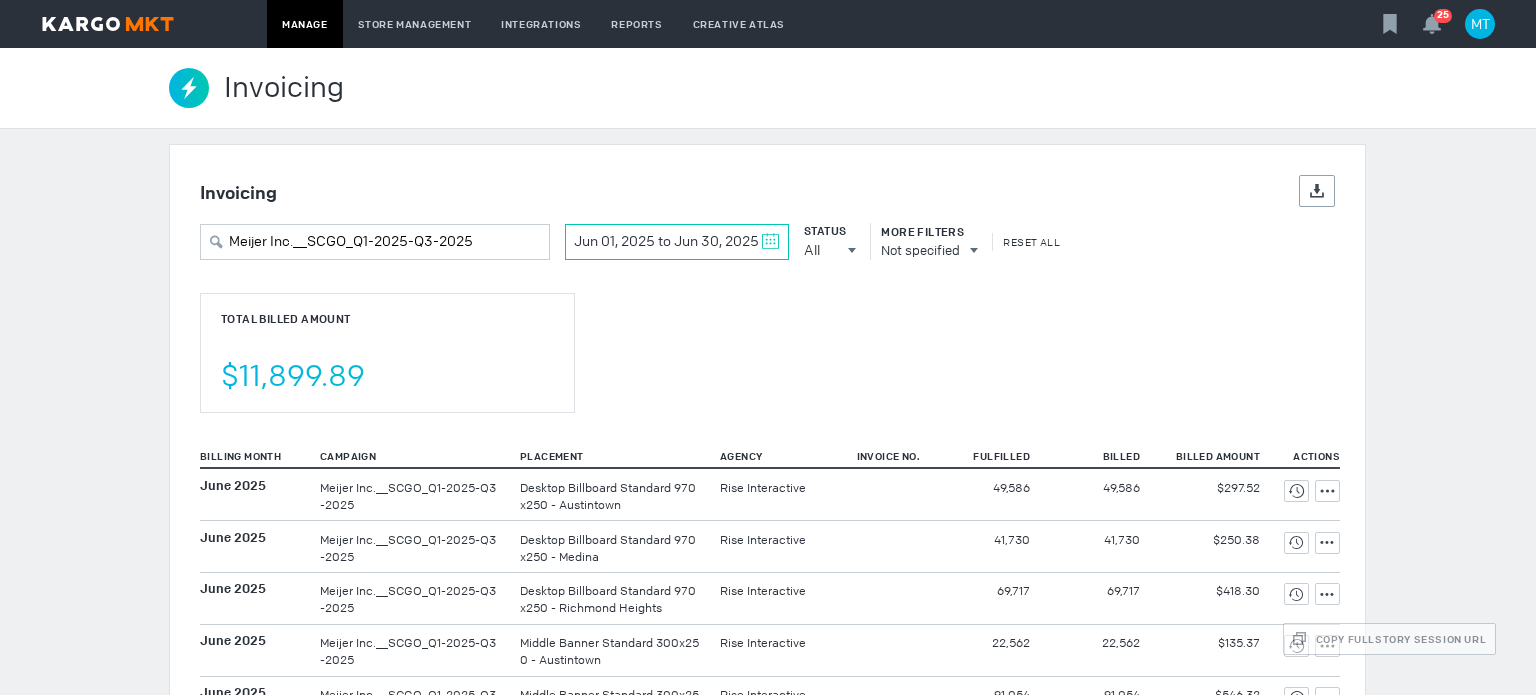 click at bounding box center (770, 241) 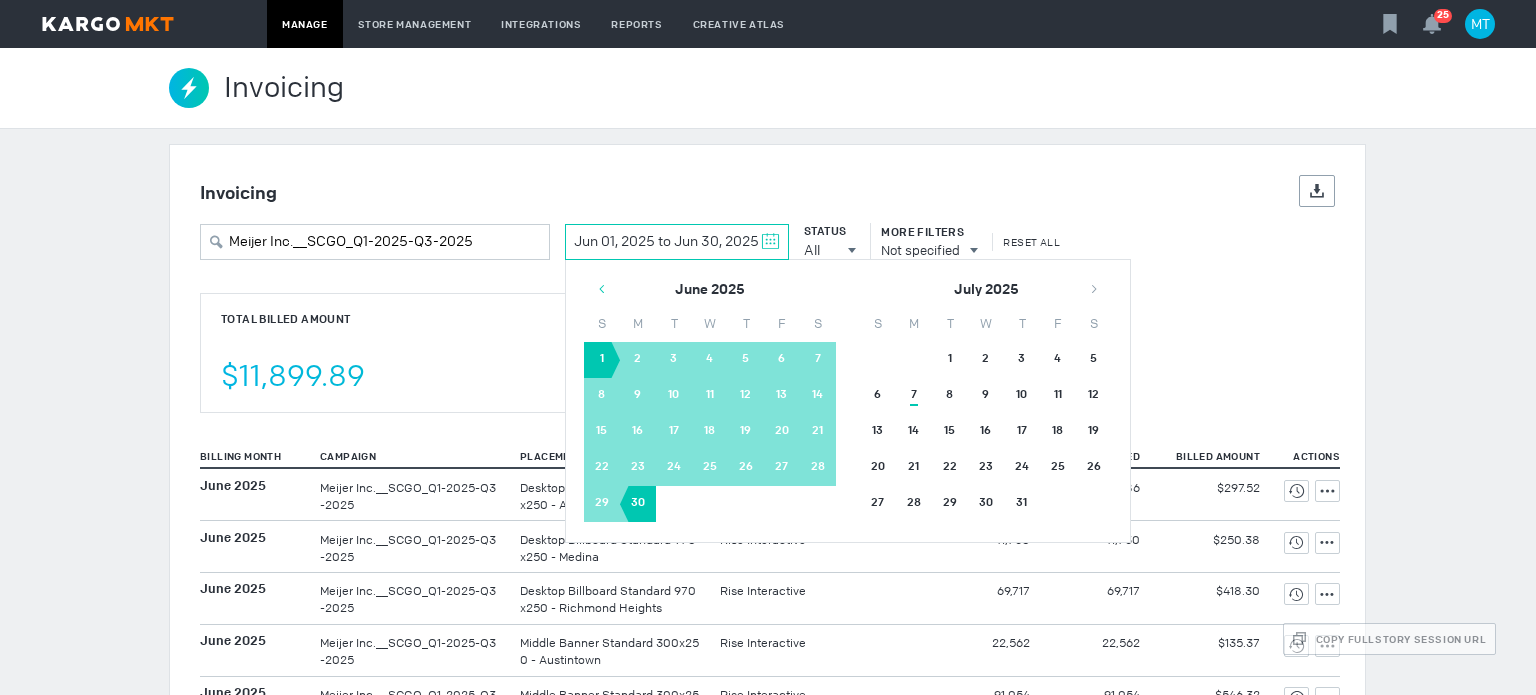 click at bounding box center [602, 289] 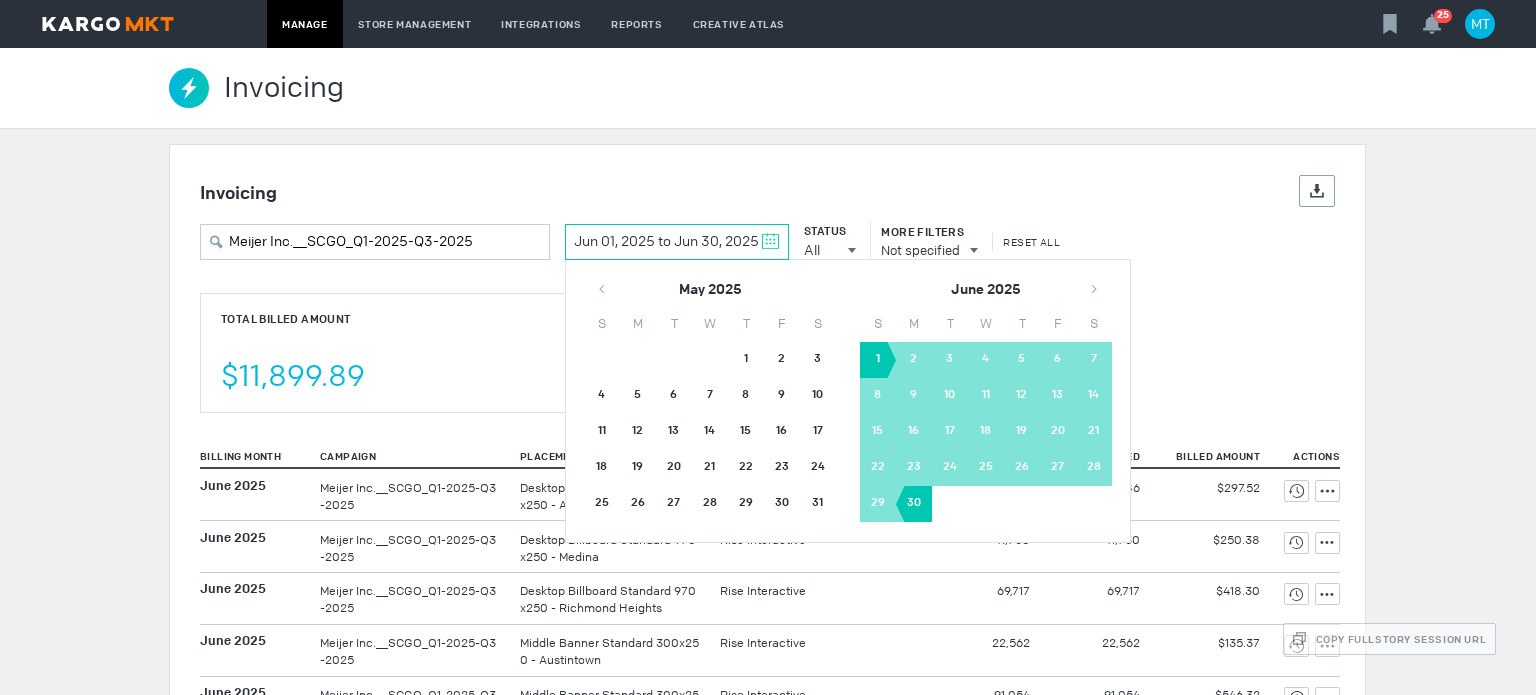 click on "1" at bounding box center [746, 360] 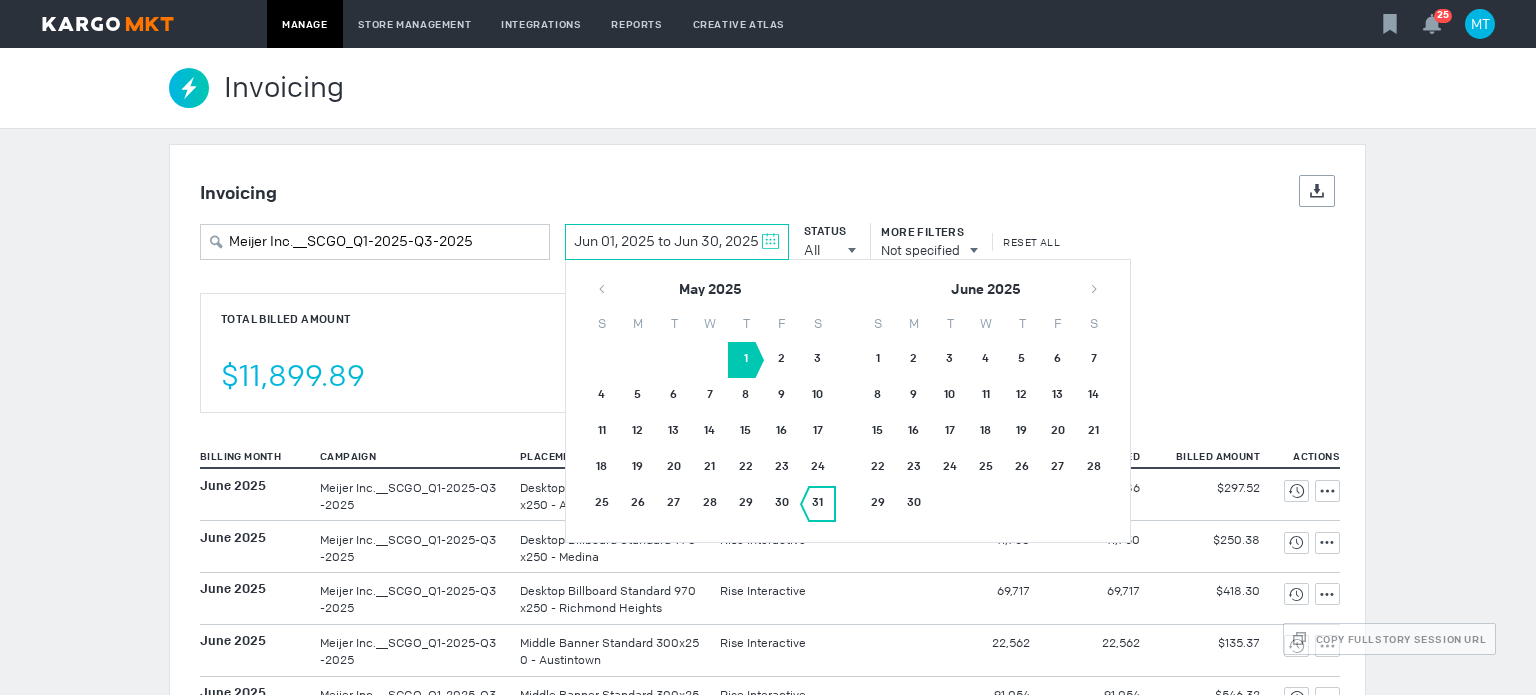 click on "31" at bounding box center (818, 504) 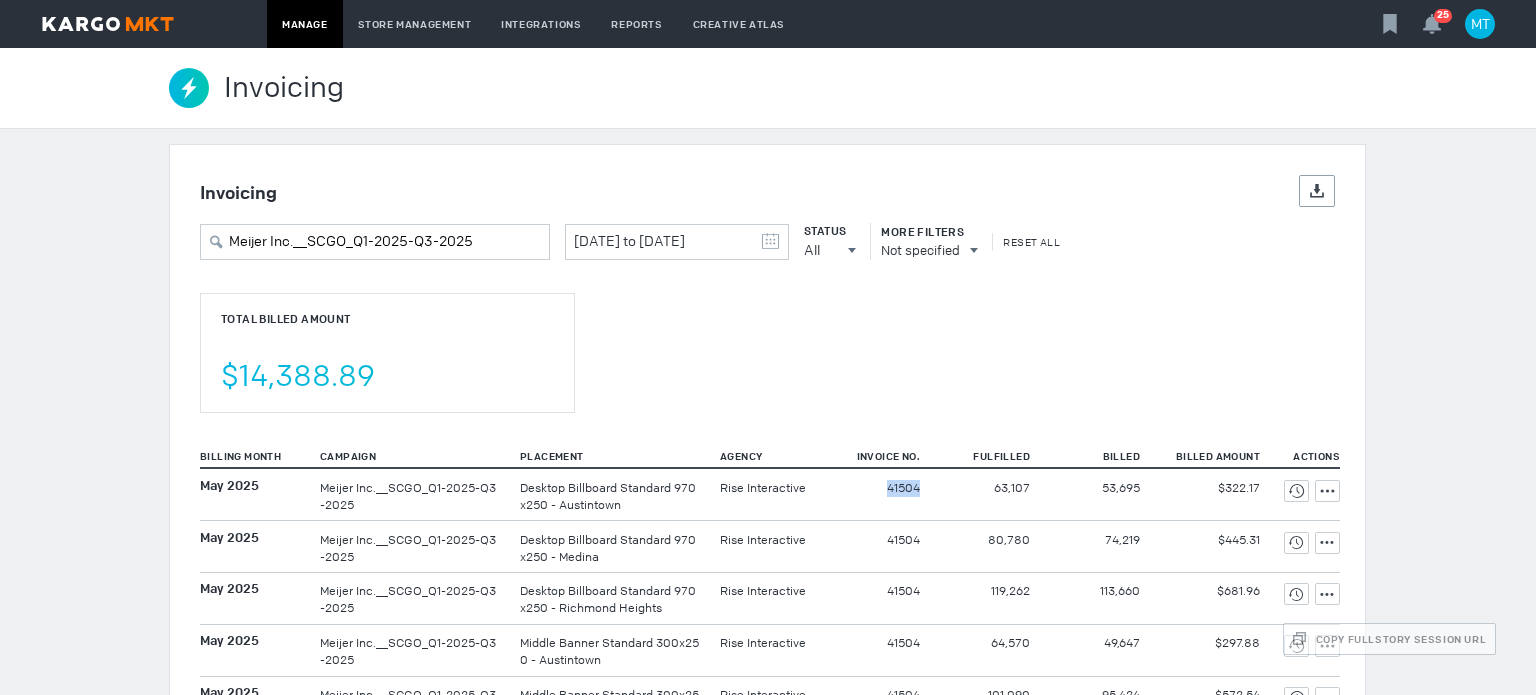 drag, startPoint x: 905, startPoint y: 509, endPoint x: 926, endPoint y: 509, distance: 21 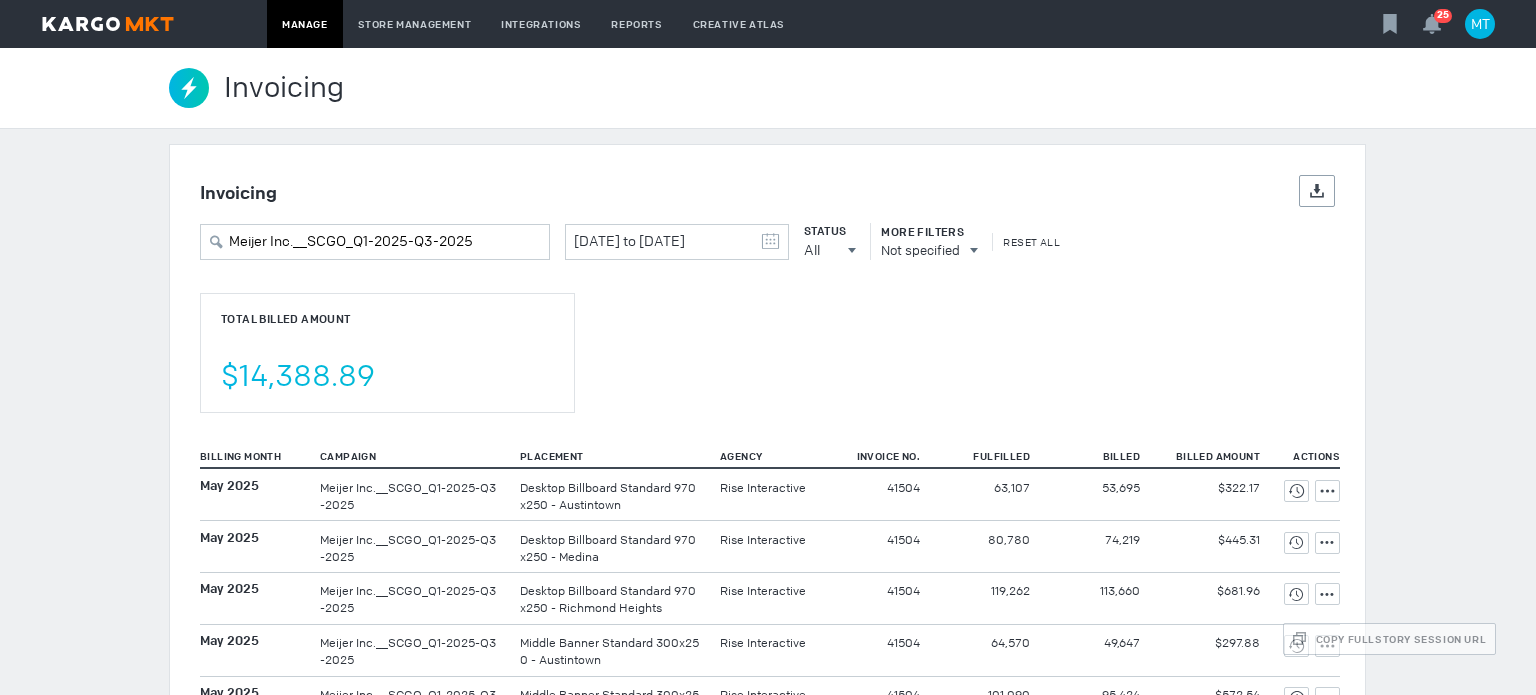 click on "Total Billed Amount $14,388.89" at bounding box center [387, 353] 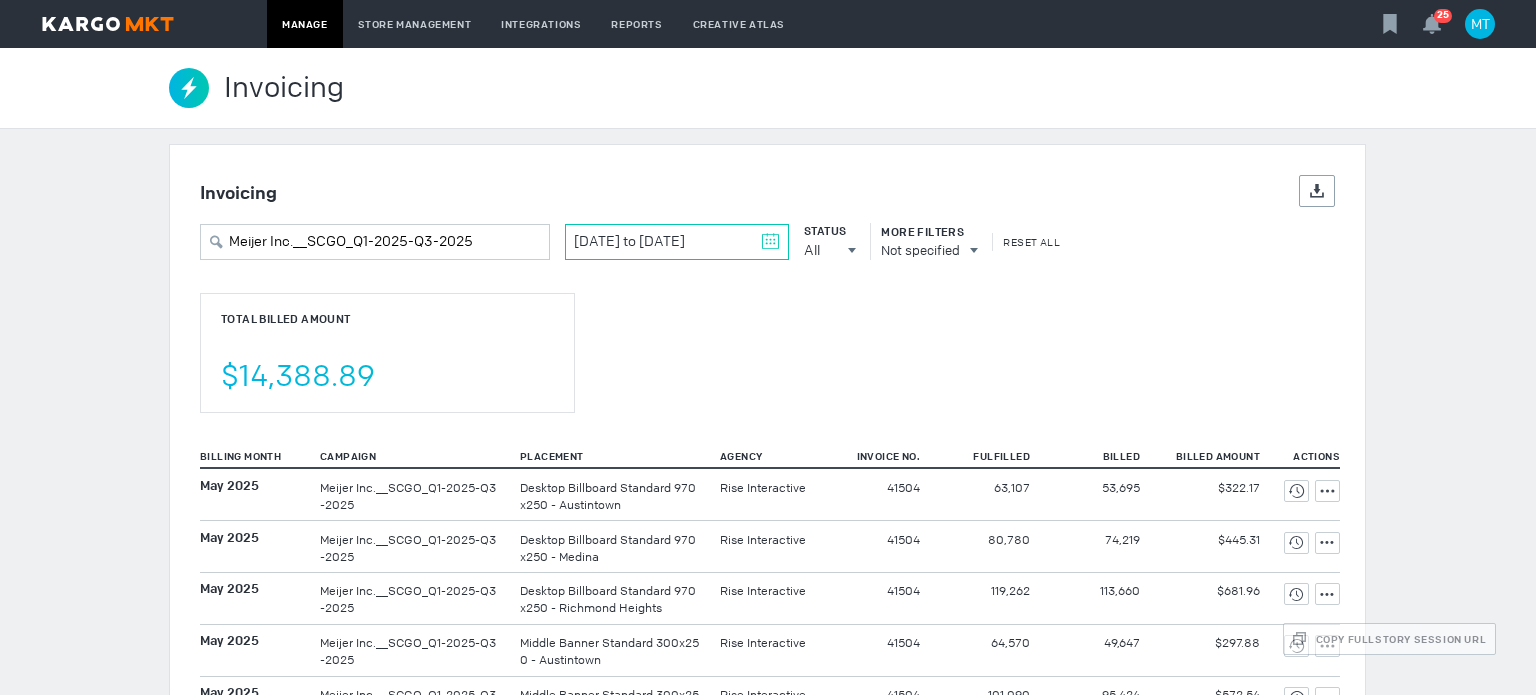 click on "[DATE] to [DATE]" at bounding box center [677, 242] 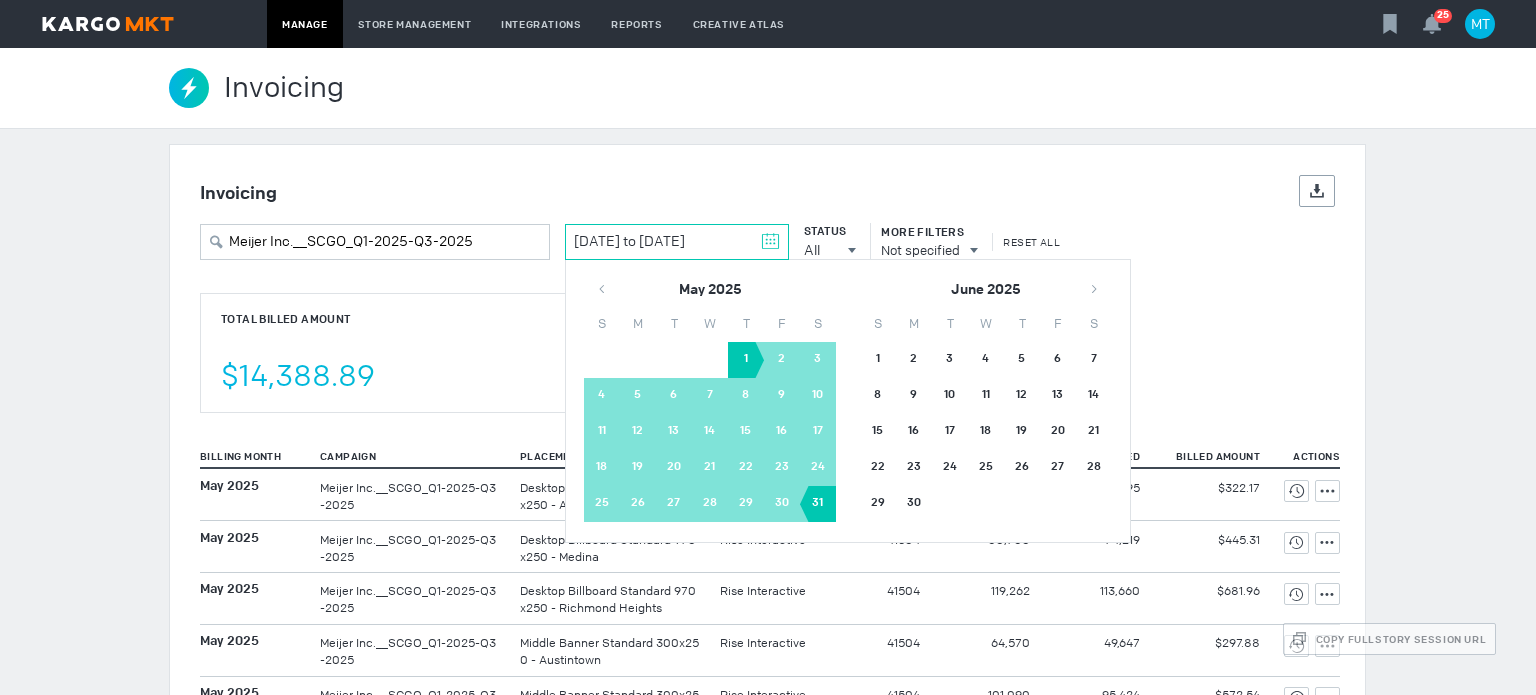 click on "1" at bounding box center (746, 360) 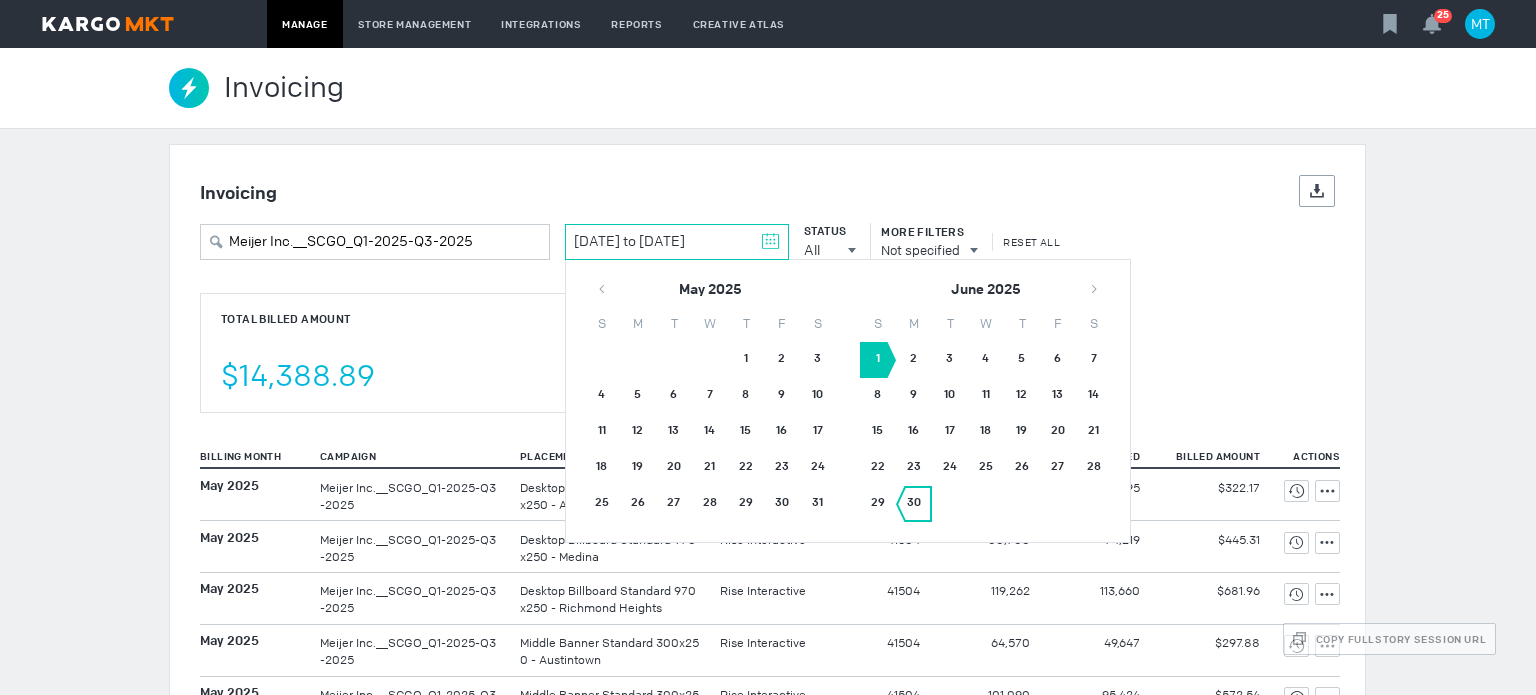 click on "30" at bounding box center [914, 504] 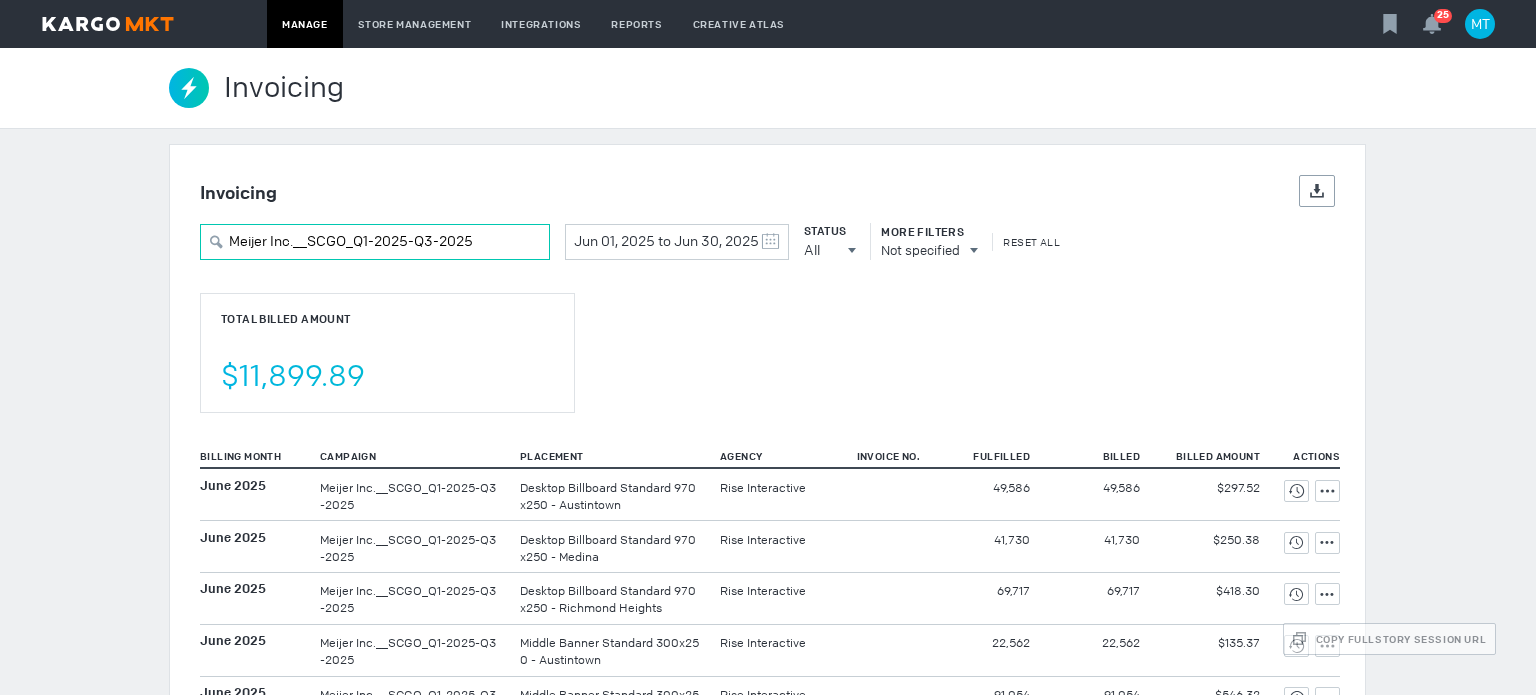 click on "Meijer Inc.__SCGO_Q1-2025-Q3-2025" at bounding box center (375, 242) 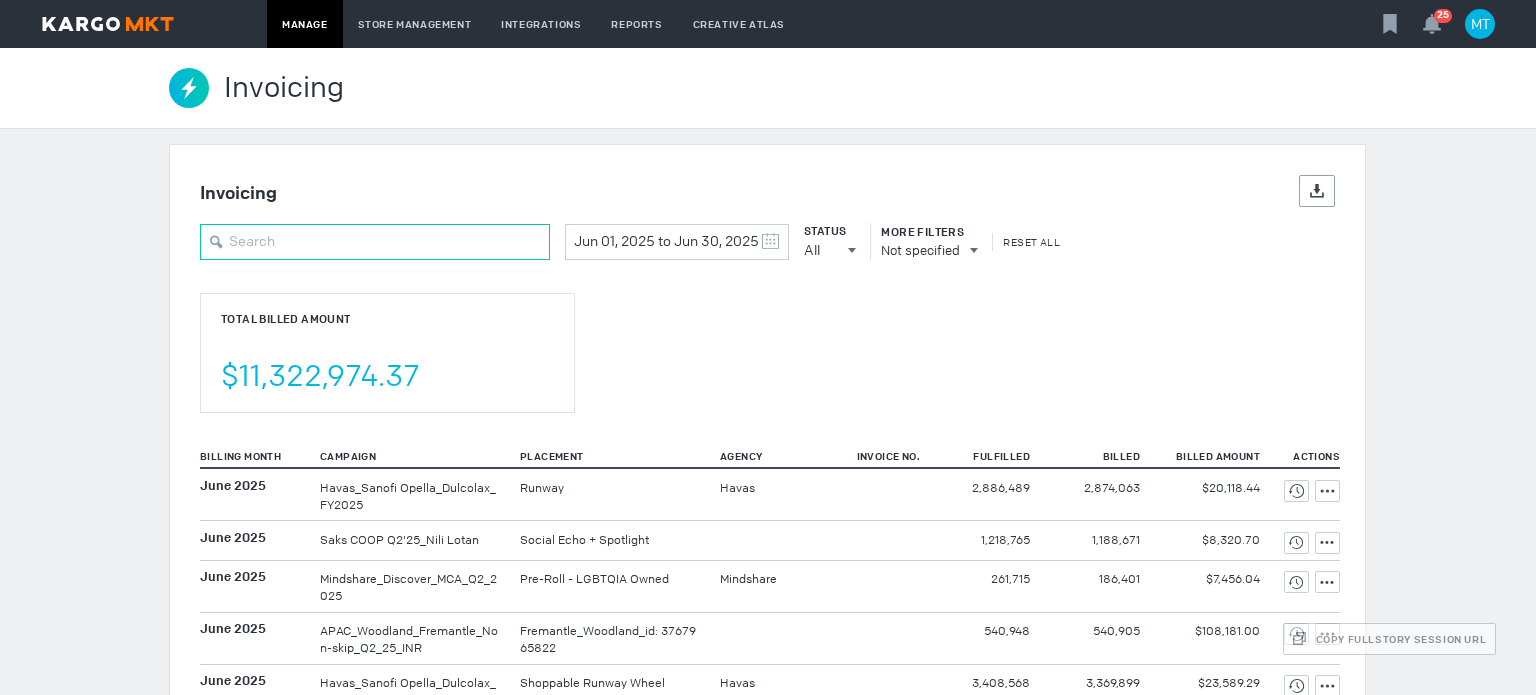 click at bounding box center [375, 242] 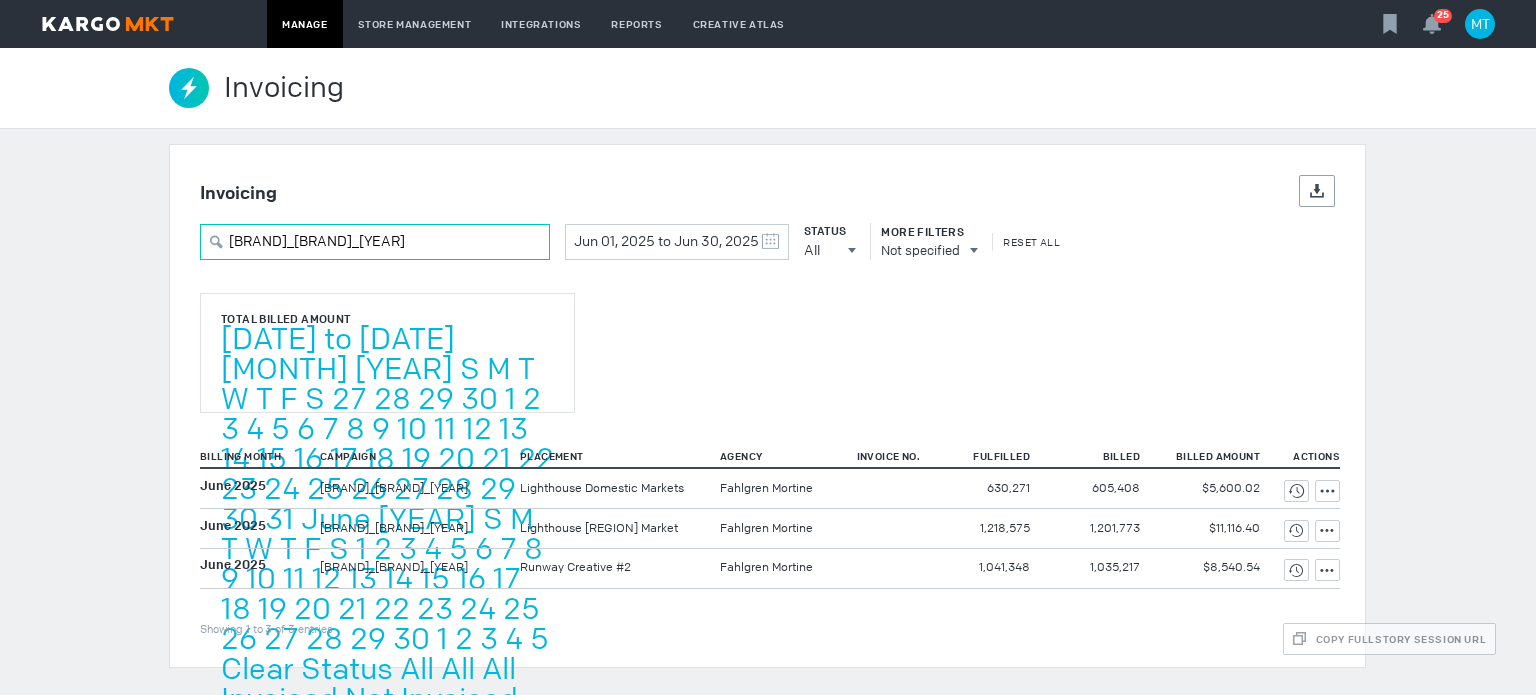 click on "[BRAND]_[BRAND]_[YEAR]" at bounding box center (375, 242) 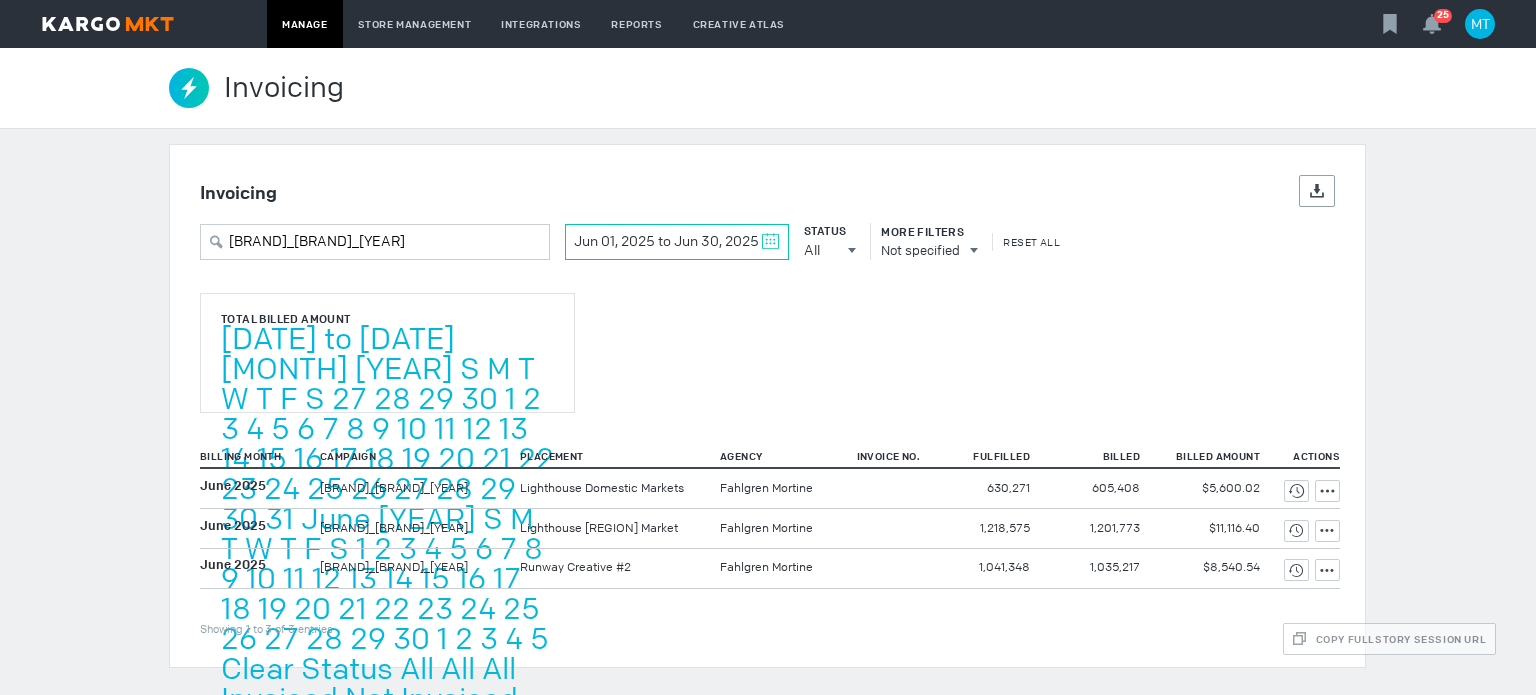 click at bounding box center (770, 241) 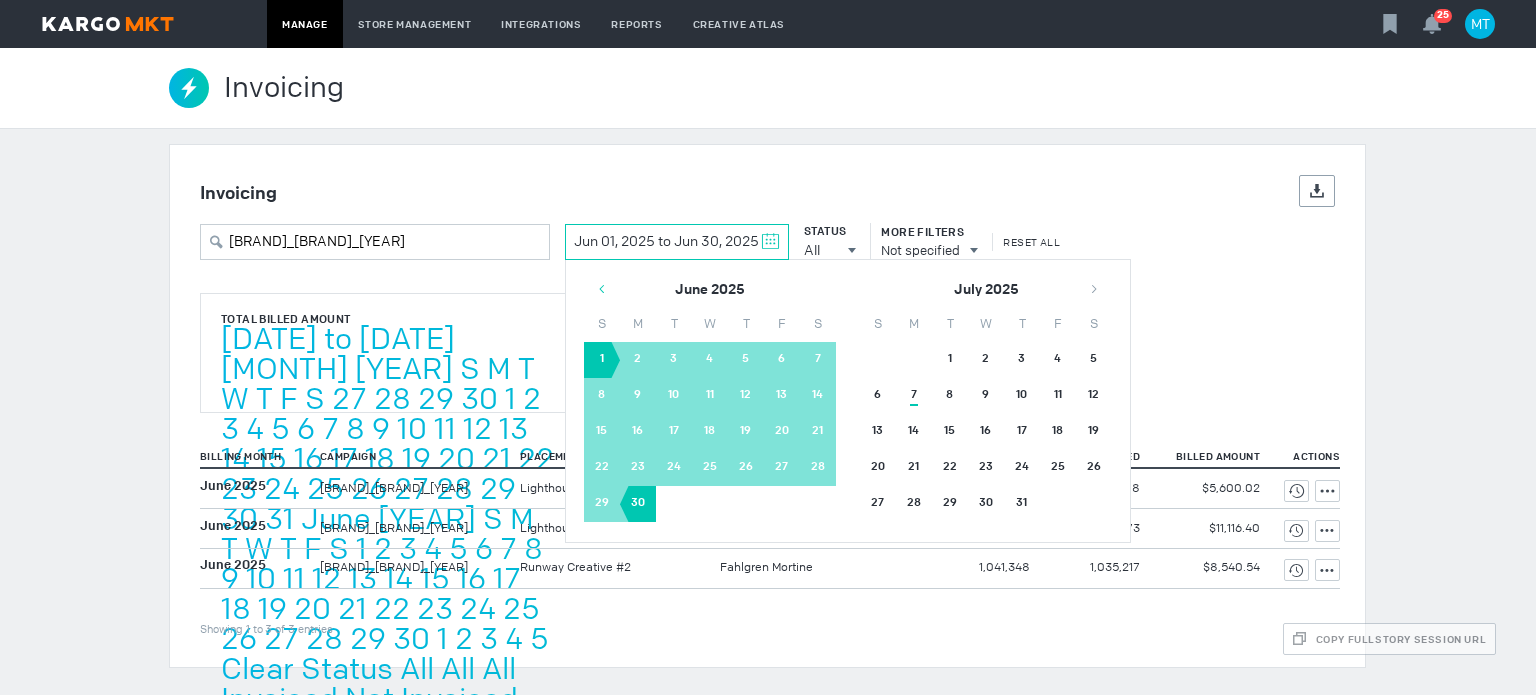 click at bounding box center [602, 289] 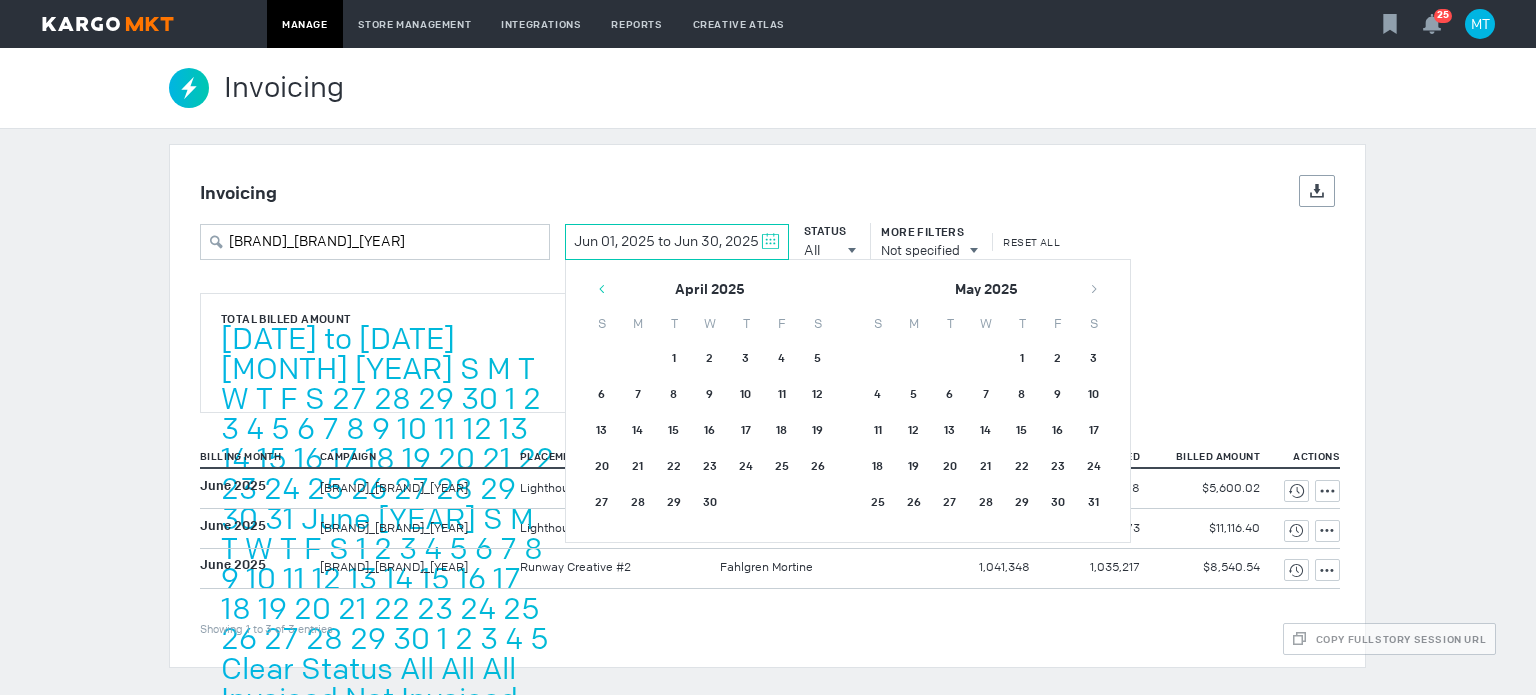 click at bounding box center [602, 289] 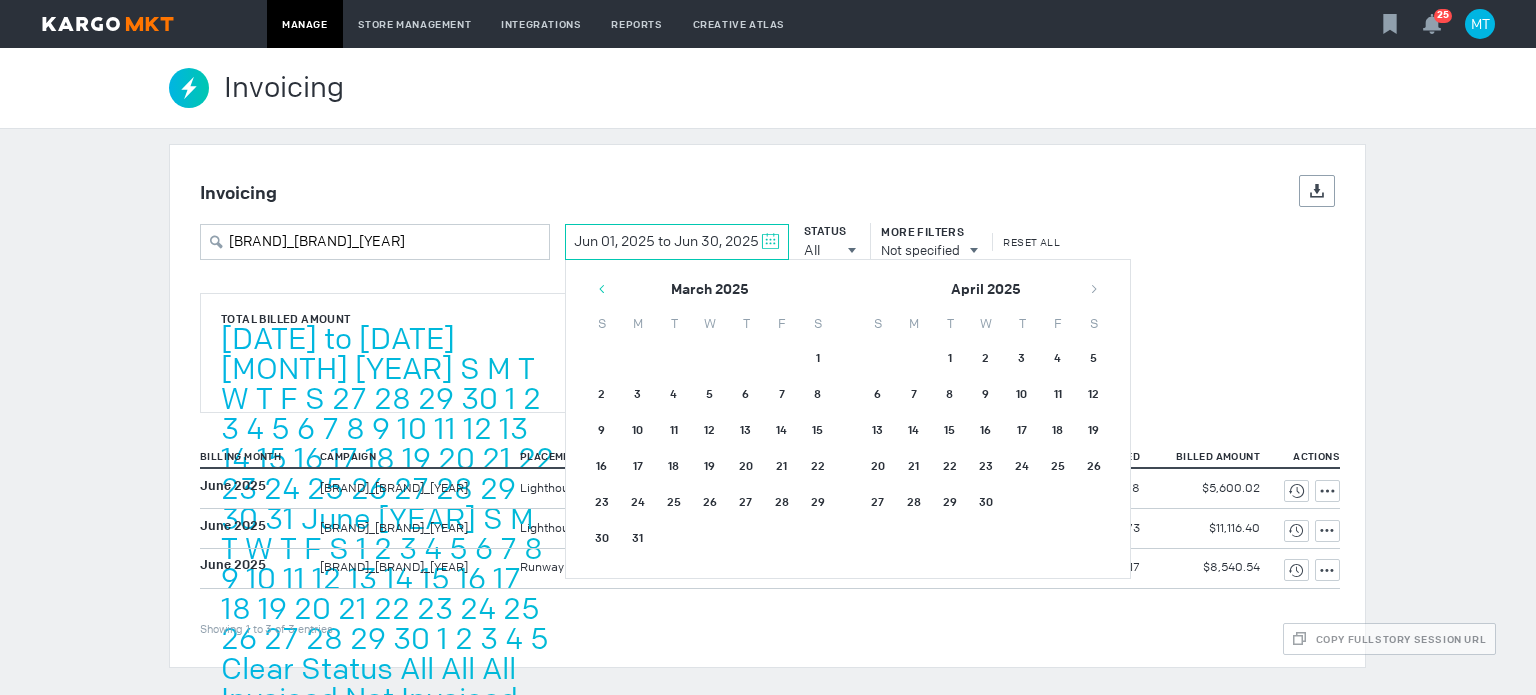 click at bounding box center [602, 289] 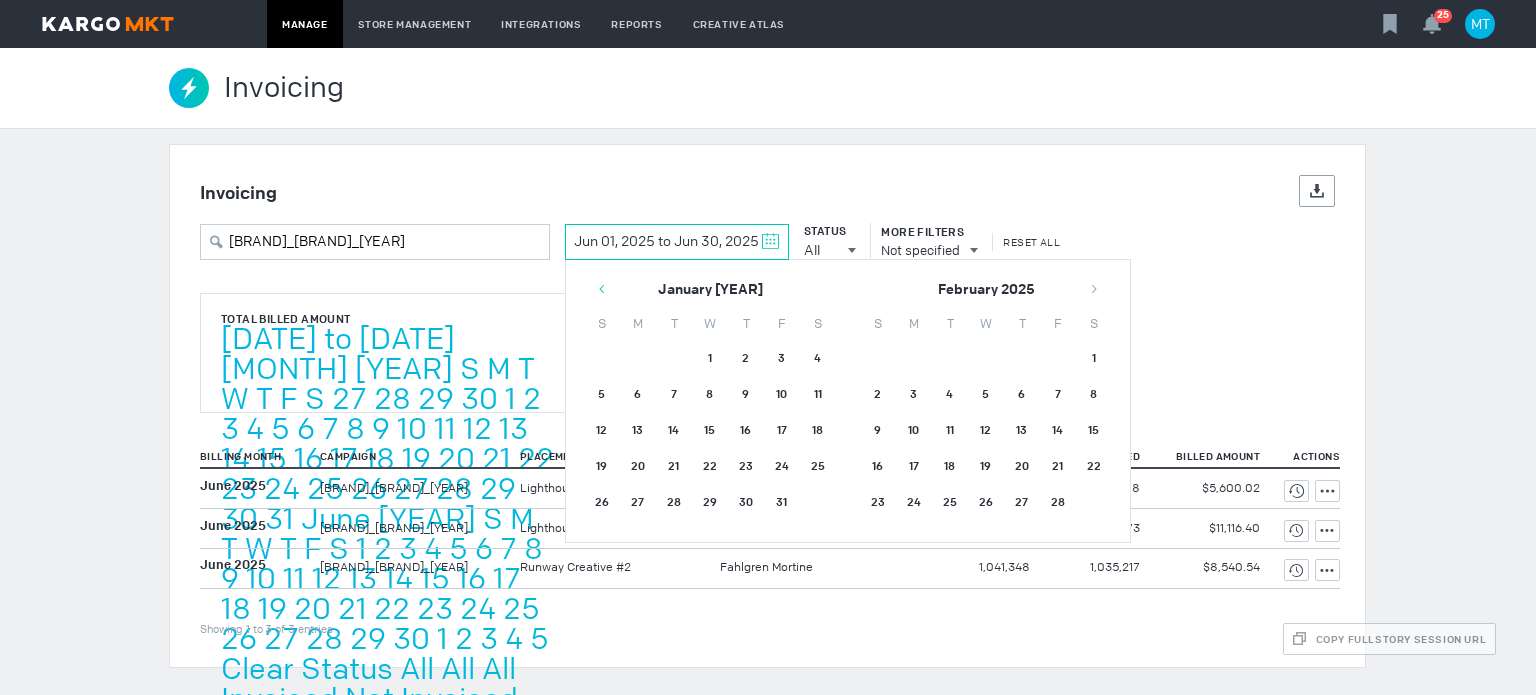 click at bounding box center [602, 289] 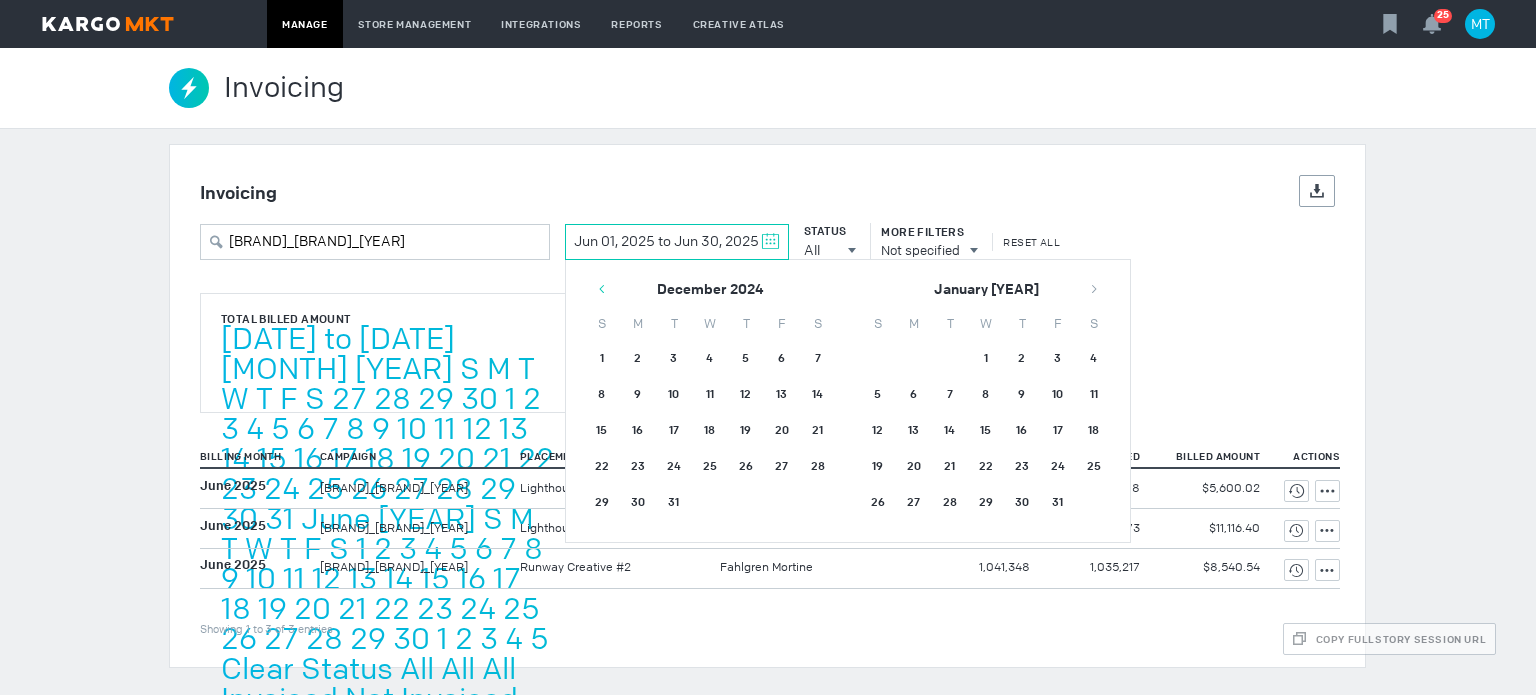 click at bounding box center [602, 289] 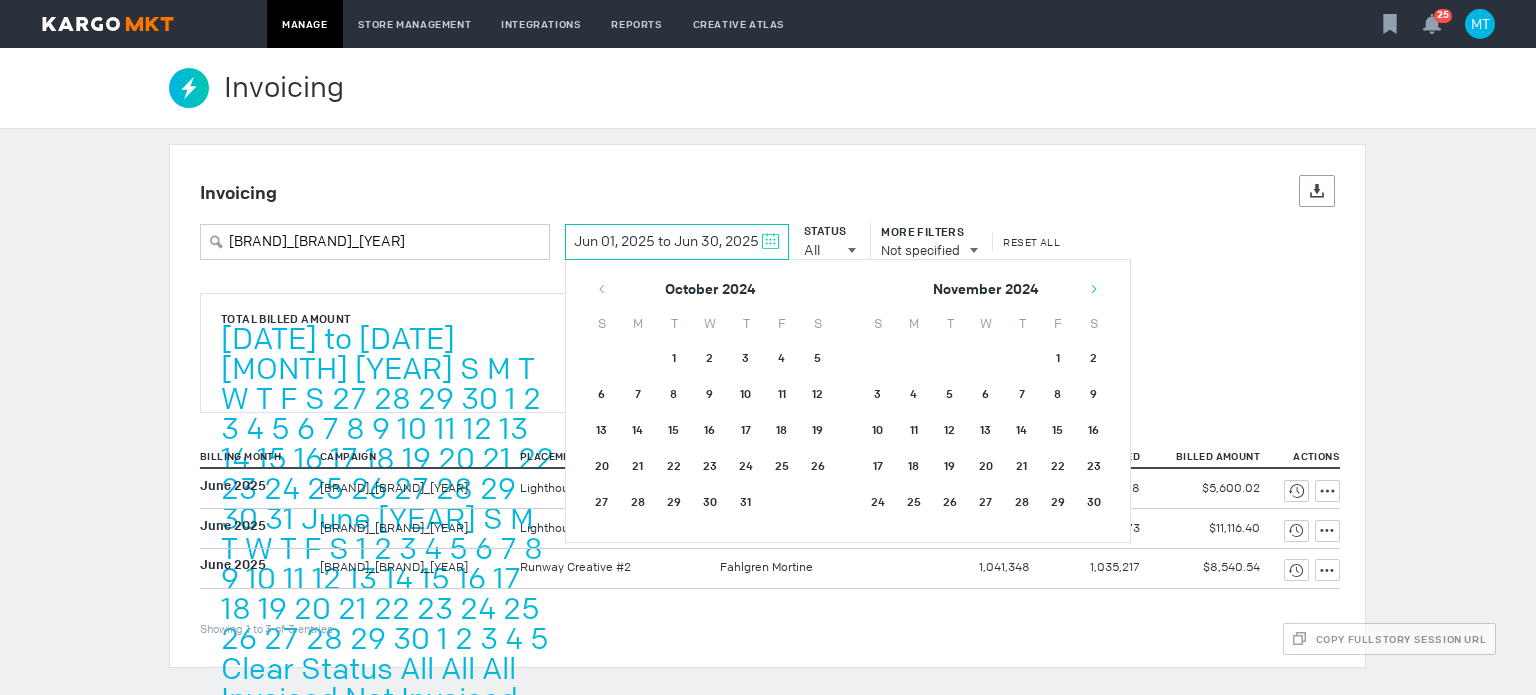 click at bounding box center (1094, 289) 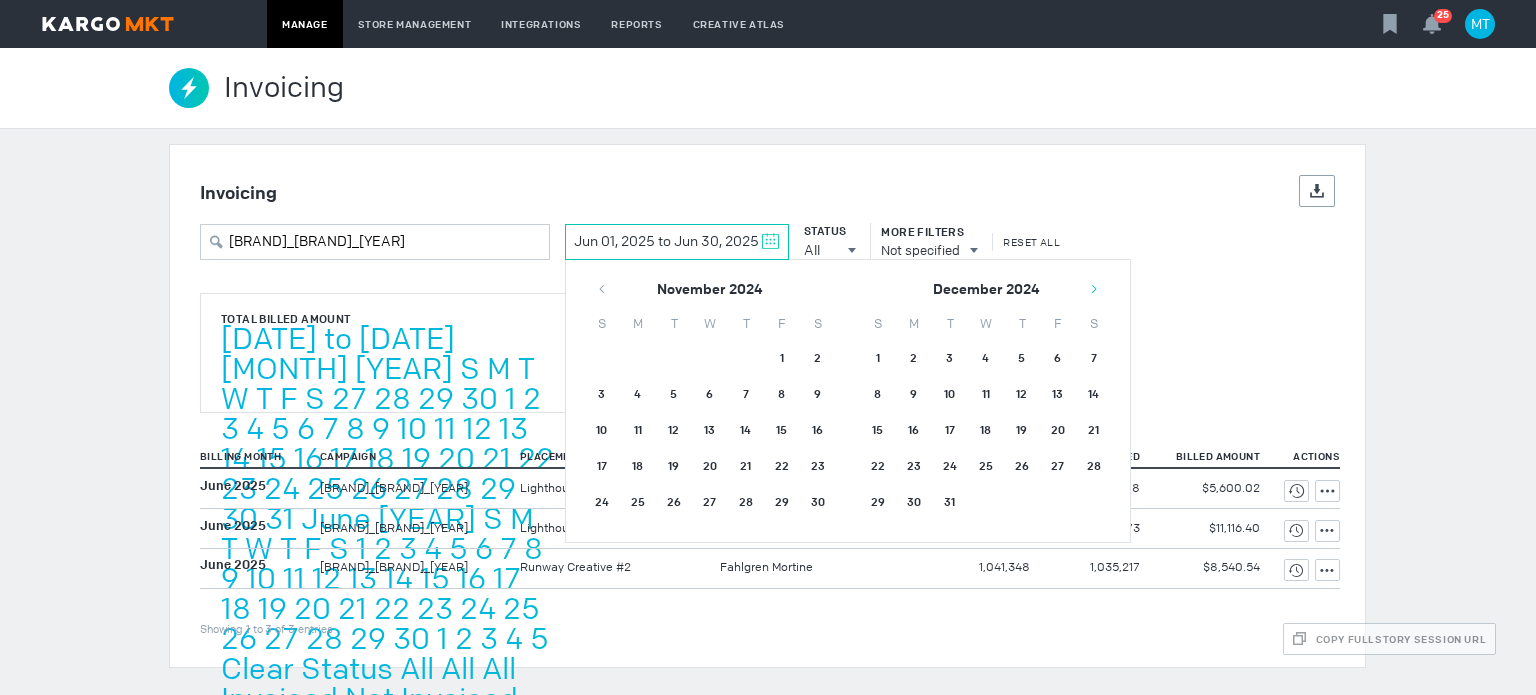 click at bounding box center [1094, 289] 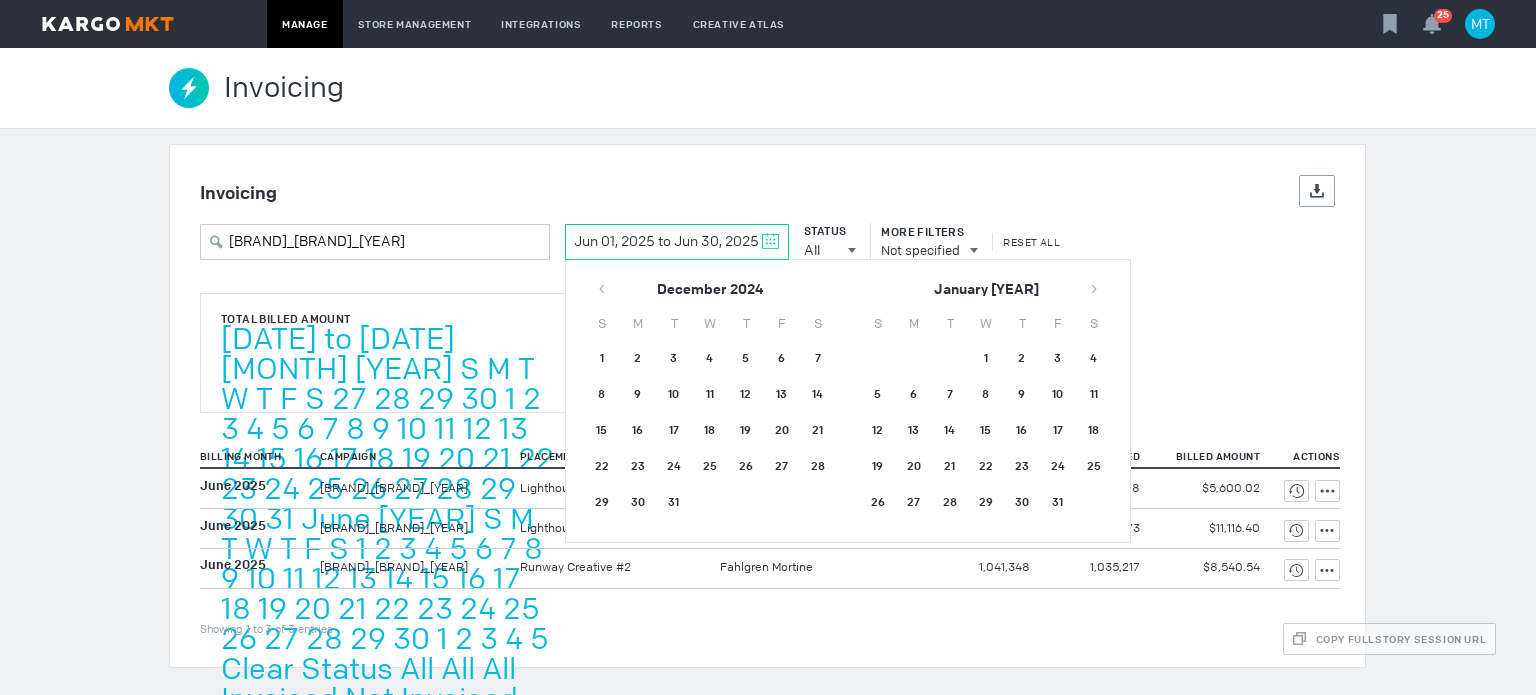 click on "1" at bounding box center (602, 360) 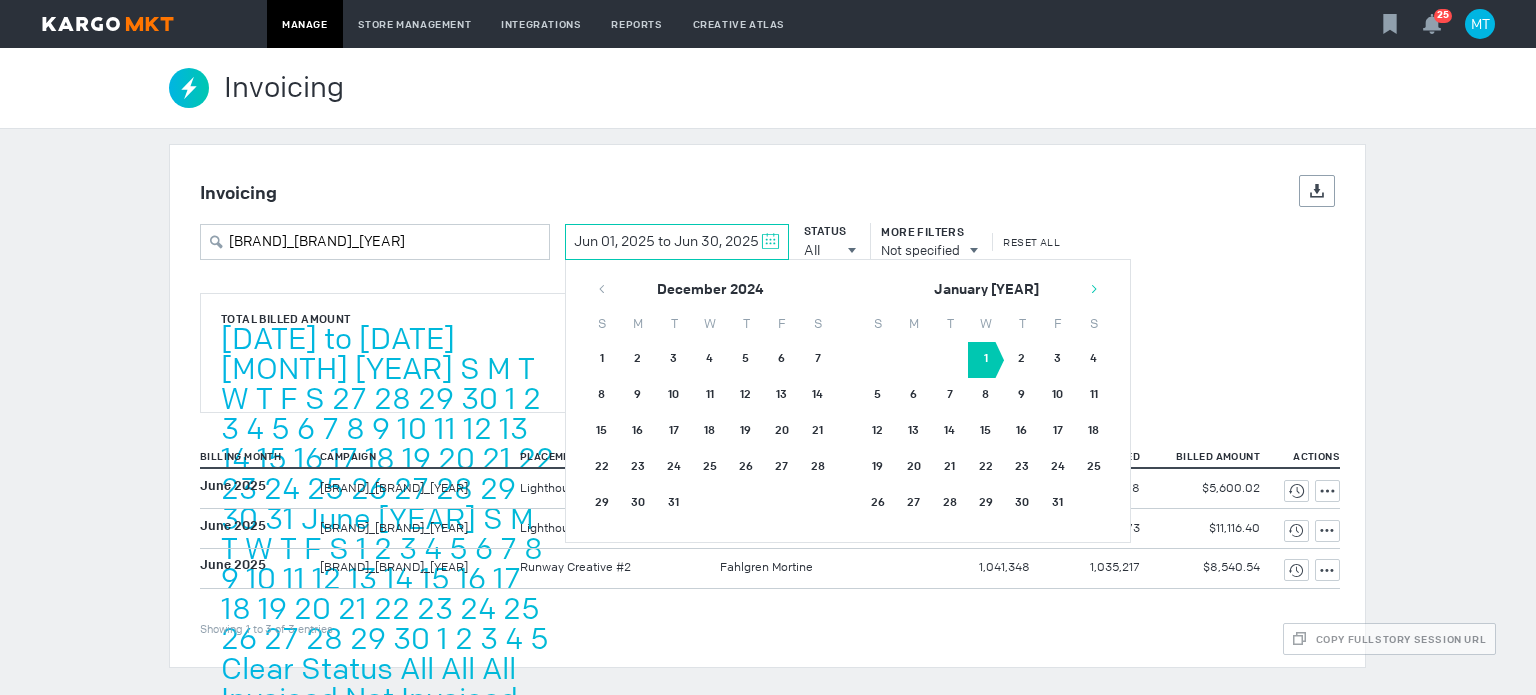 click at bounding box center [1094, 289] 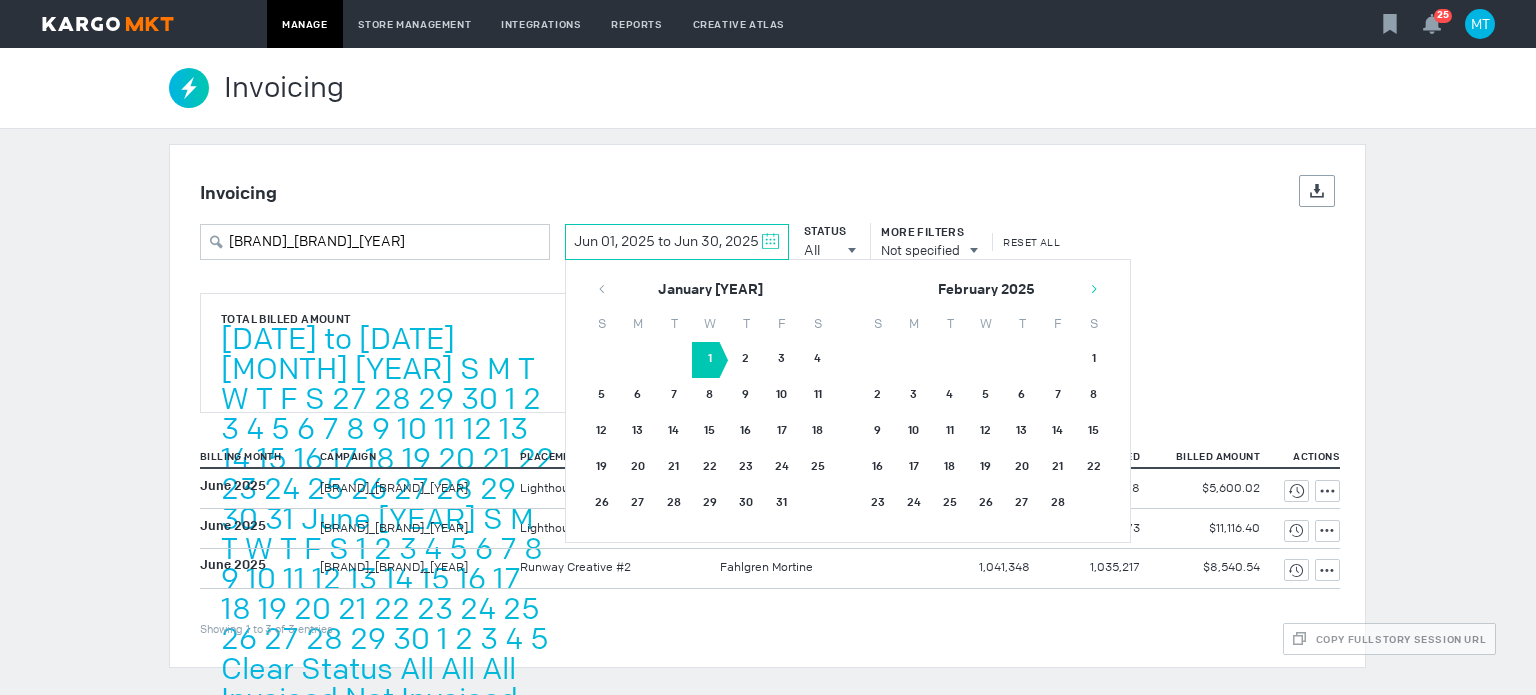 click at bounding box center (1094, 289) 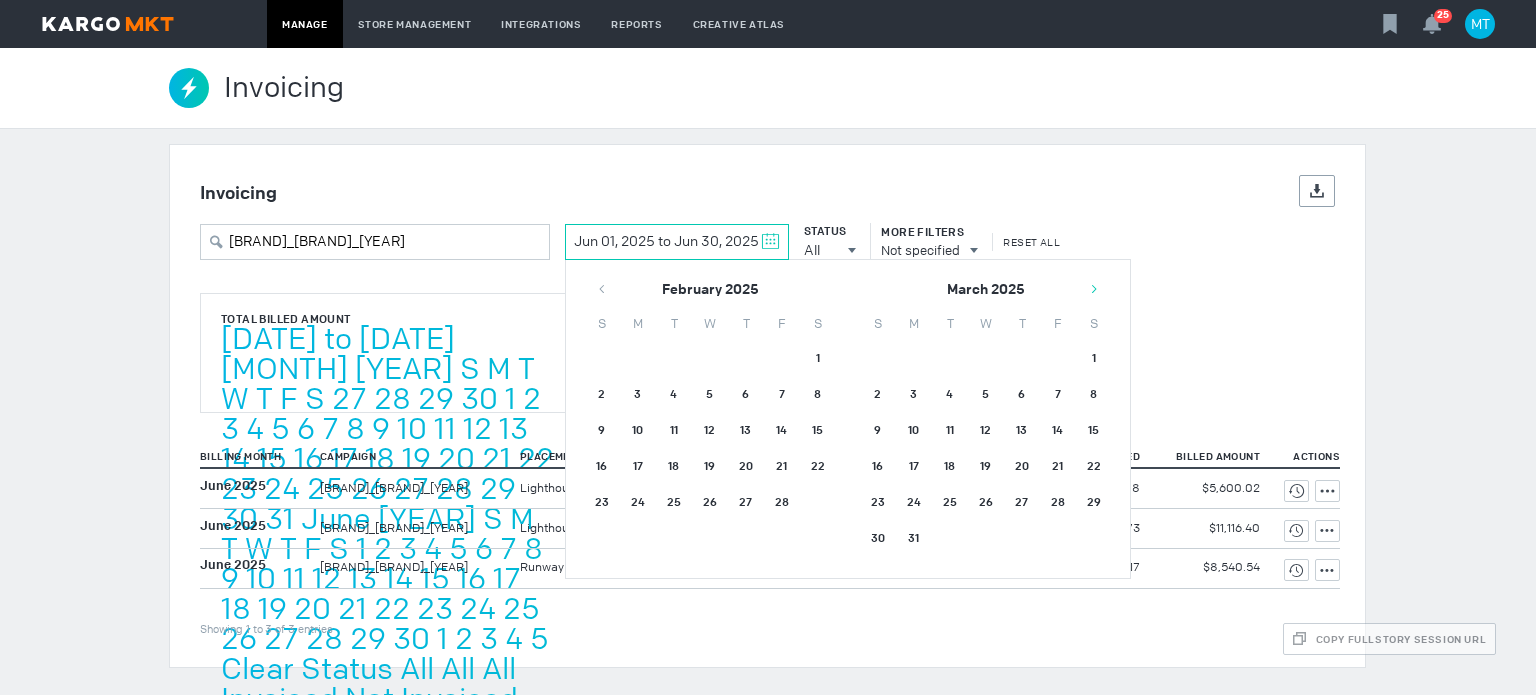 click at bounding box center [1094, 289] 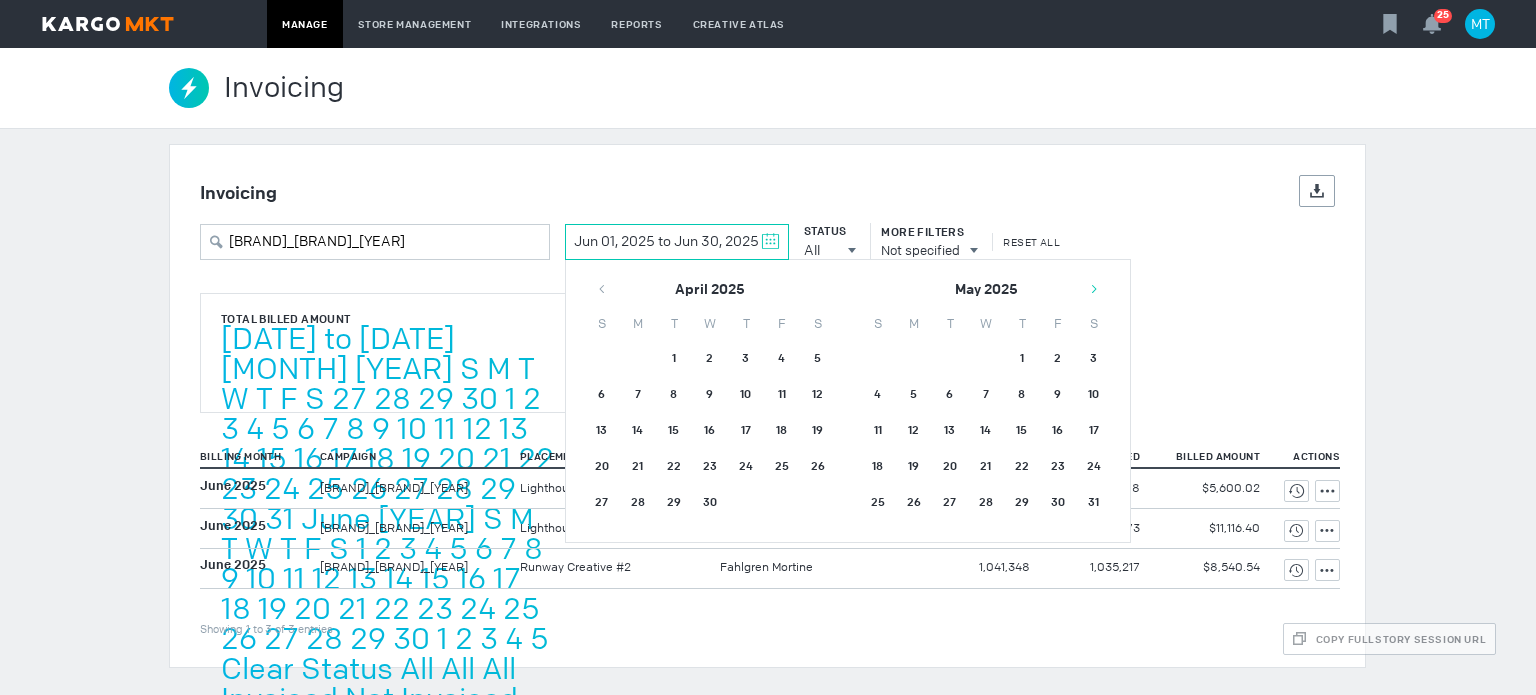 click at bounding box center (1094, 289) 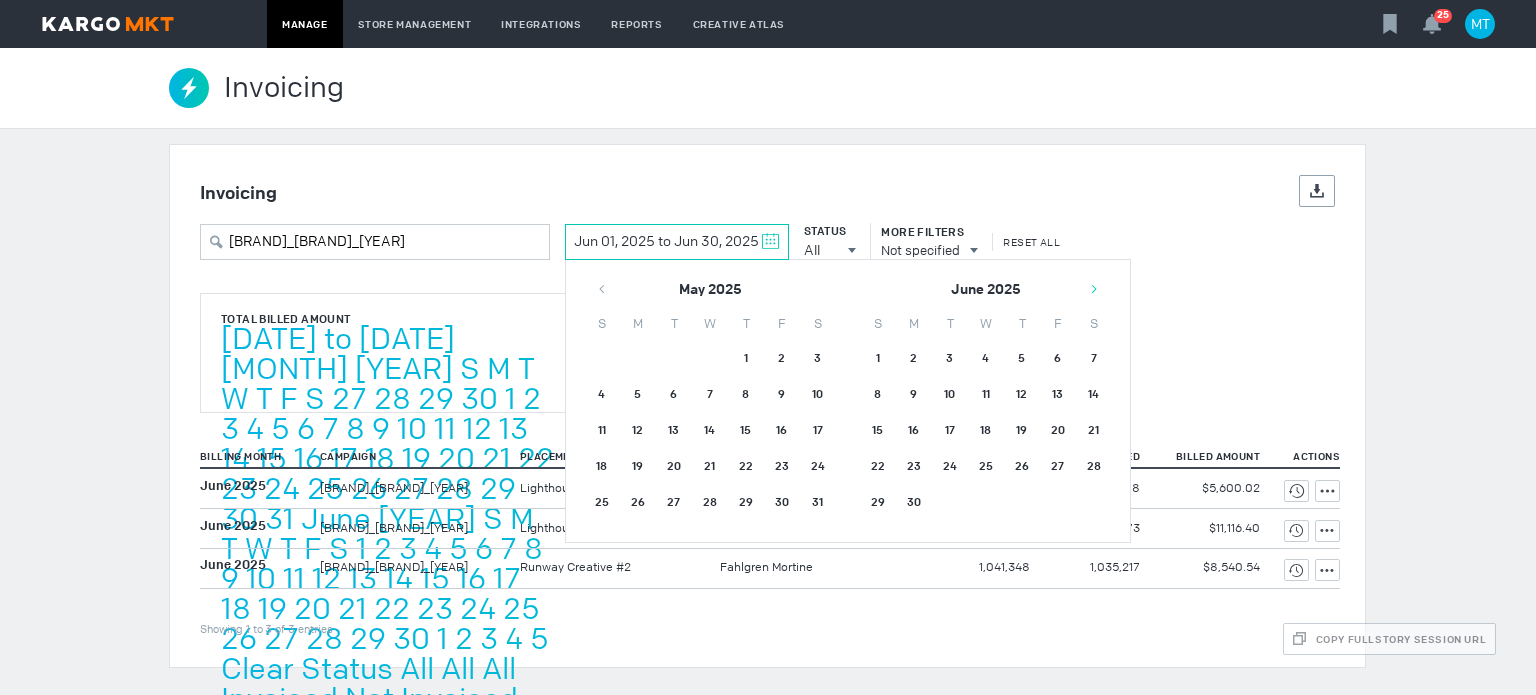 click at bounding box center (1094, 289) 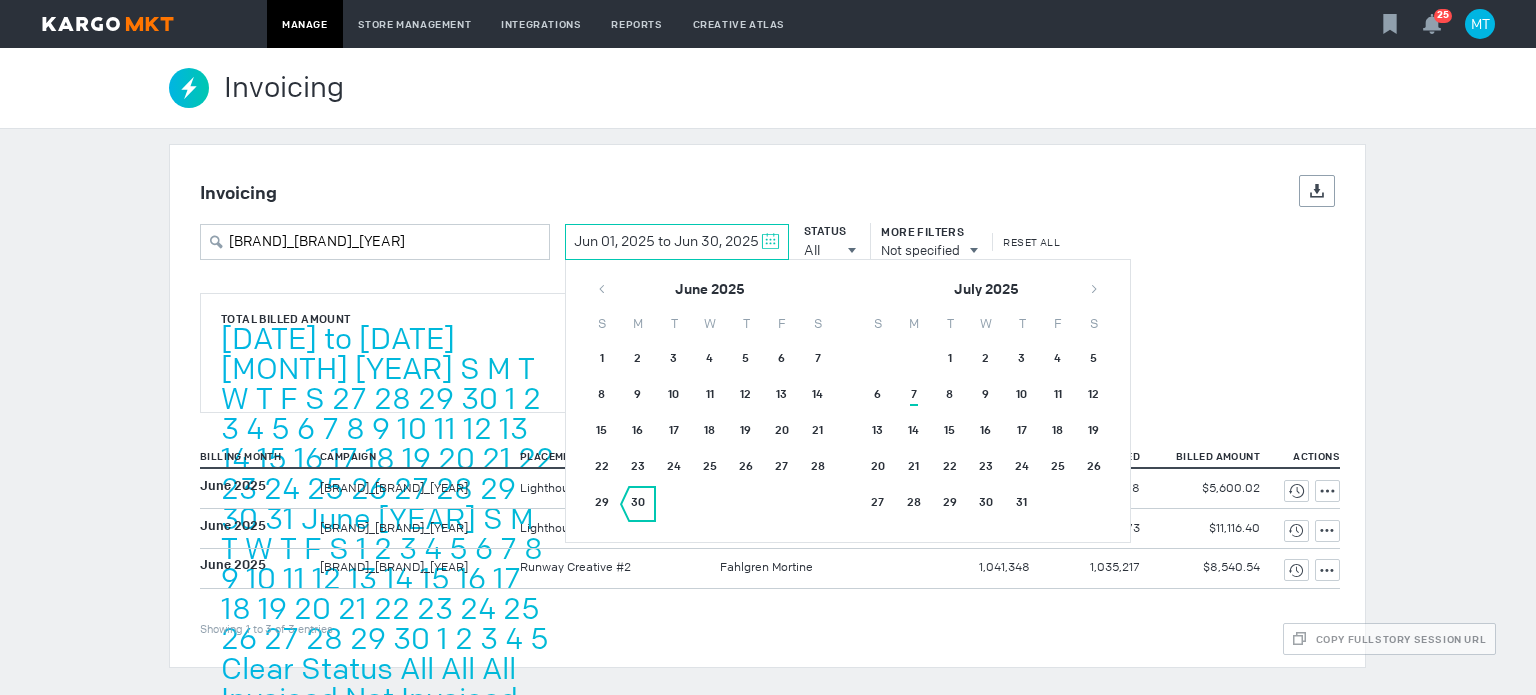 click on "30" at bounding box center (638, 504) 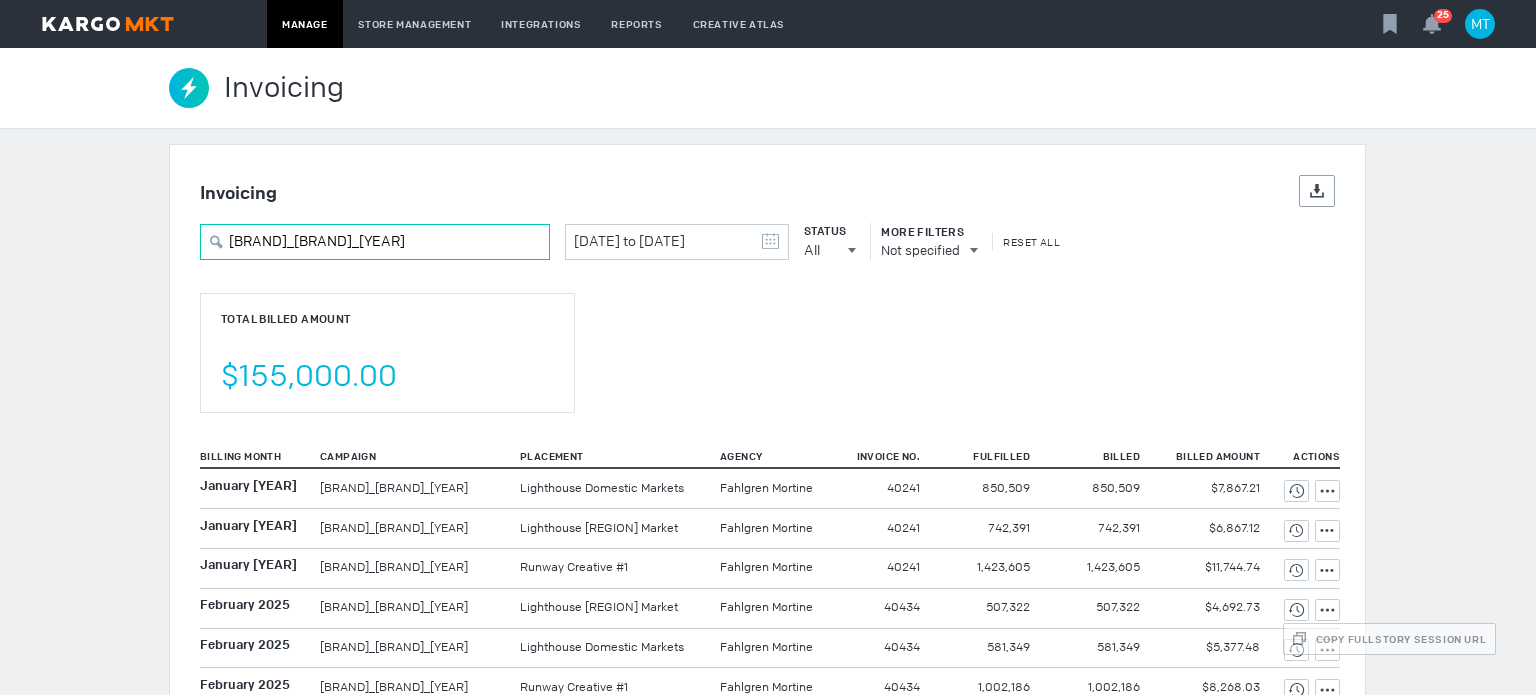 click on "[BRAND]_[BRAND]_[YEAR]" at bounding box center [375, 242] 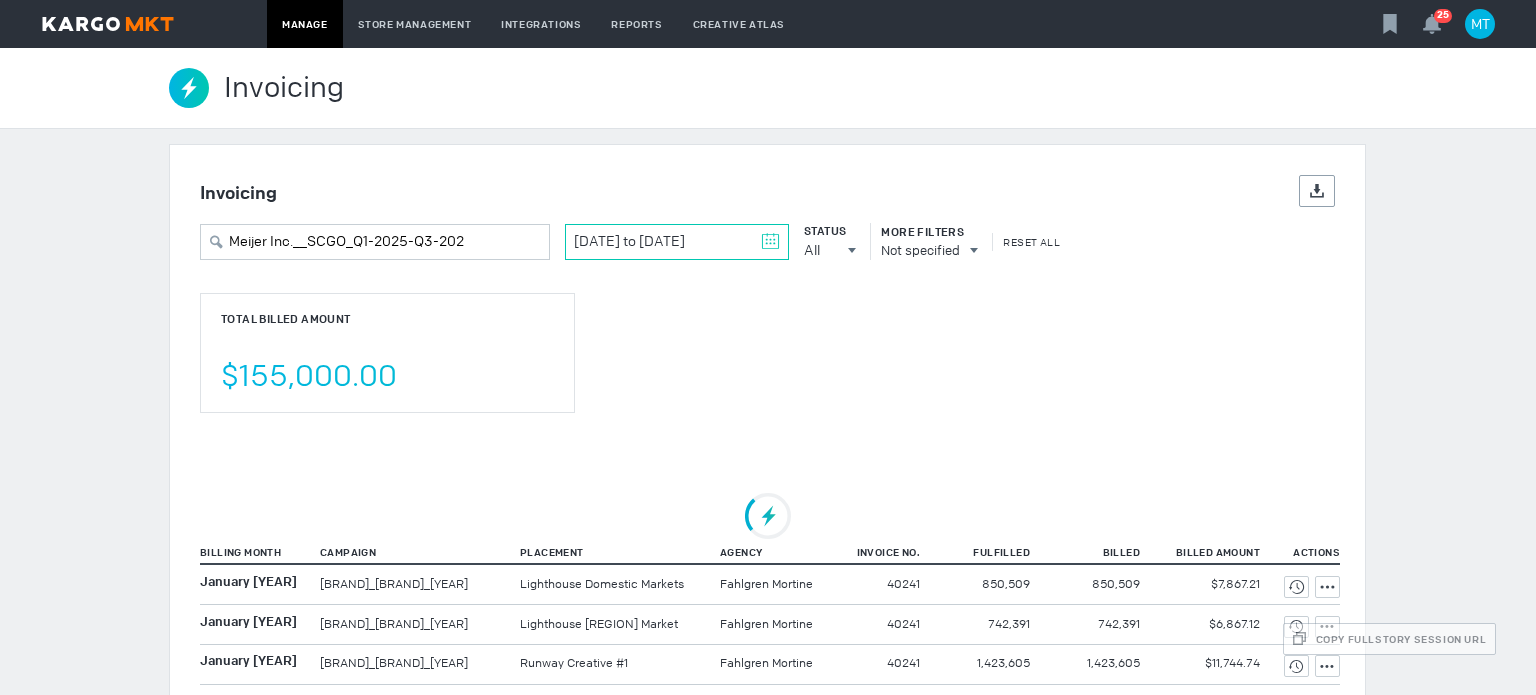 click on "[DATE] to [DATE]" at bounding box center (677, 242) 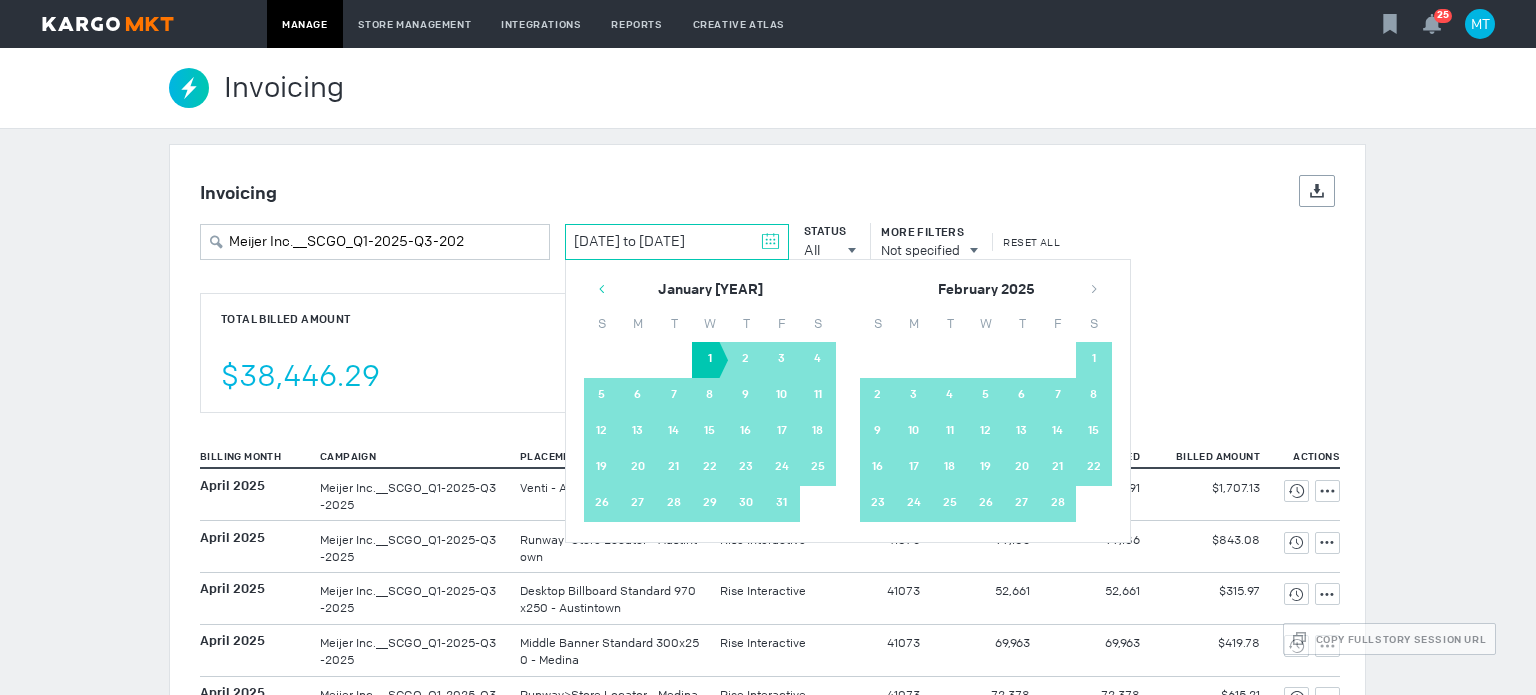 click at bounding box center (602, 289) 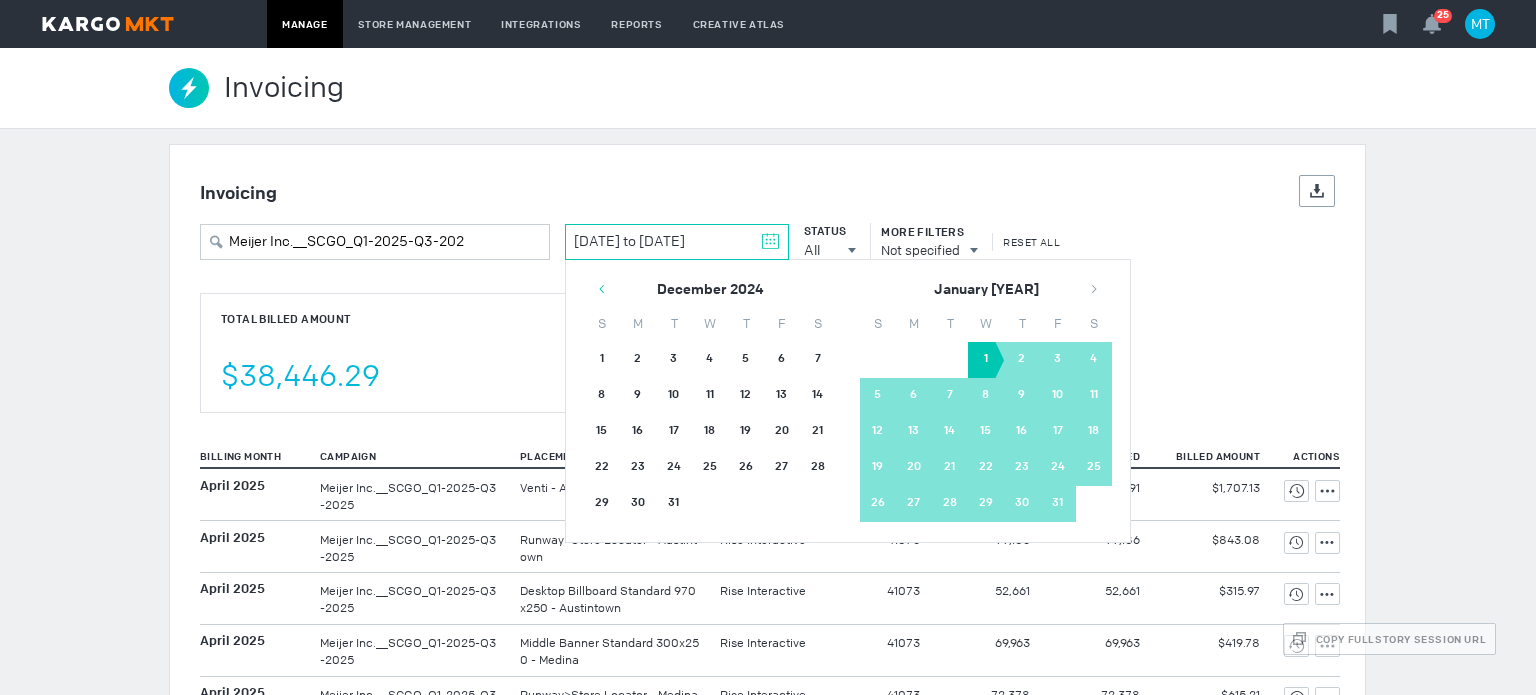 click at bounding box center [602, 289] 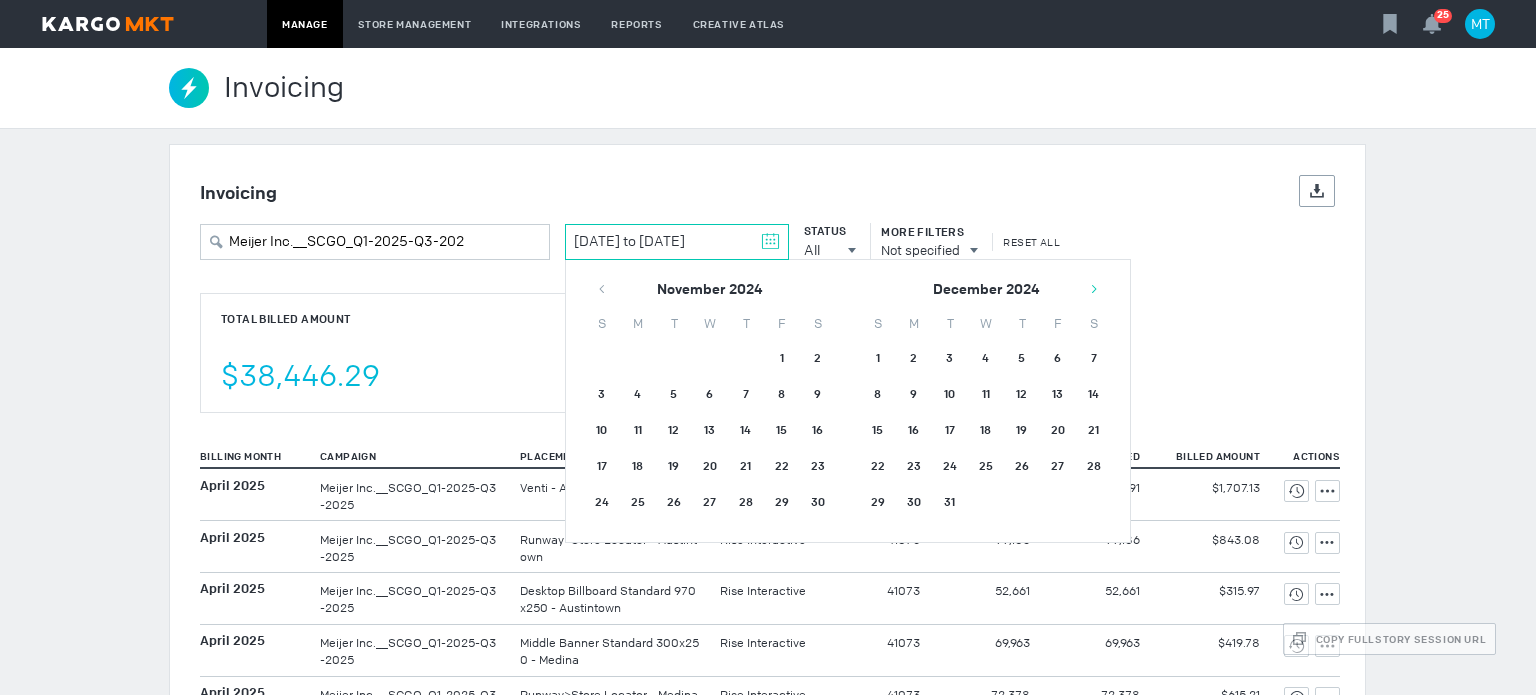 click at bounding box center (1094, 289) 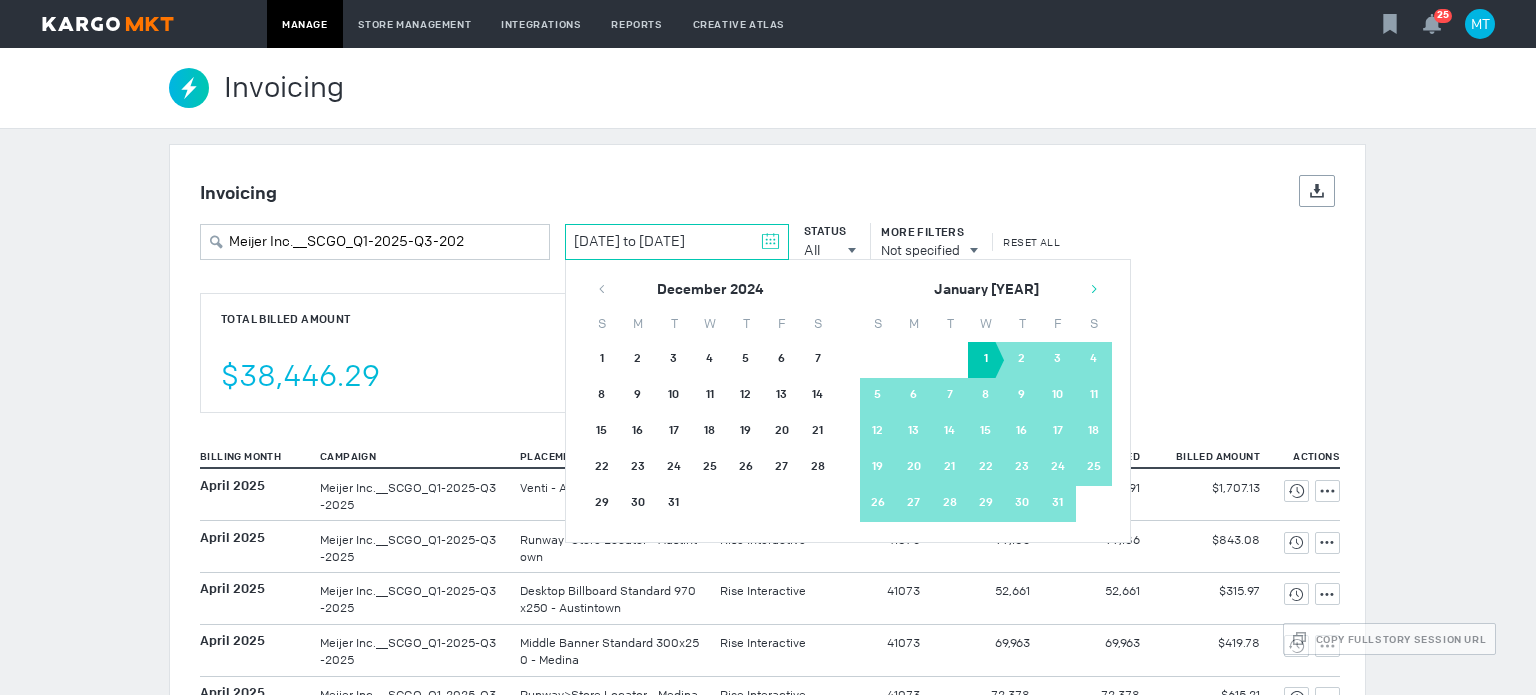 click at bounding box center [1094, 289] 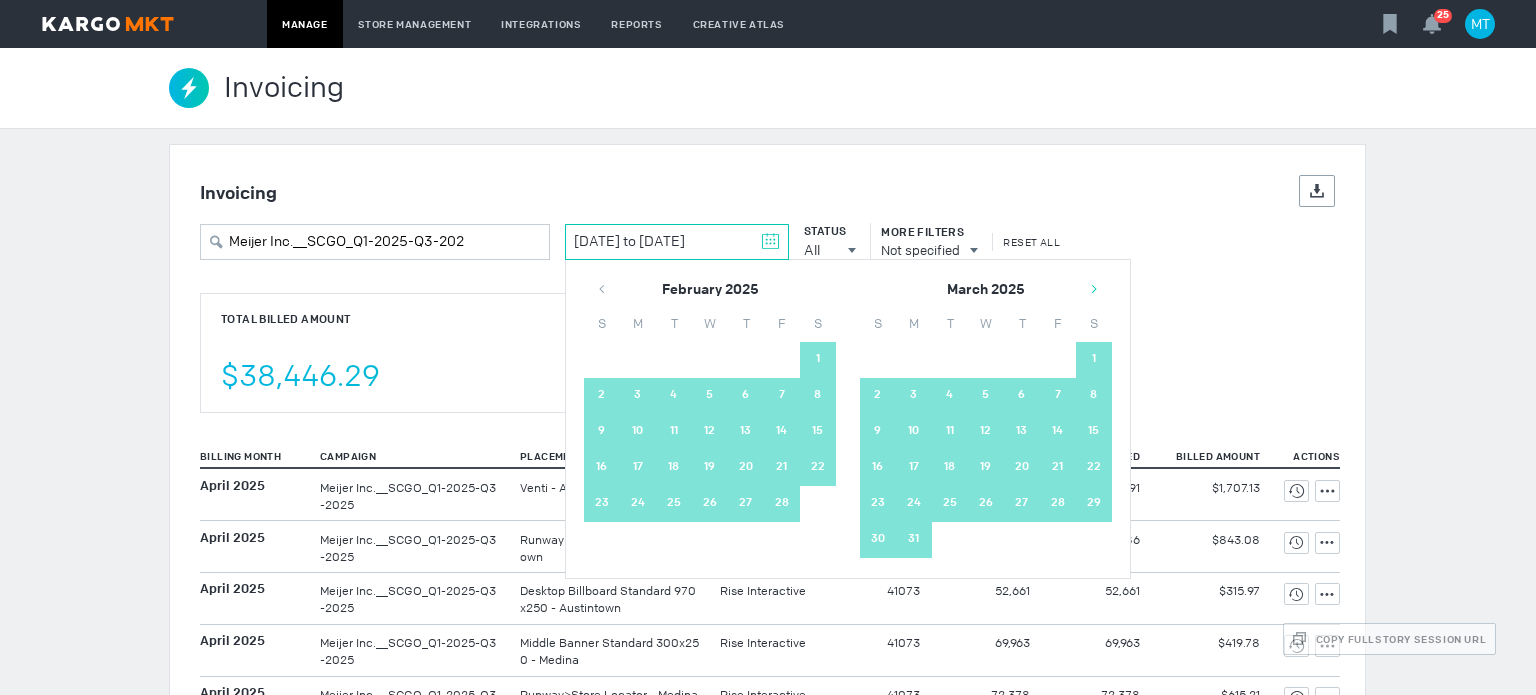 click at bounding box center (1094, 289) 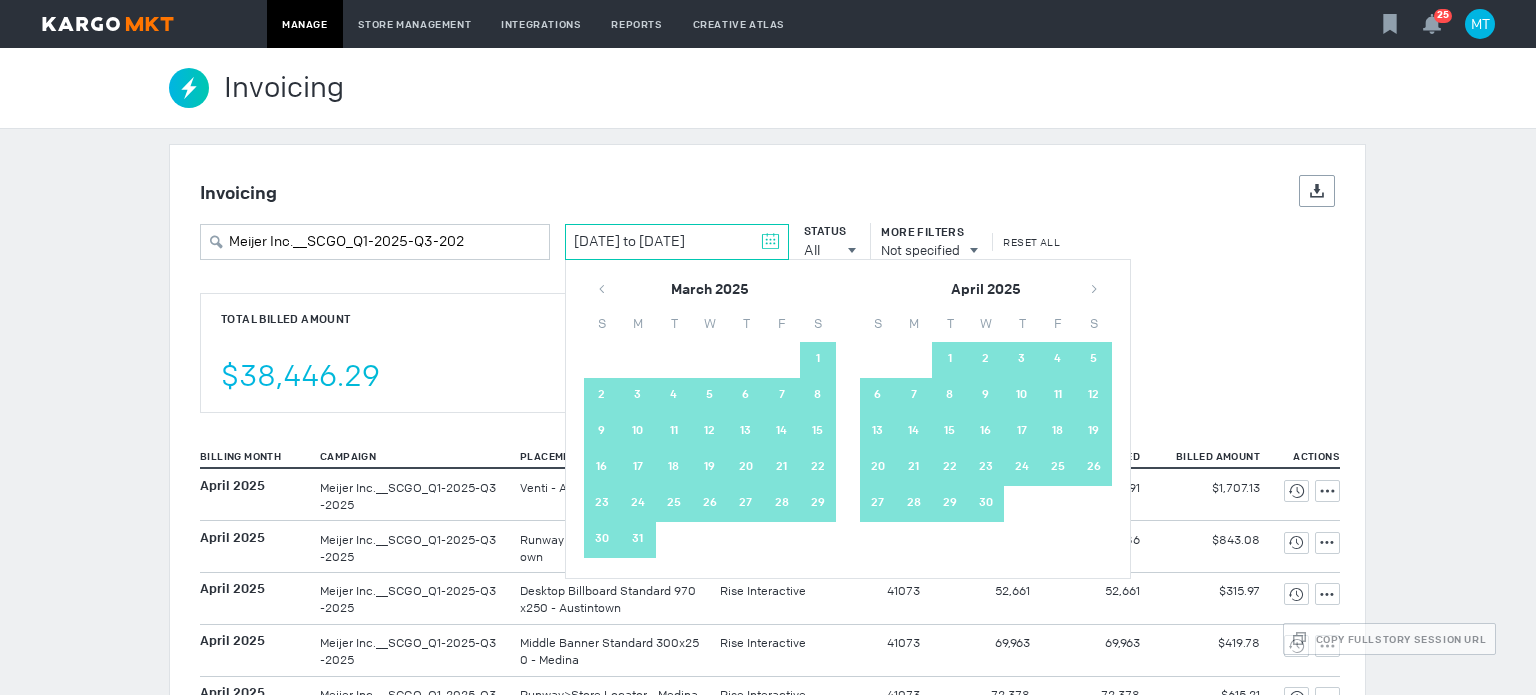 click on "1" at bounding box center [818, 360] 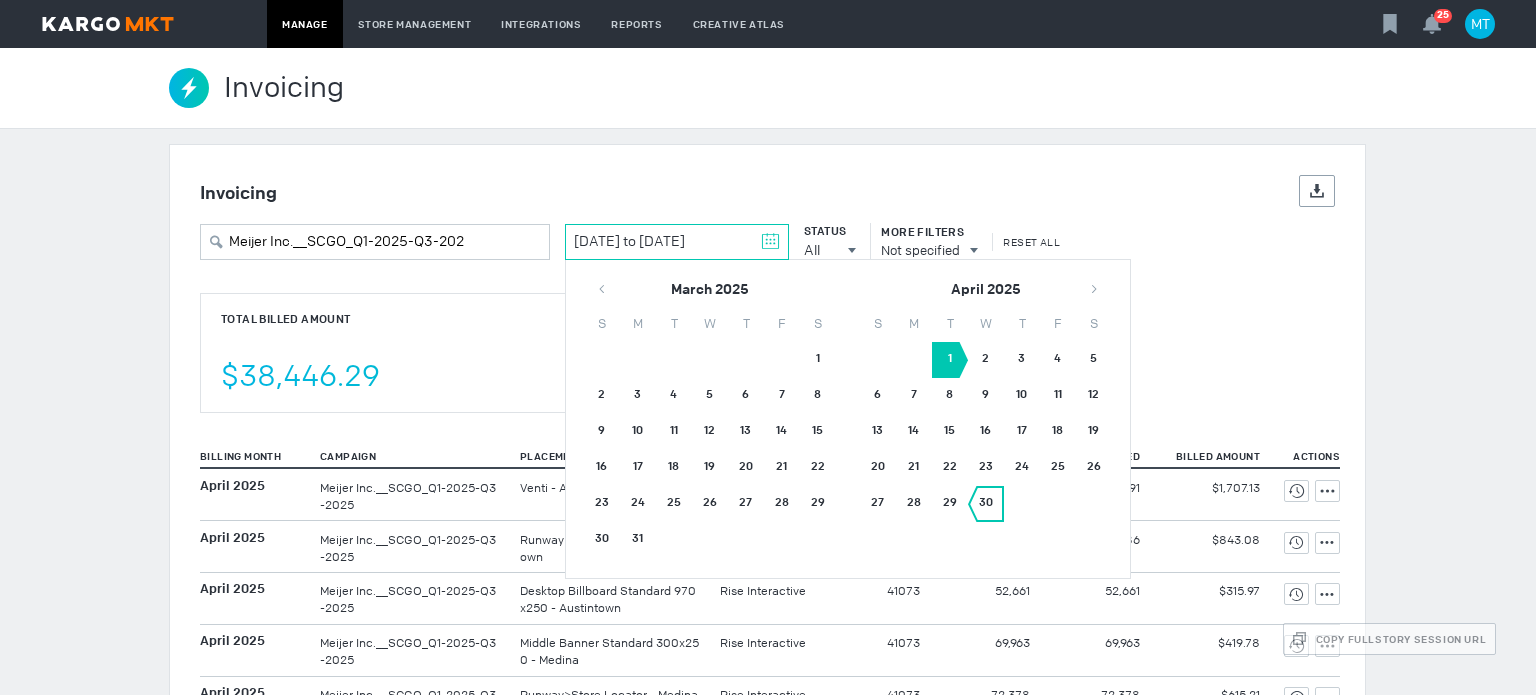 click on "30" at bounding box center (986, 504) 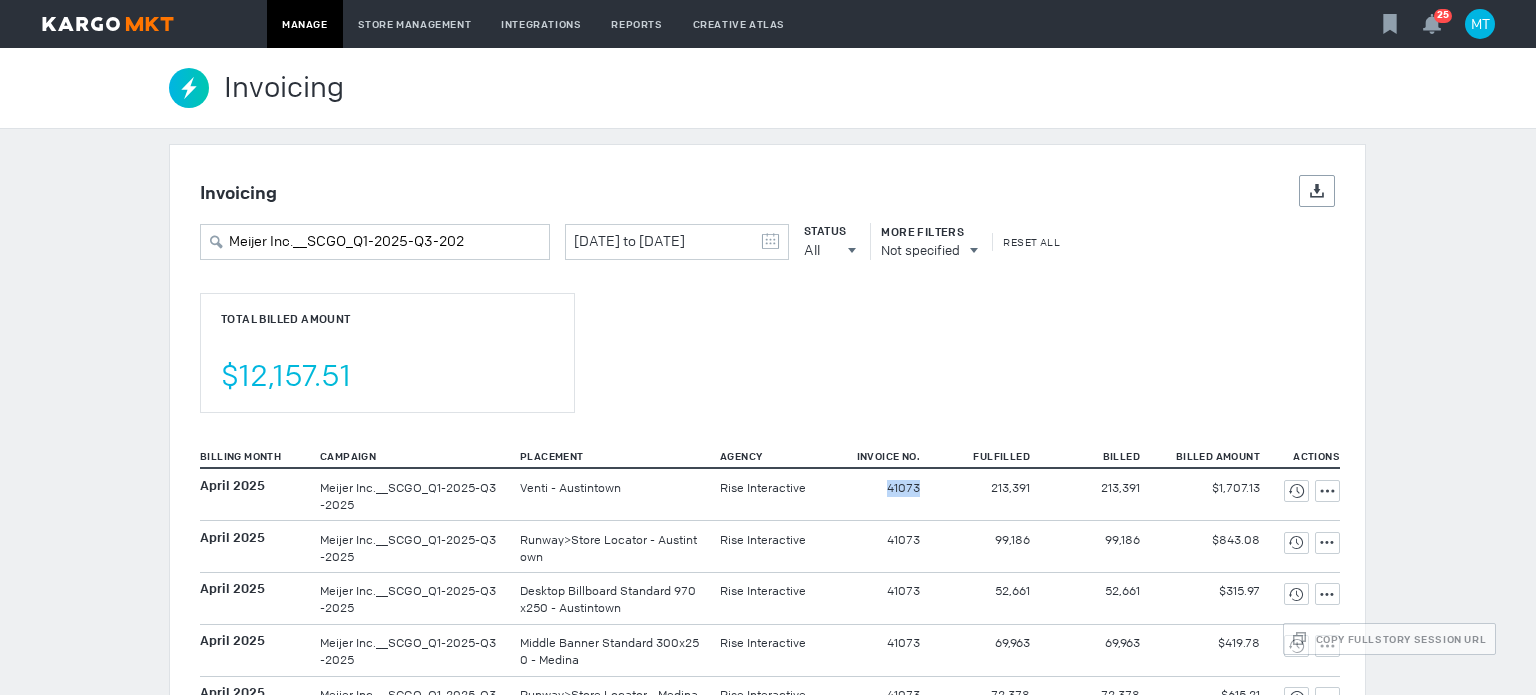 drag, startPoint x: 875, startPoint y: 495, endPoint x: 942, endPoint y: 500, distance: 67.18631 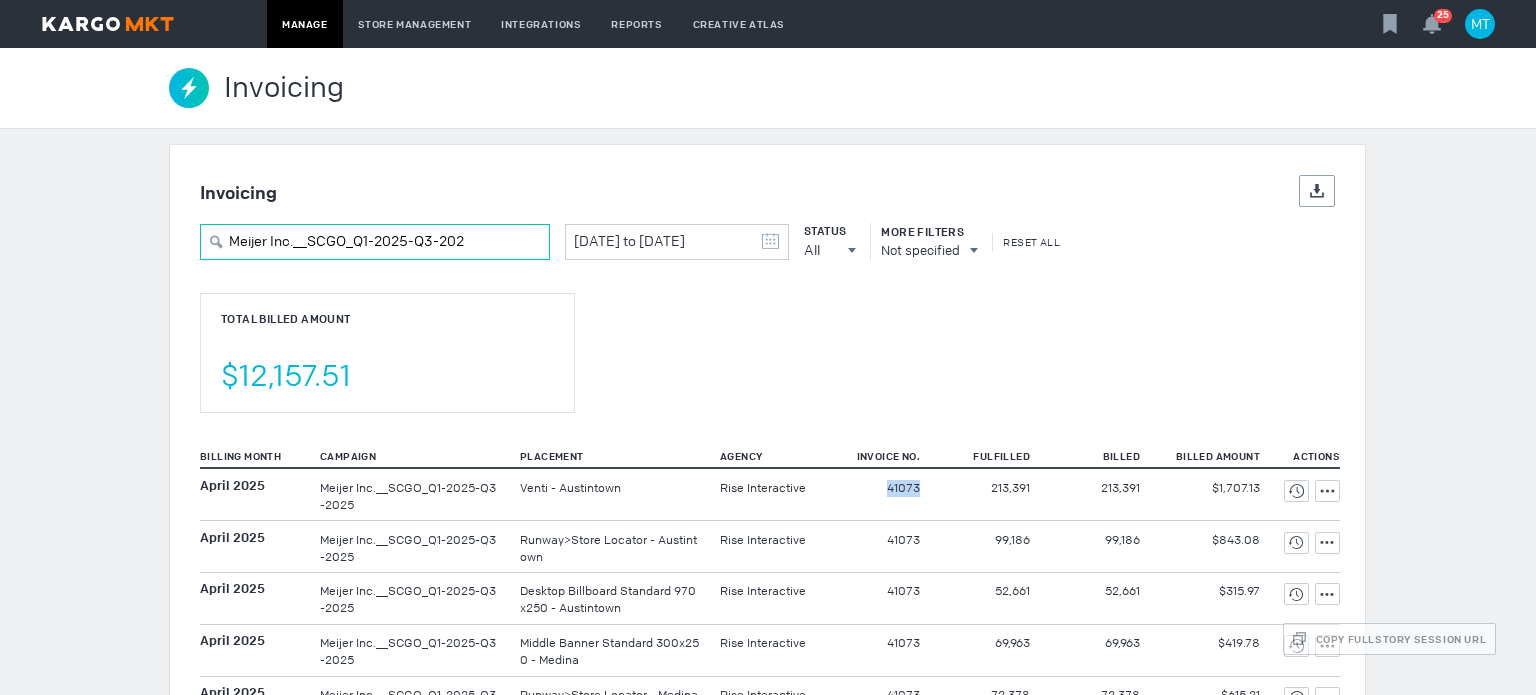 click on "Meijer Inc.__SCGO_Q1-2025-Q3-202" at bounding box center [375, 242] 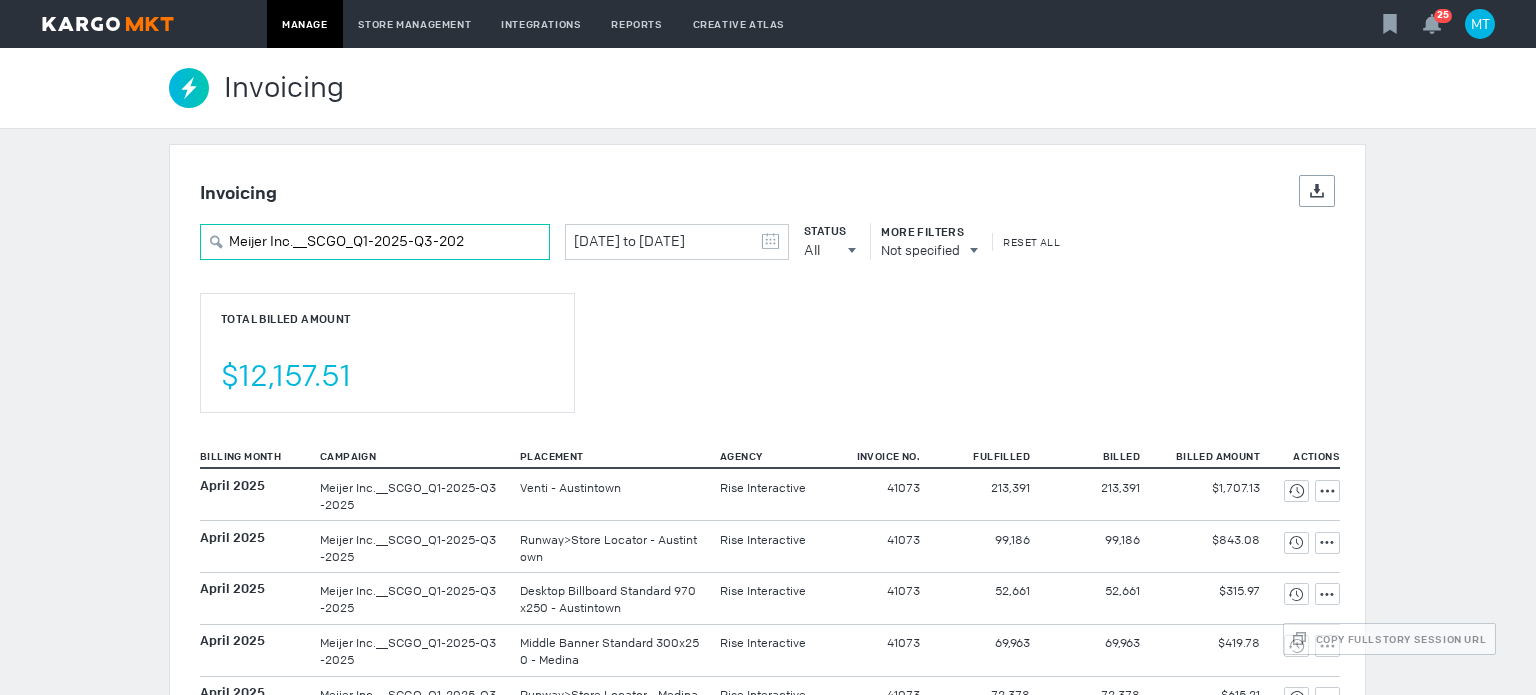 click on "Meijer Inc.__SCGO_Q1-2025-Q3-202" at bounding box center (375, 242) 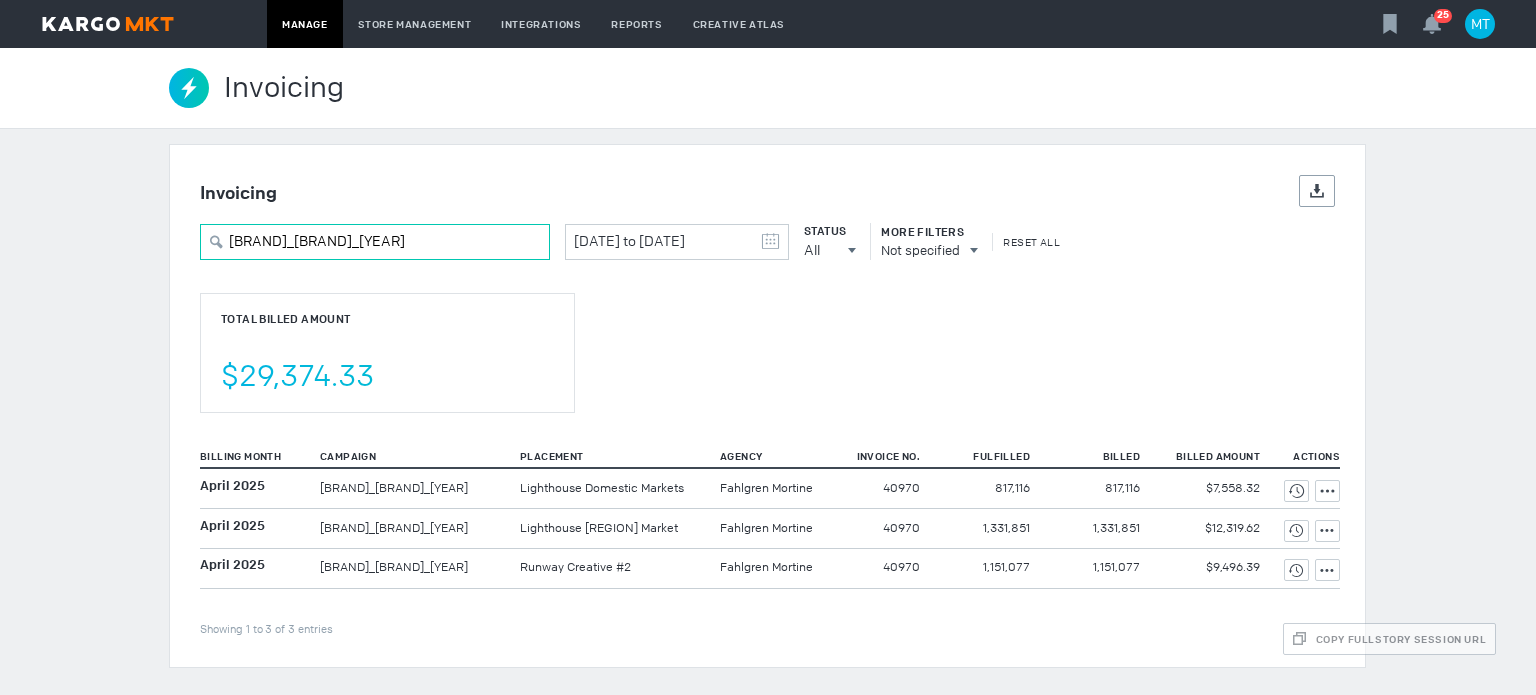 type on "[BRAND]_[BRAND]_[YEAR]" 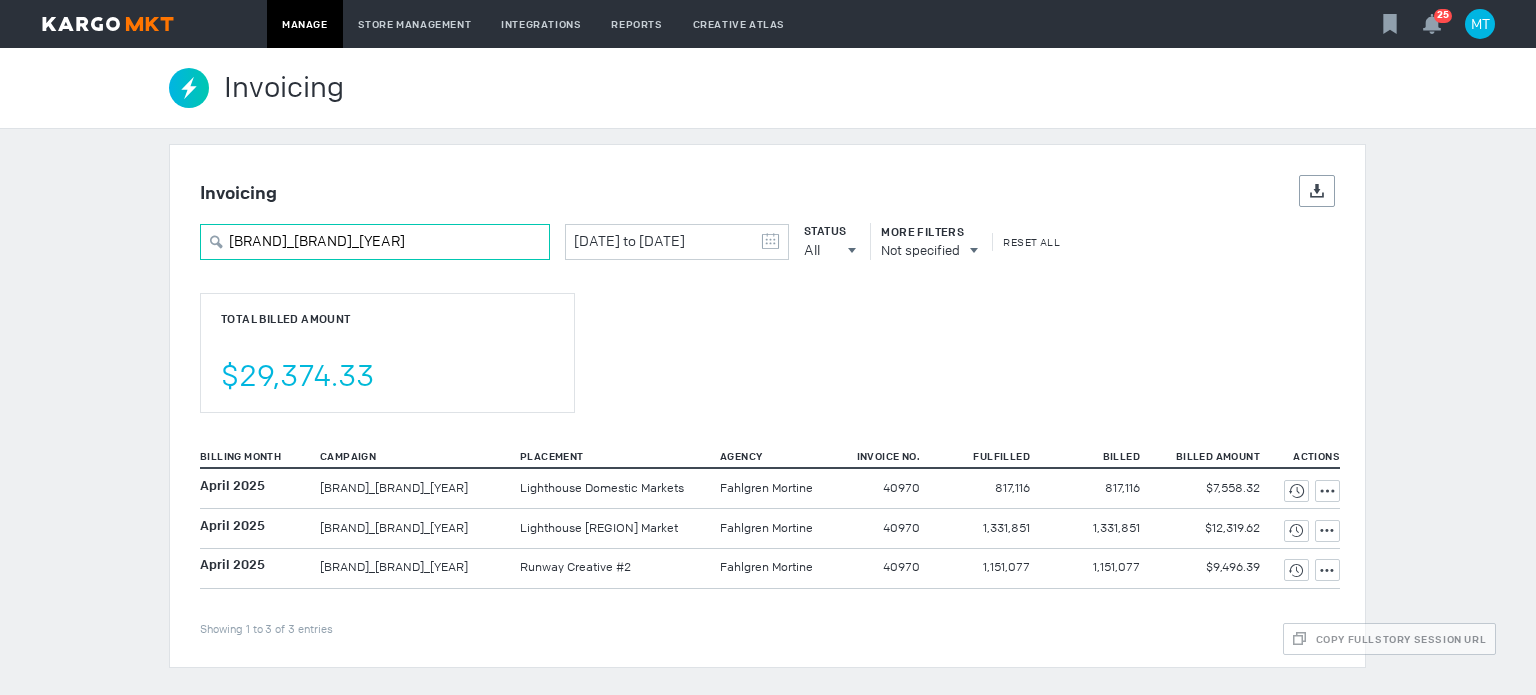 click on "[BRAND]_[BRAND]_[YEAR]" at bounding box center [375, 242] 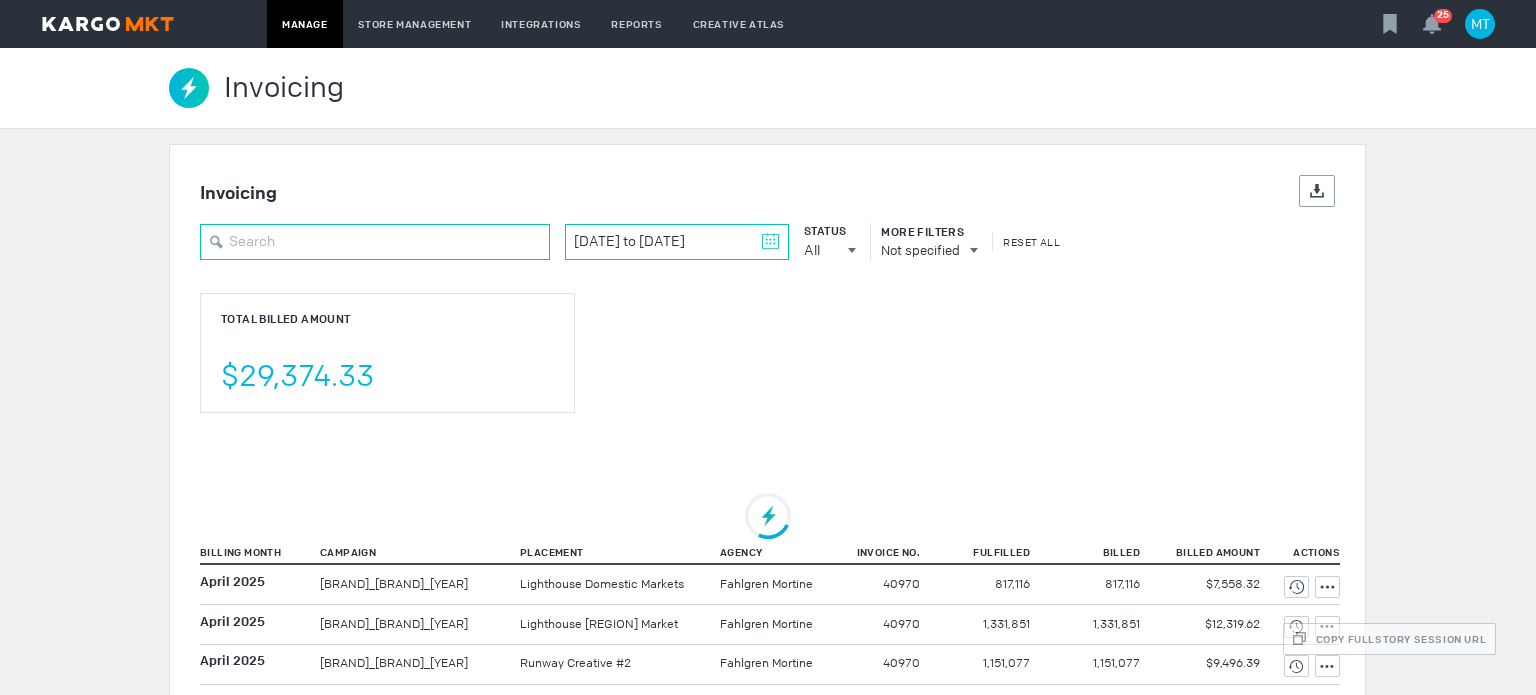 type 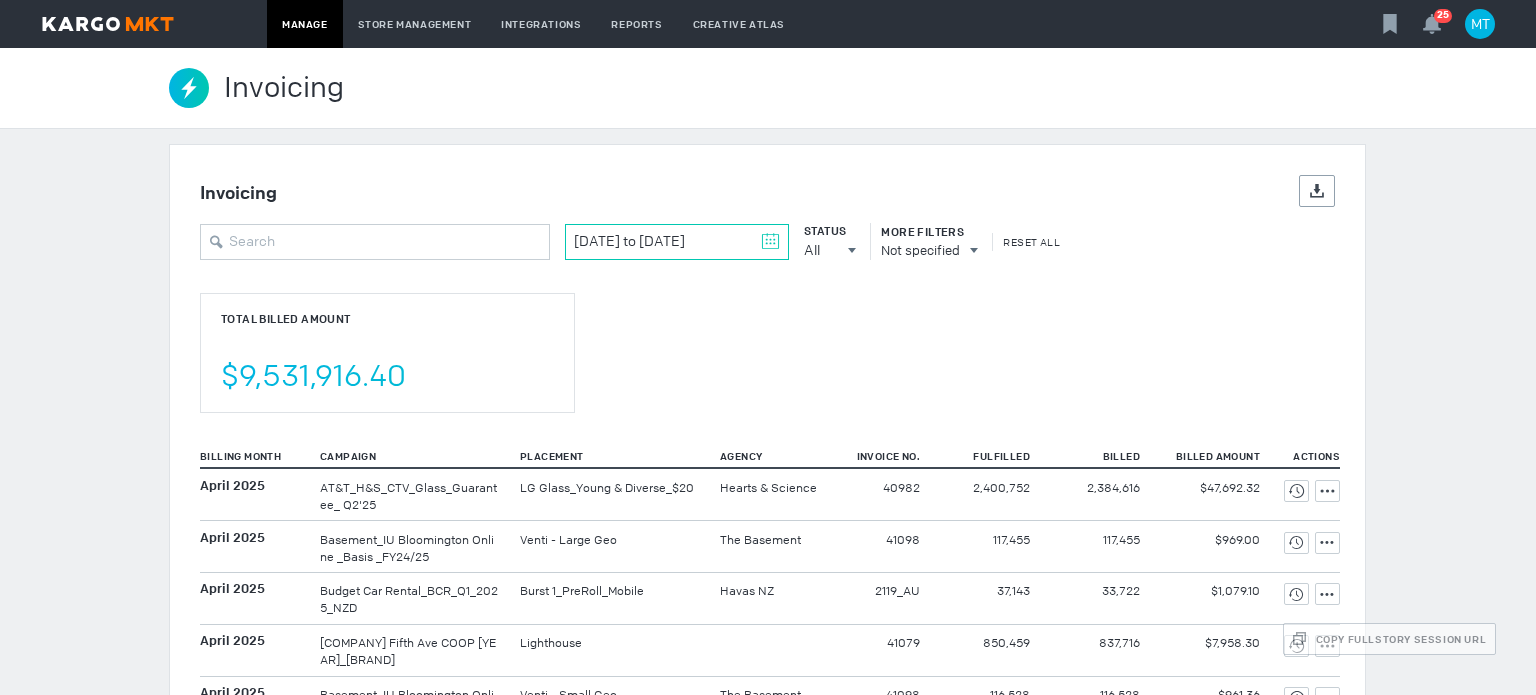 click at bounding box center (770, 241) 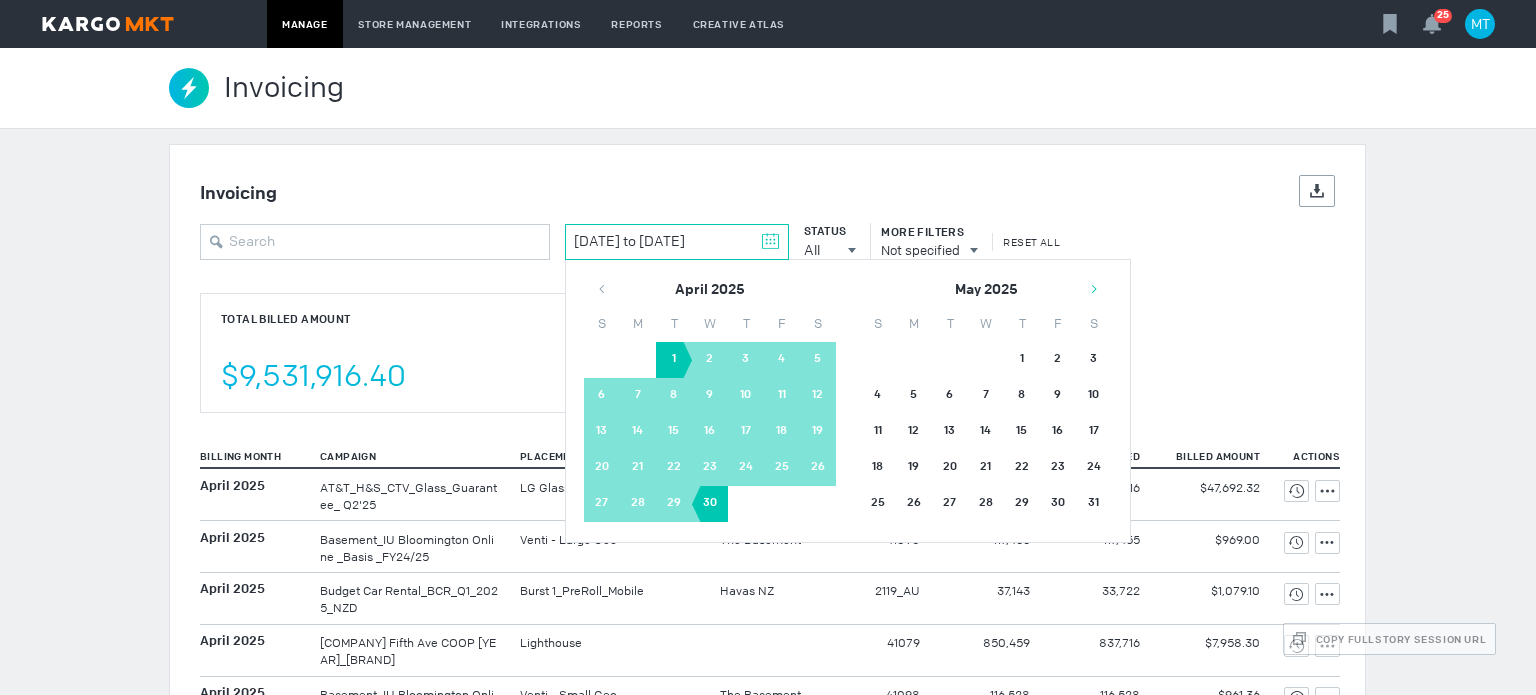 click at bounding box center [1094, 289] 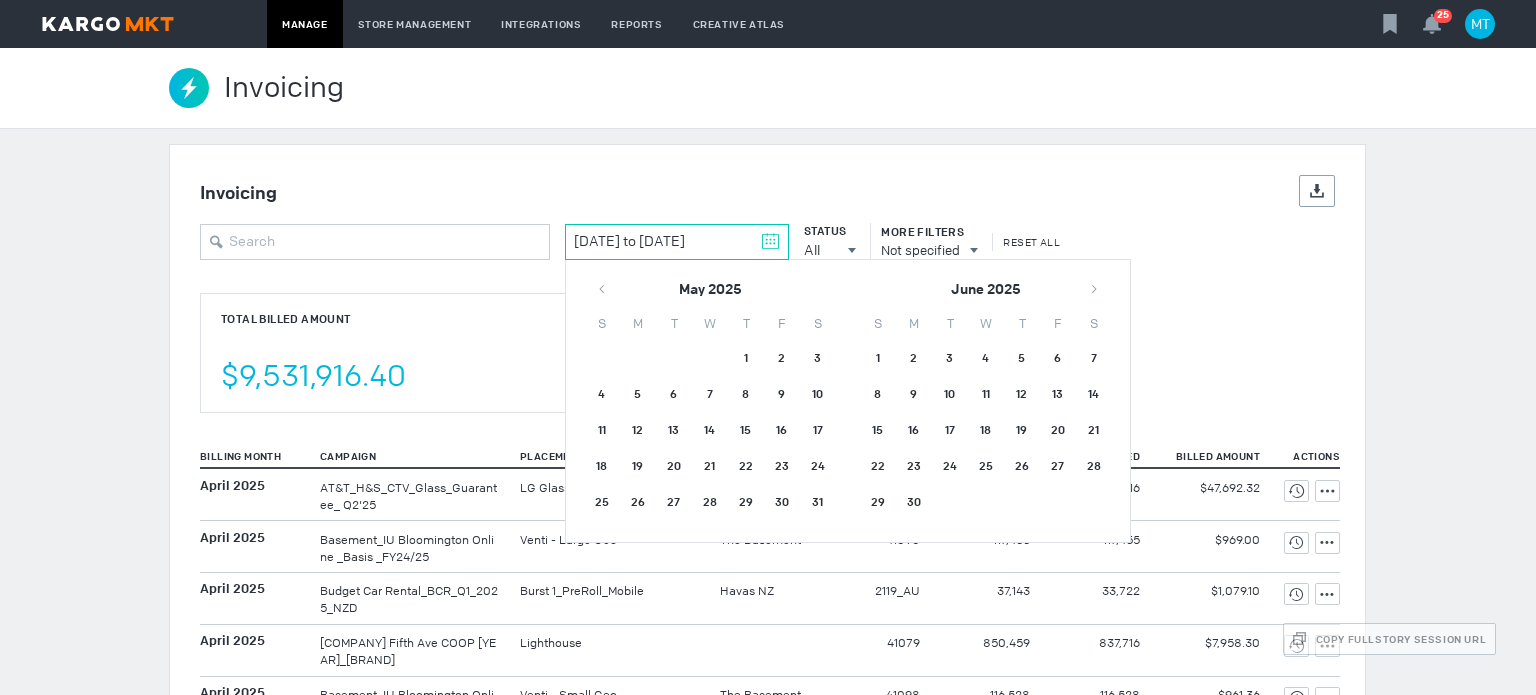 click on "1" at bounding box center (746, 360) 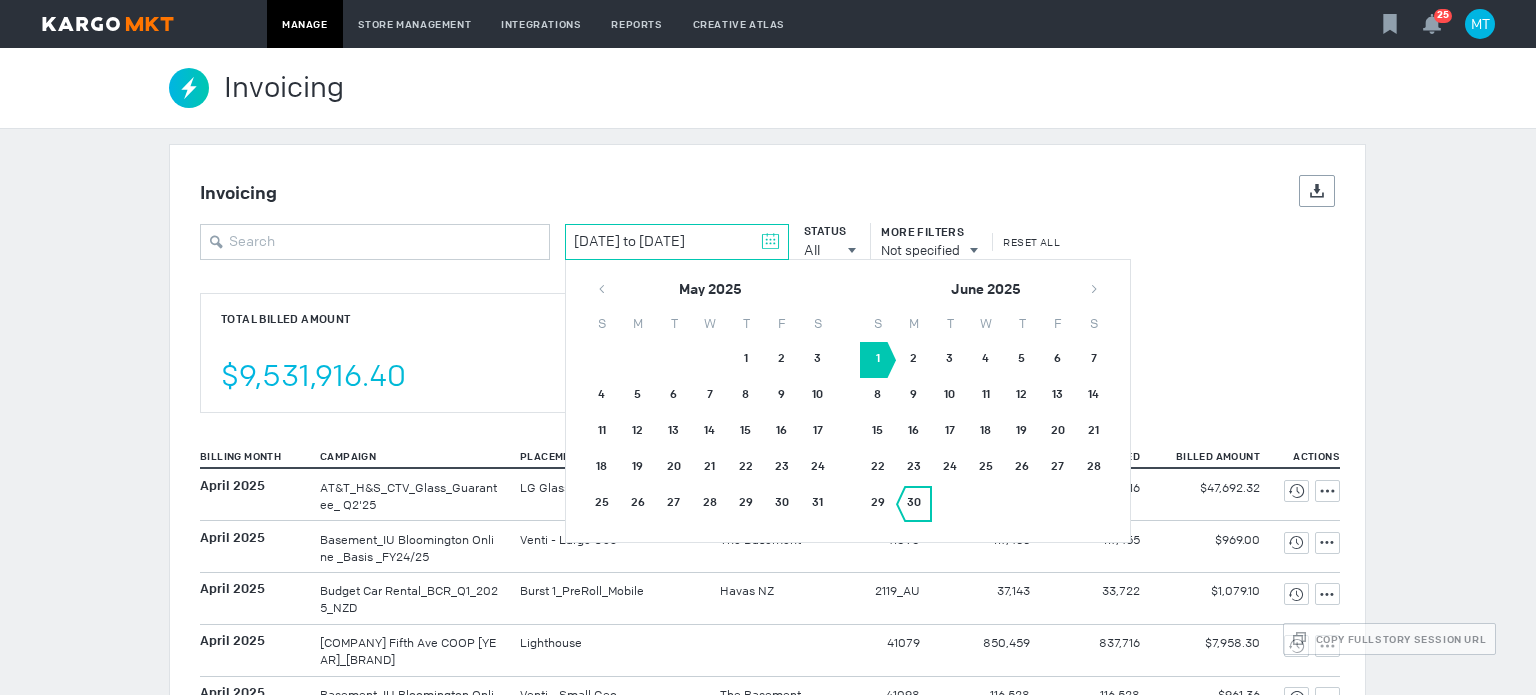 click on "30" at bounding box center (914, 504) 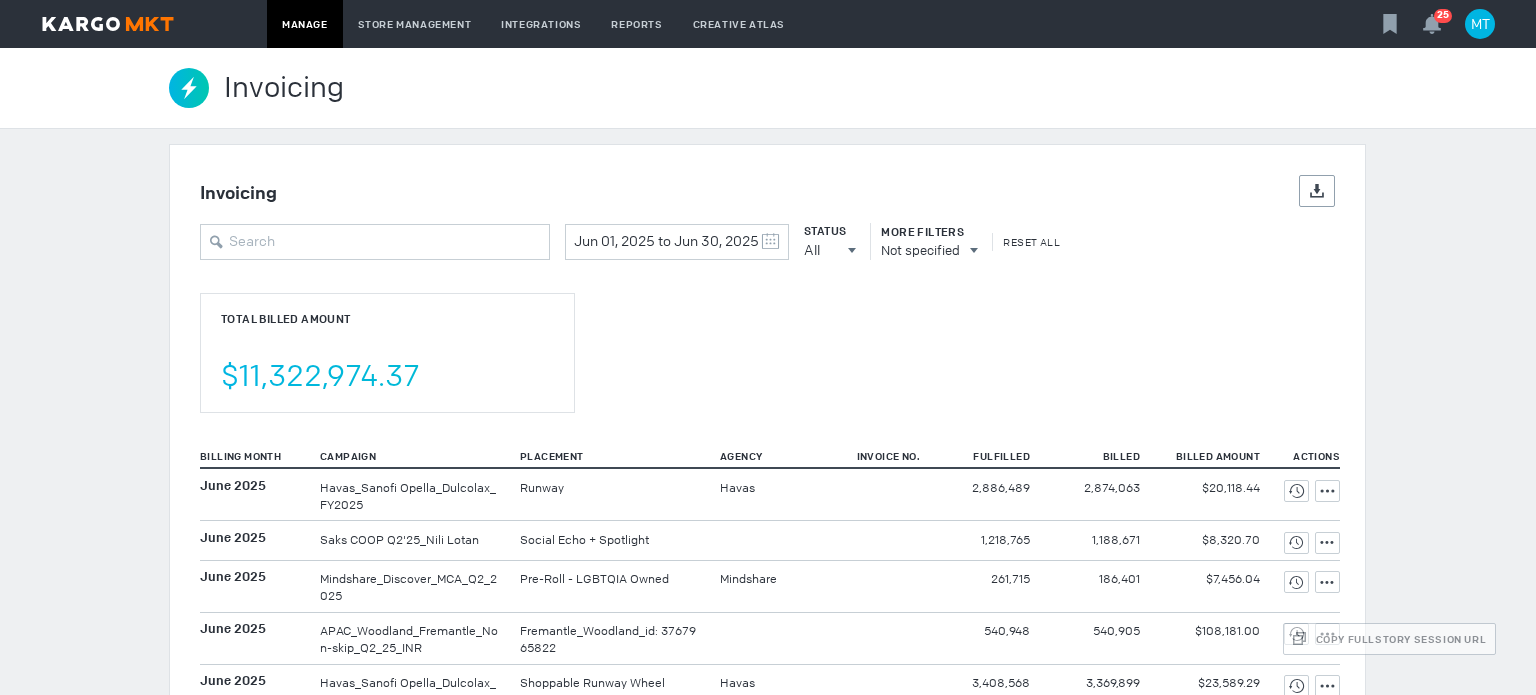 click on "Total Billed Amount $11,322,974.37" at bounding box center [387, 353] 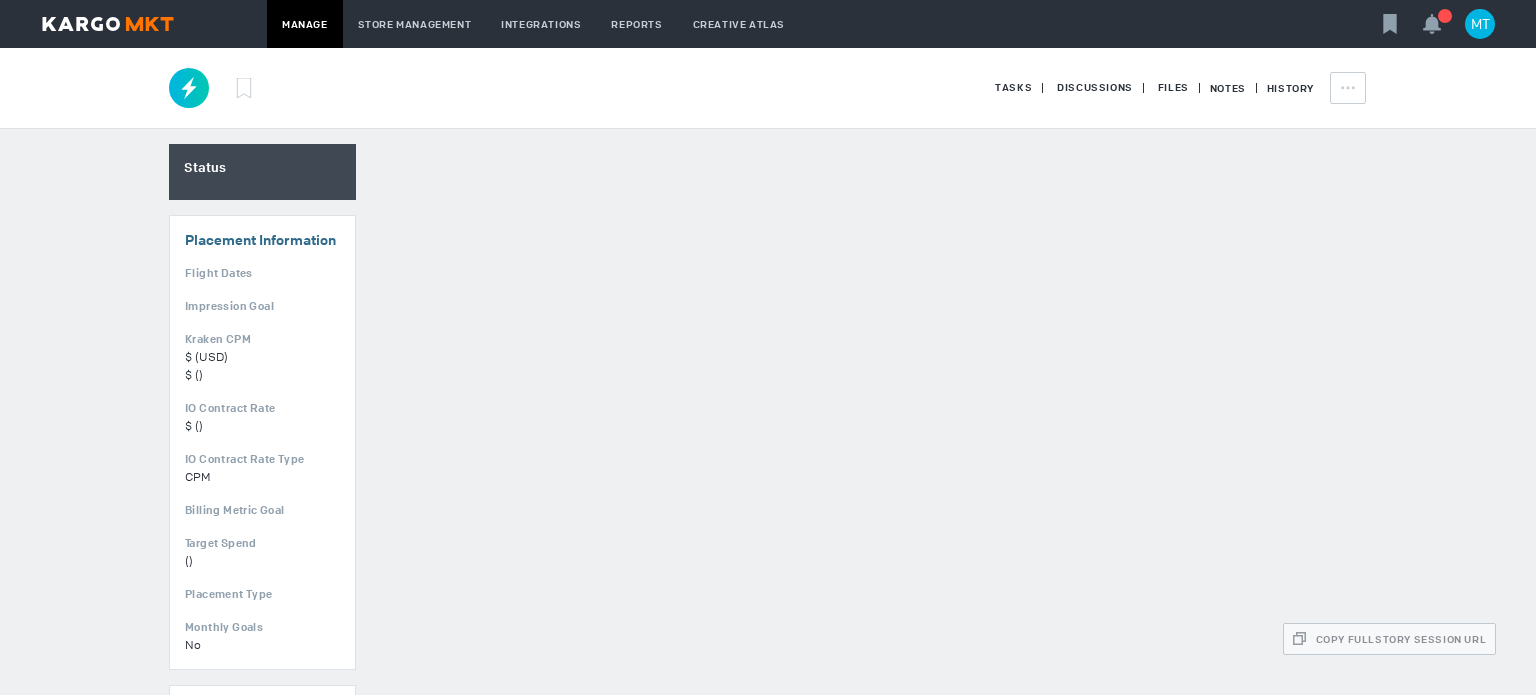 scroll, scrollTop: 0, scrollLeft: 0, axis: both 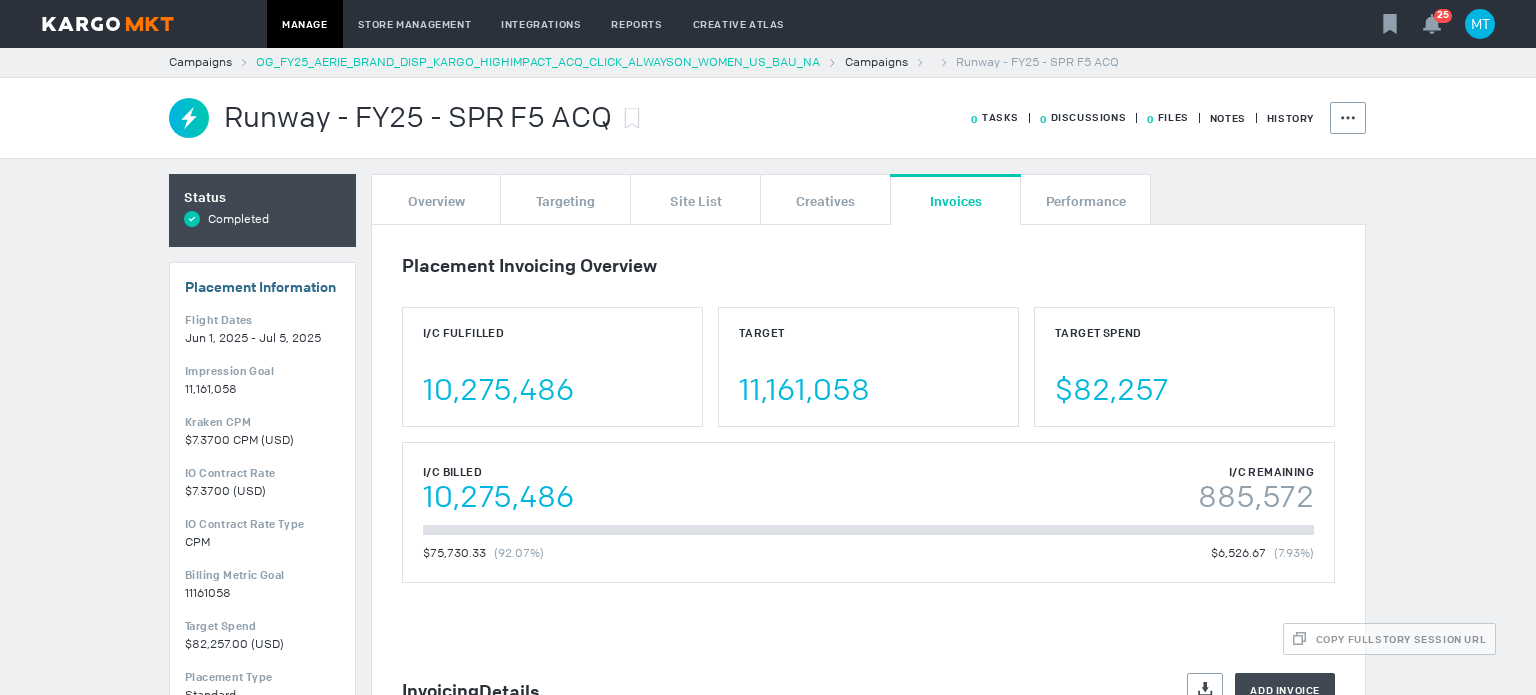 click on "OG_FY25_AERIE_BRAND_DISP_KARGO_HIGHIMPACT_ACQ_CLICK_ALWAYSON_WOMEN_US_BAU_NA" at bounding box center [538, 62] 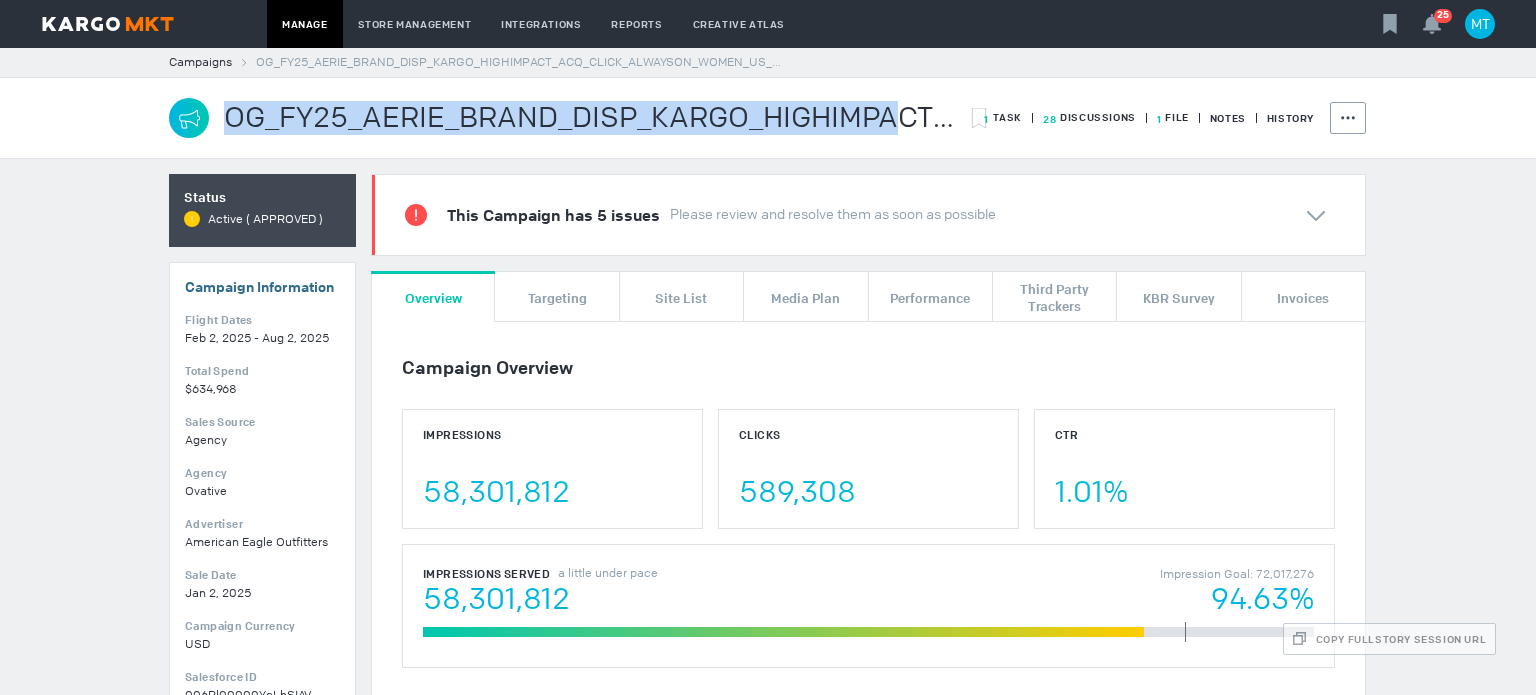 drag, startPoint x: 216, startPoint y: 115, endPoint x: 888, endPoint y: 125, distance: 672.0744 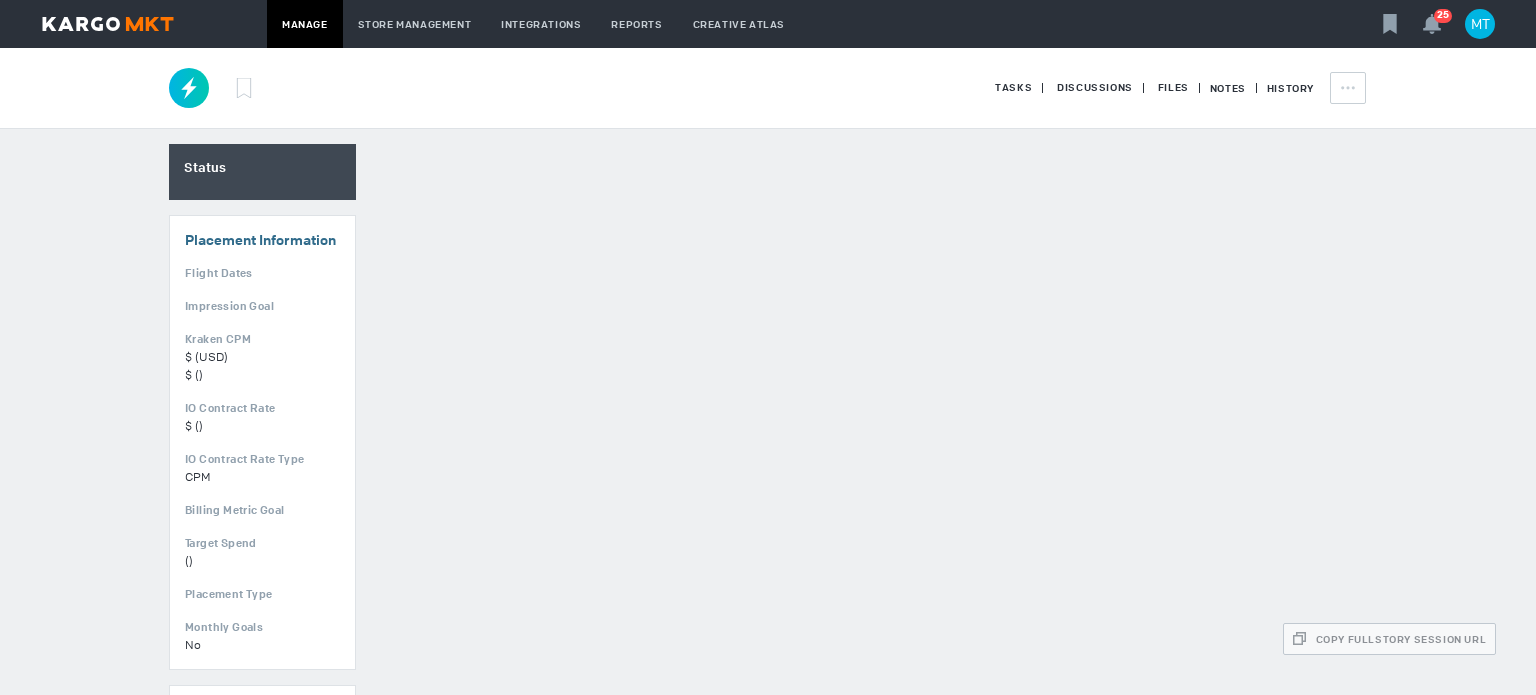 scroll, scrollTop: 0, scrollLeft: 0, axis: both 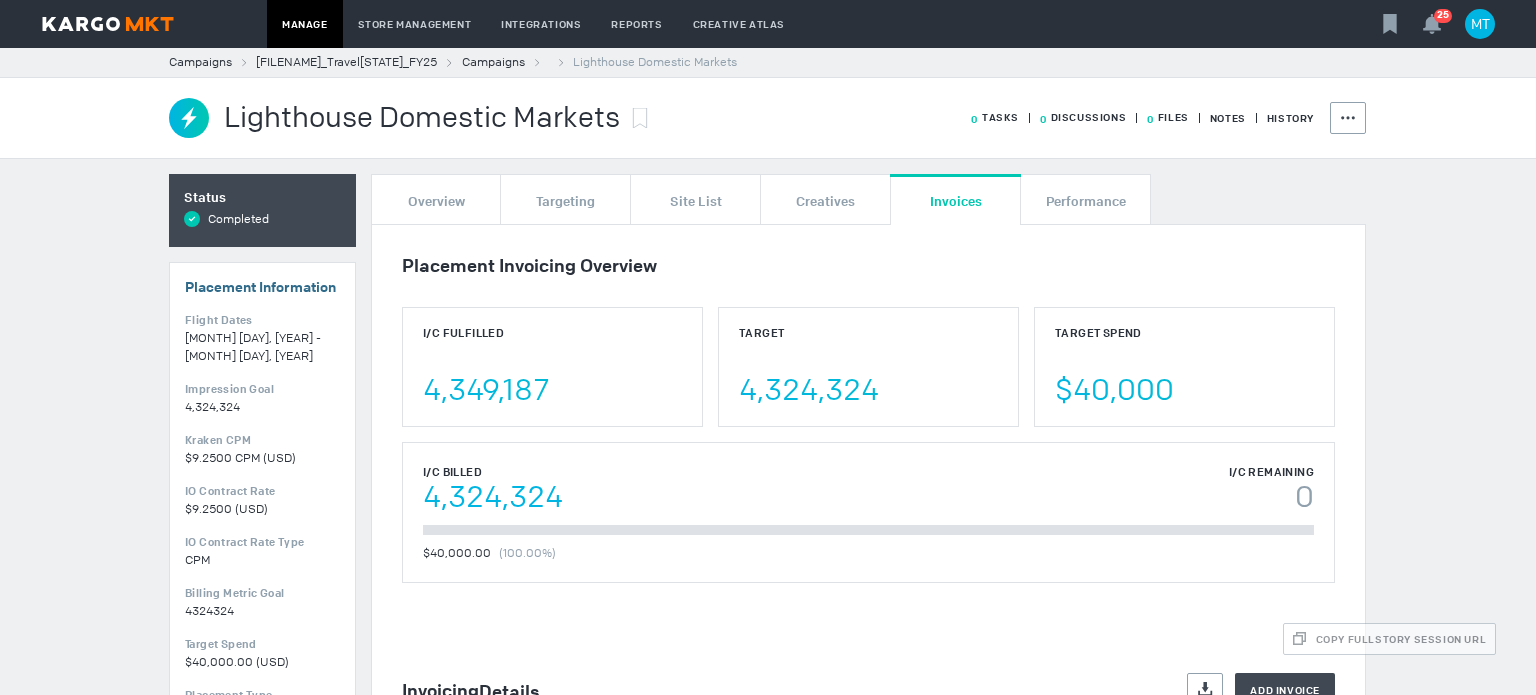 click on "[FILENAME]_Travel[STATE]_FY25" at bounding box center (346, 62) 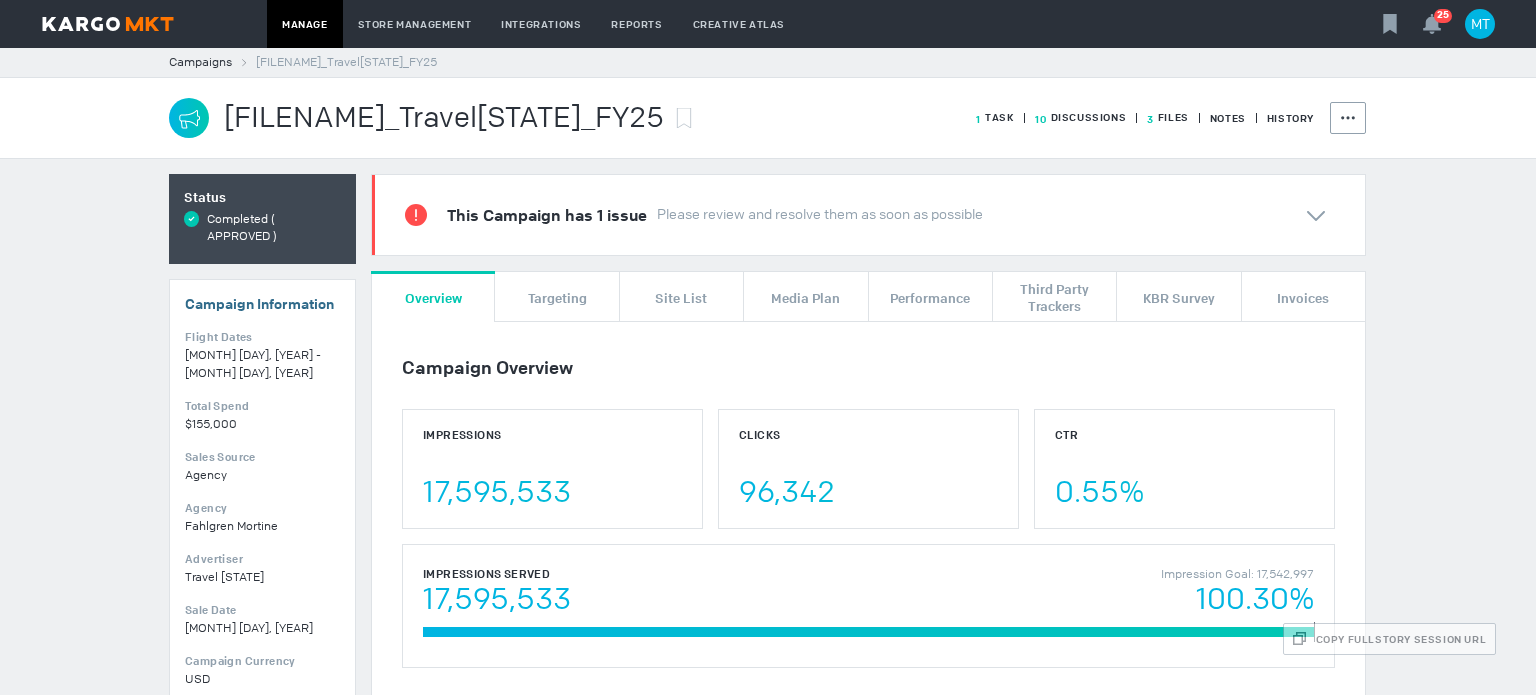 click on "3 Files" at bounding box center [1157, 118] 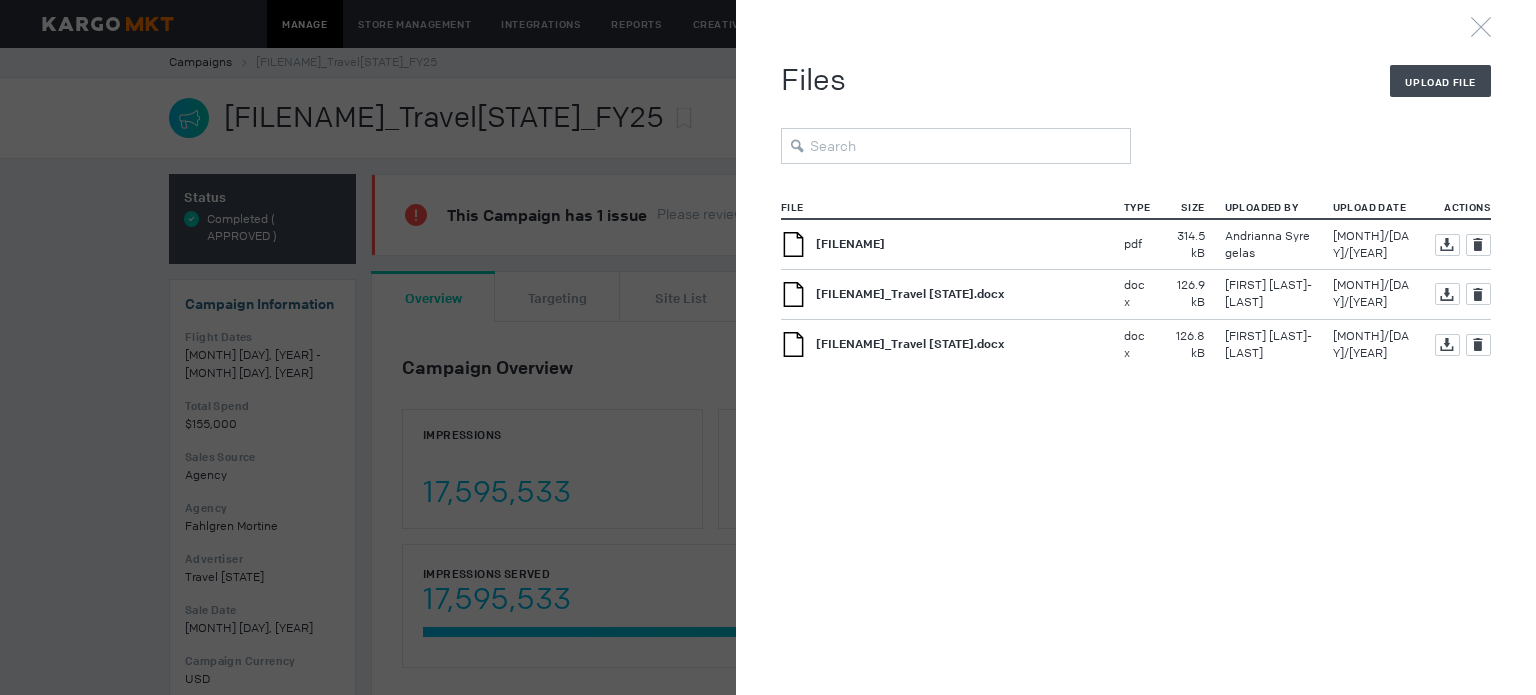 click on "[FILENAME]_Travel [STATE].docx" at bounding box center (850, 244) 